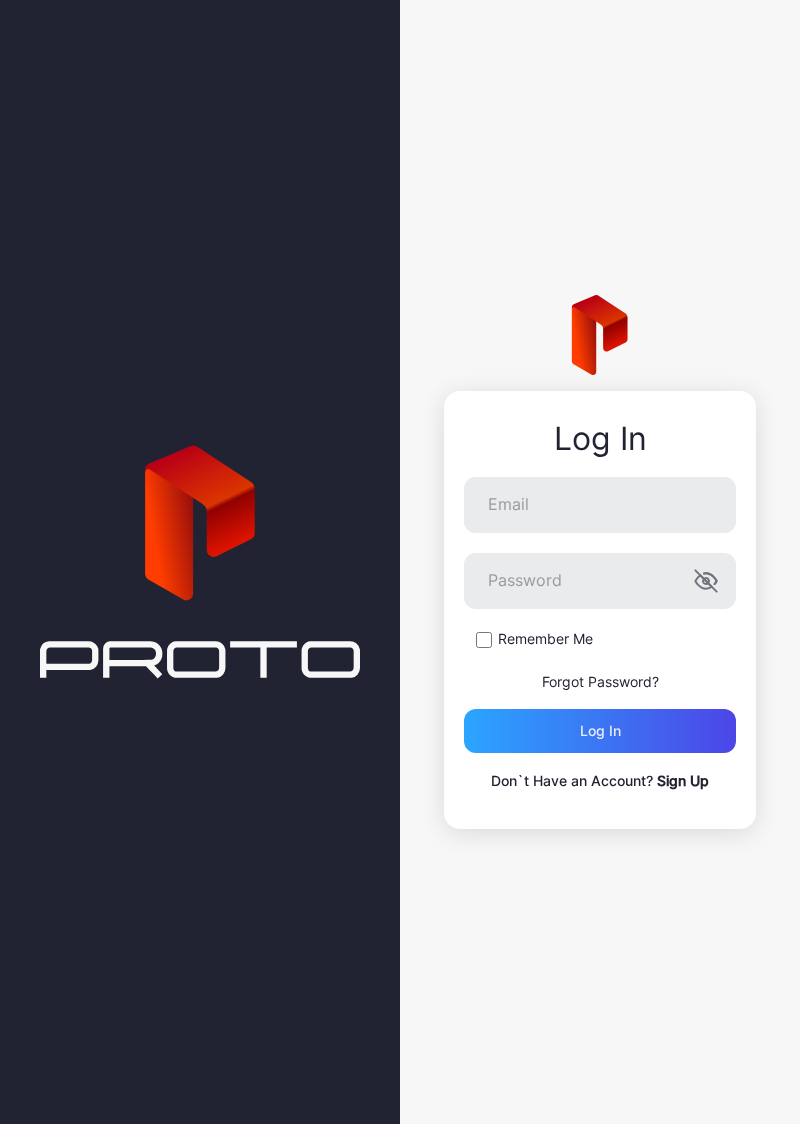 scroll, scrollTop: 0, scrollLeft: 0, axis: both 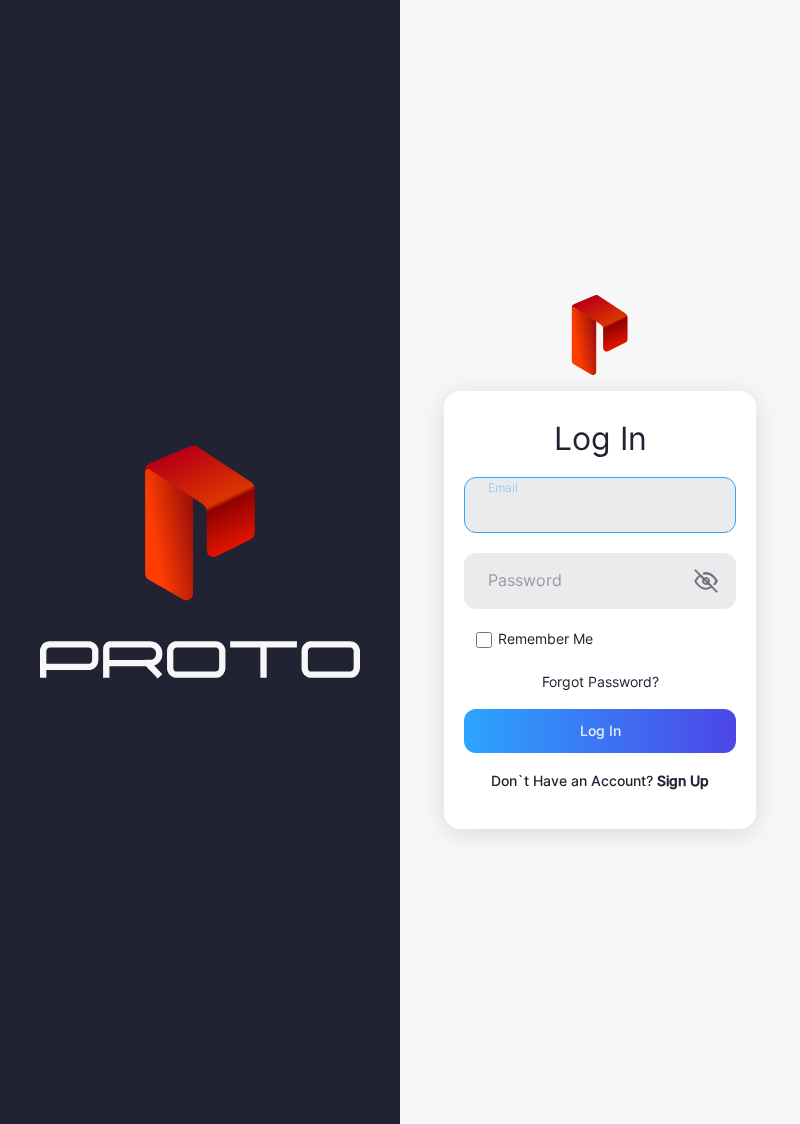 click on "Email" at bounding box center (600, 505) 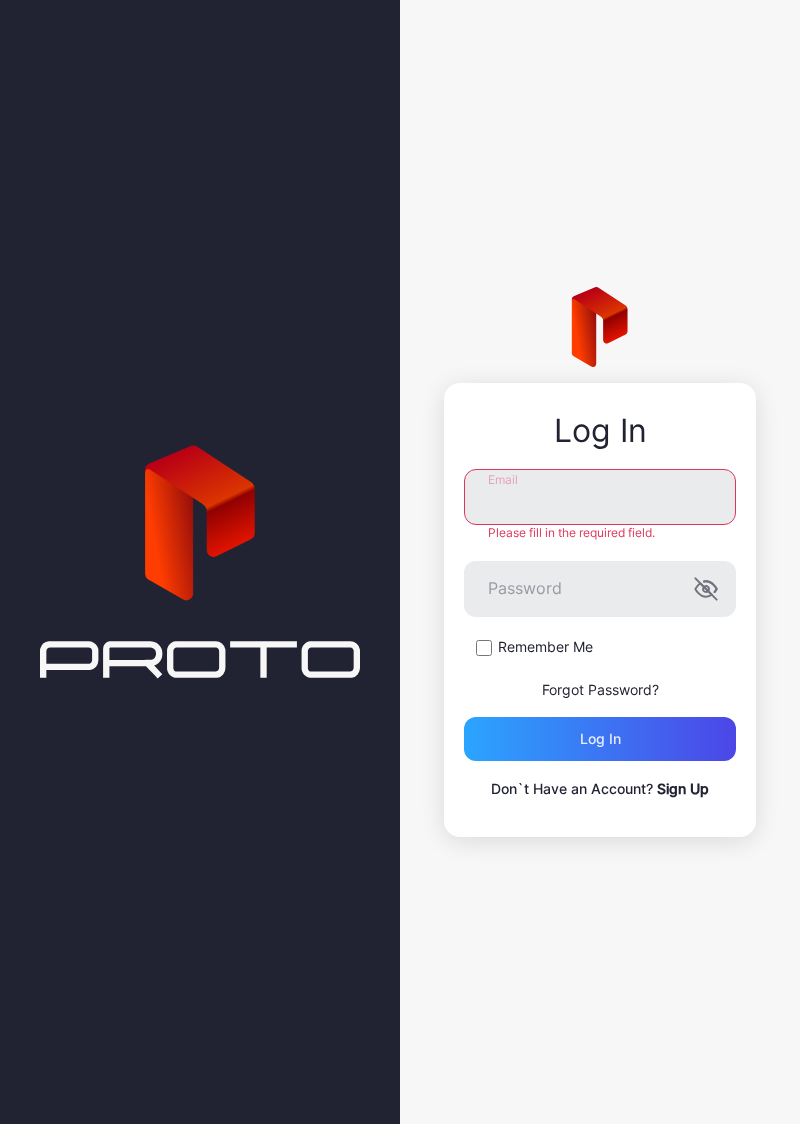 click on "Email" at bounding box center (600, 497) 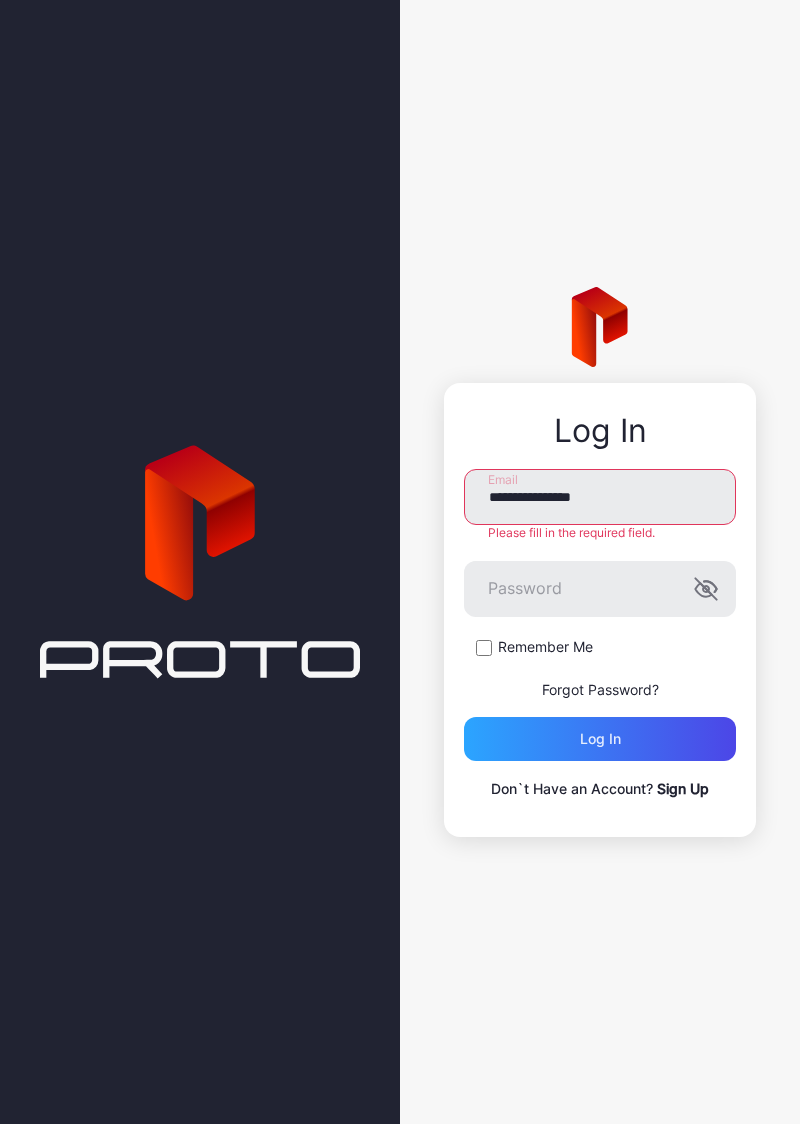 type on "**********" 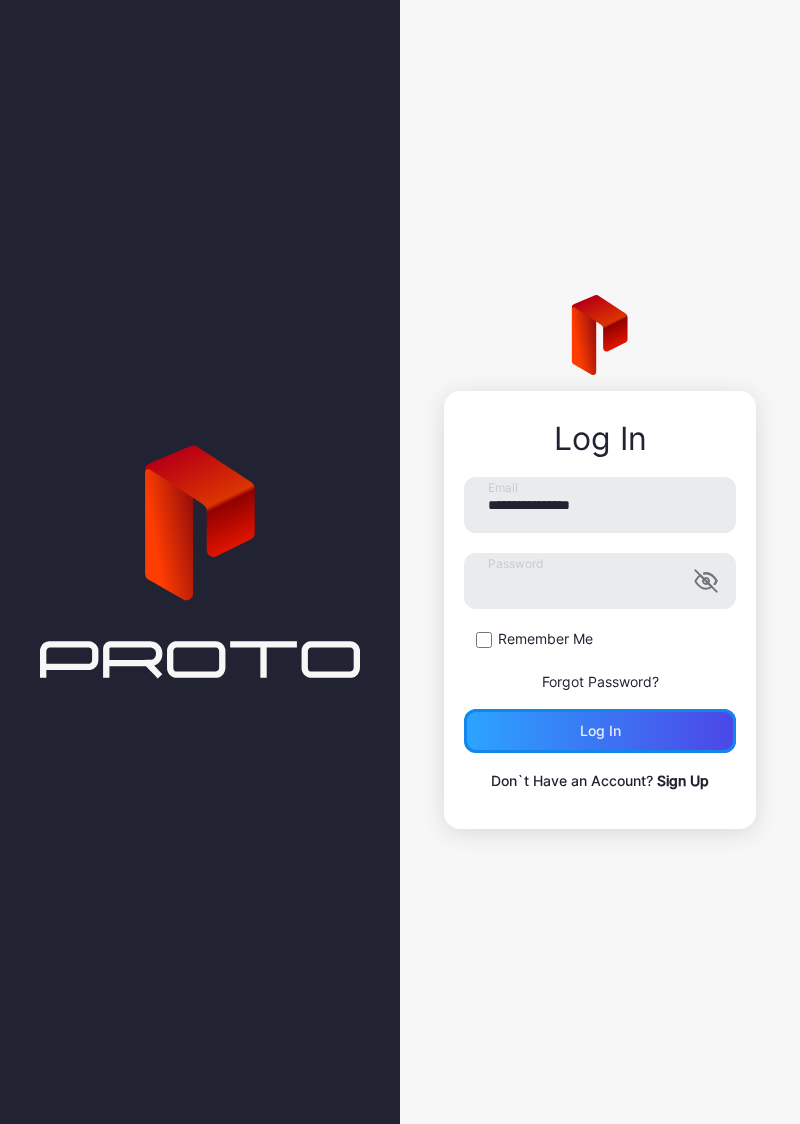 click on "Log in" at bounding box center (600, 731) 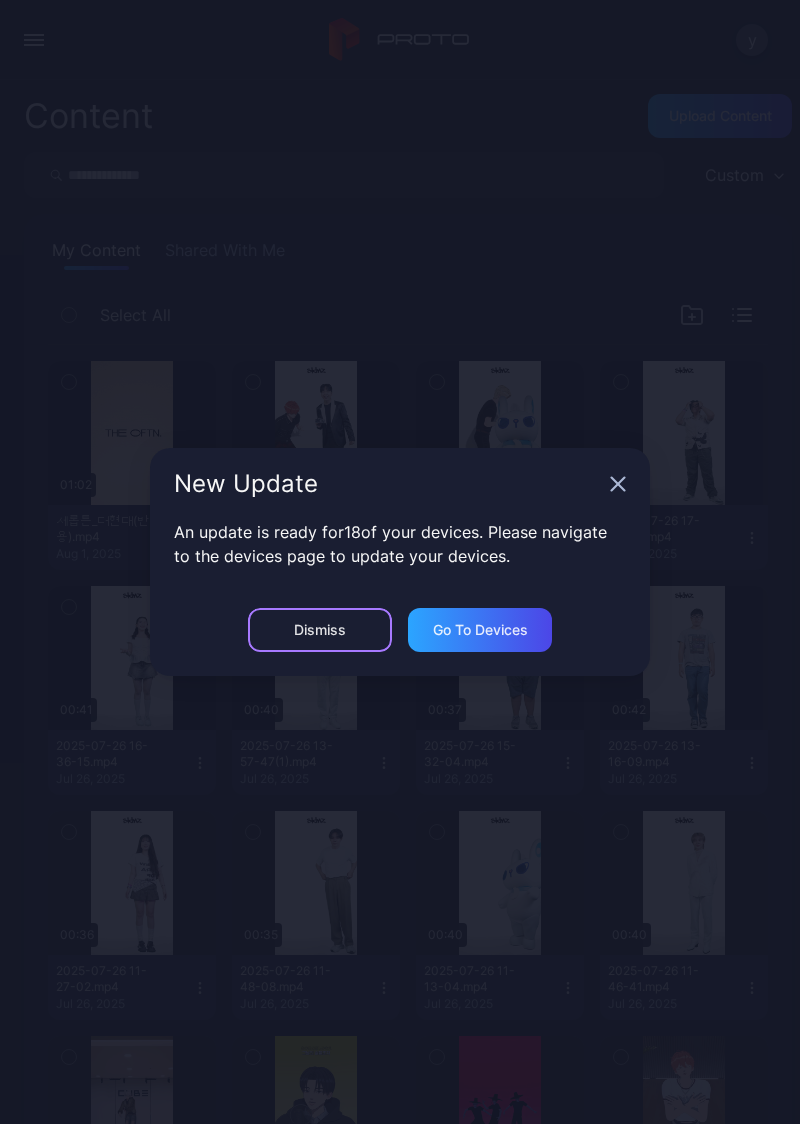 click on "Dismiss" at bounding box center [320, 630] 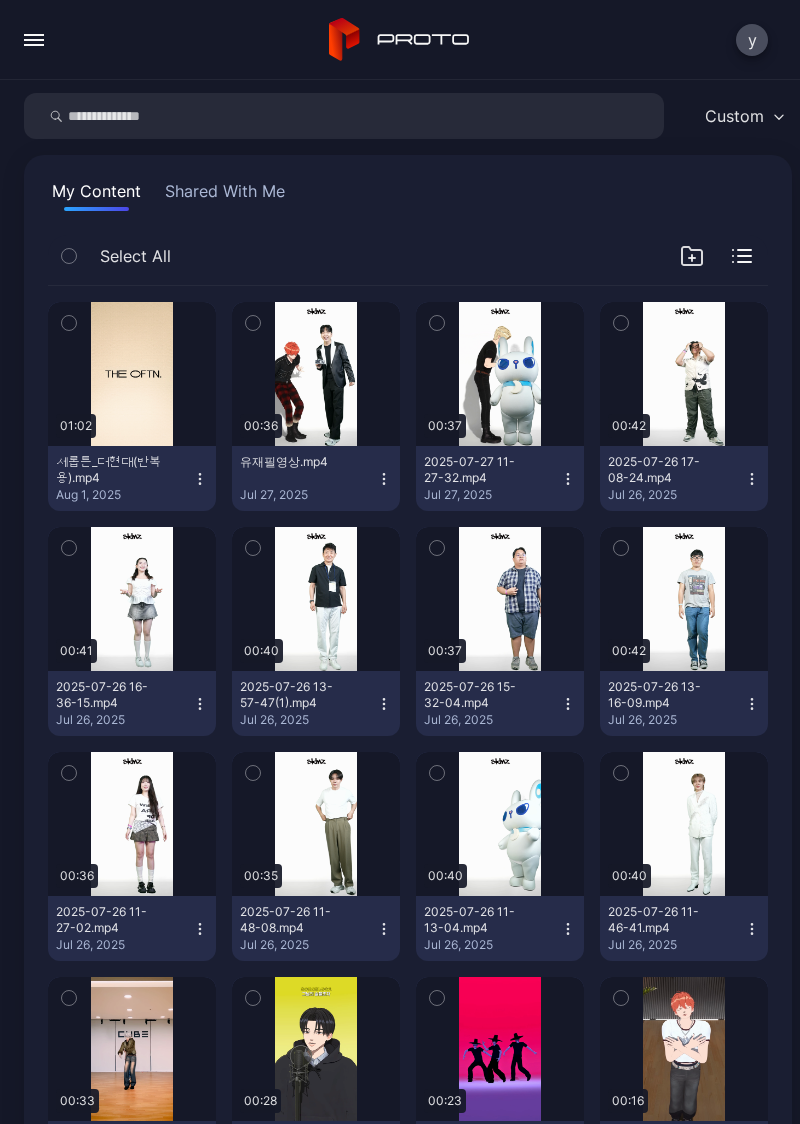 scroll, scrollTop: 0, scrollLeft: 0, axis: both 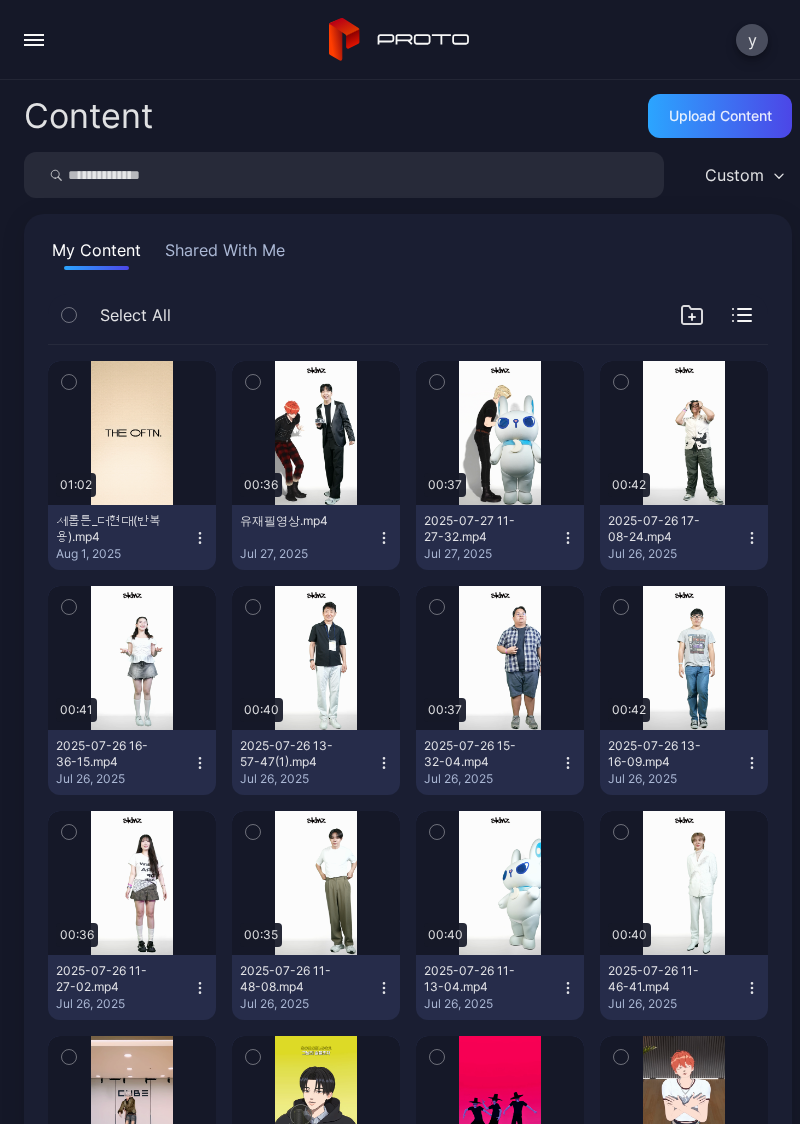 click at bounding box center (344, 175) 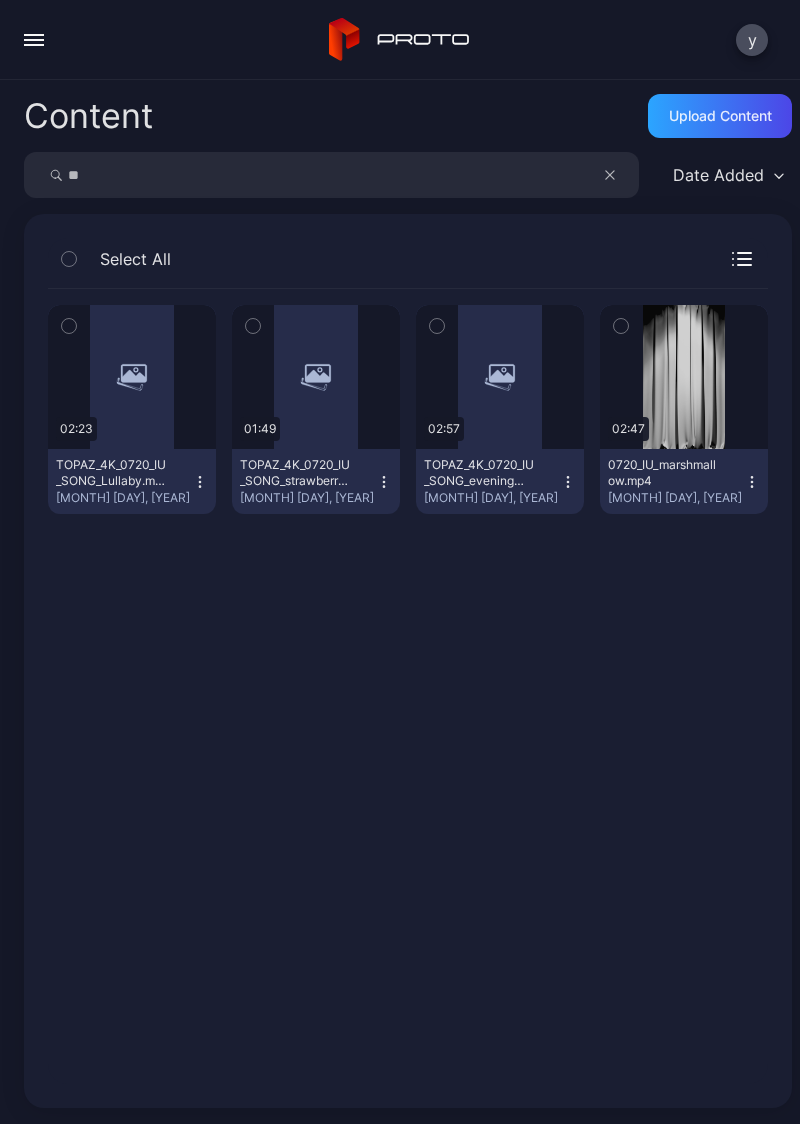 click at bounding box center (621, 326) 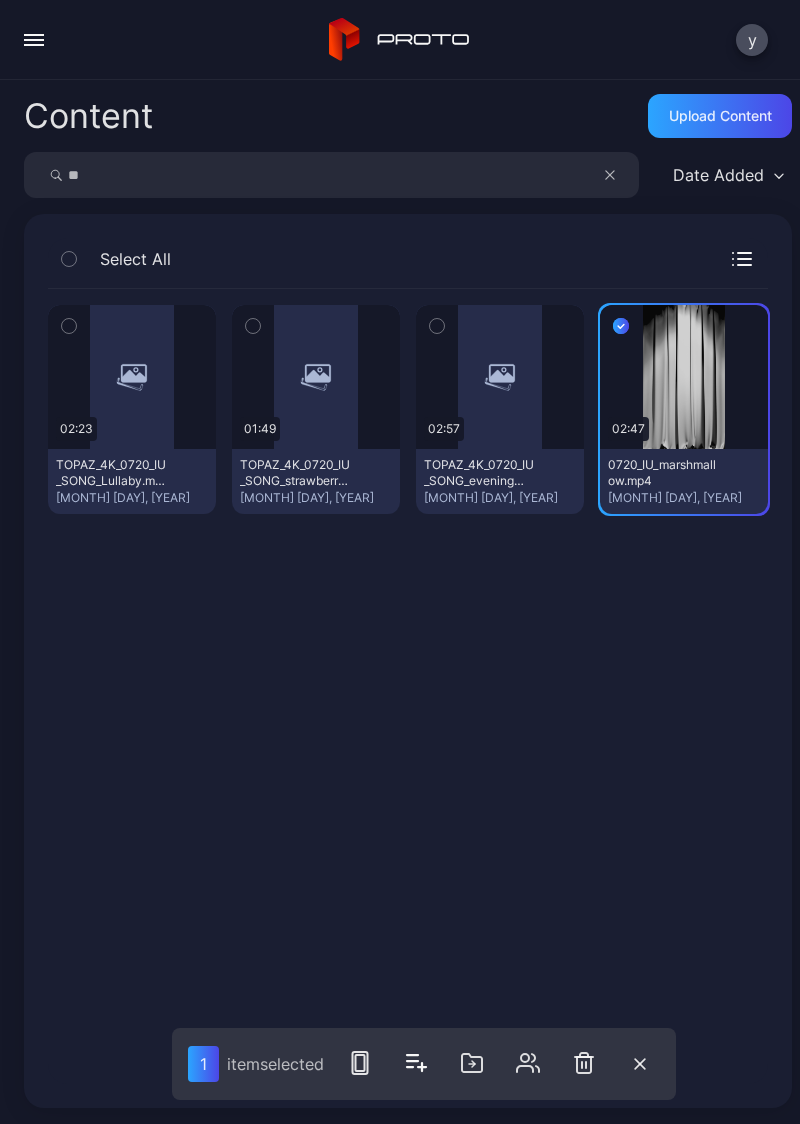 click 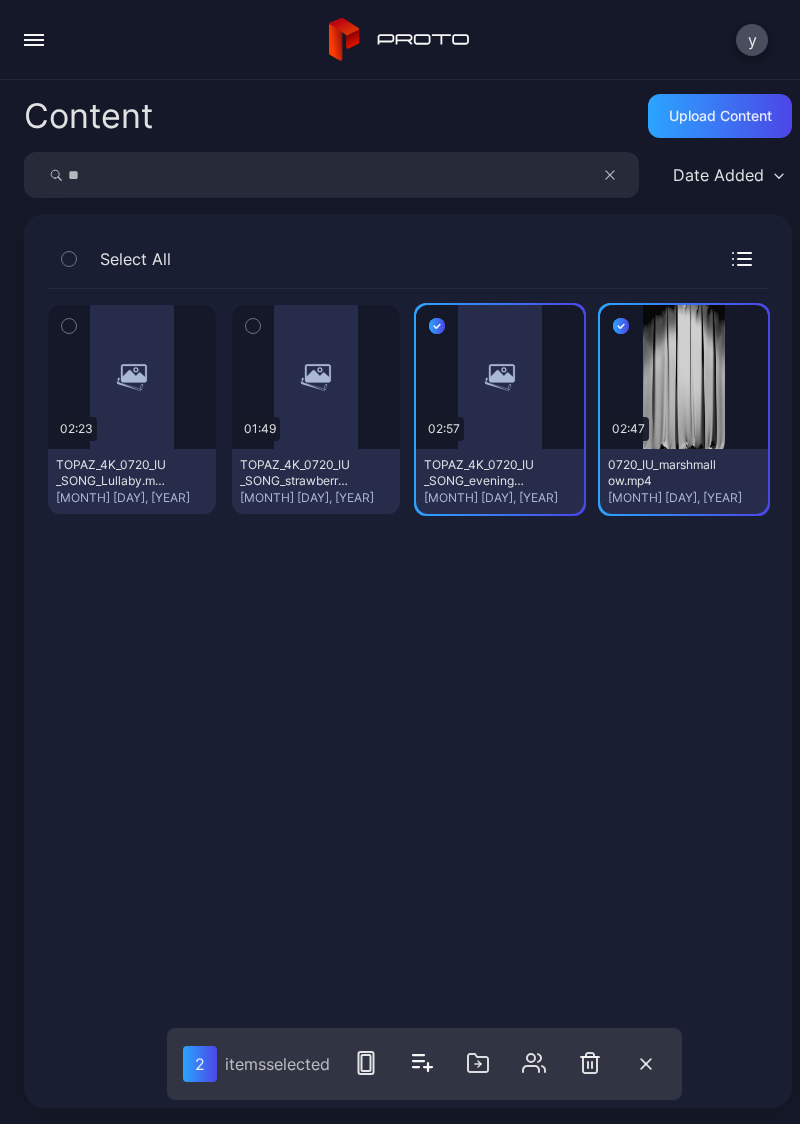 click at bounding box center [253, 326] 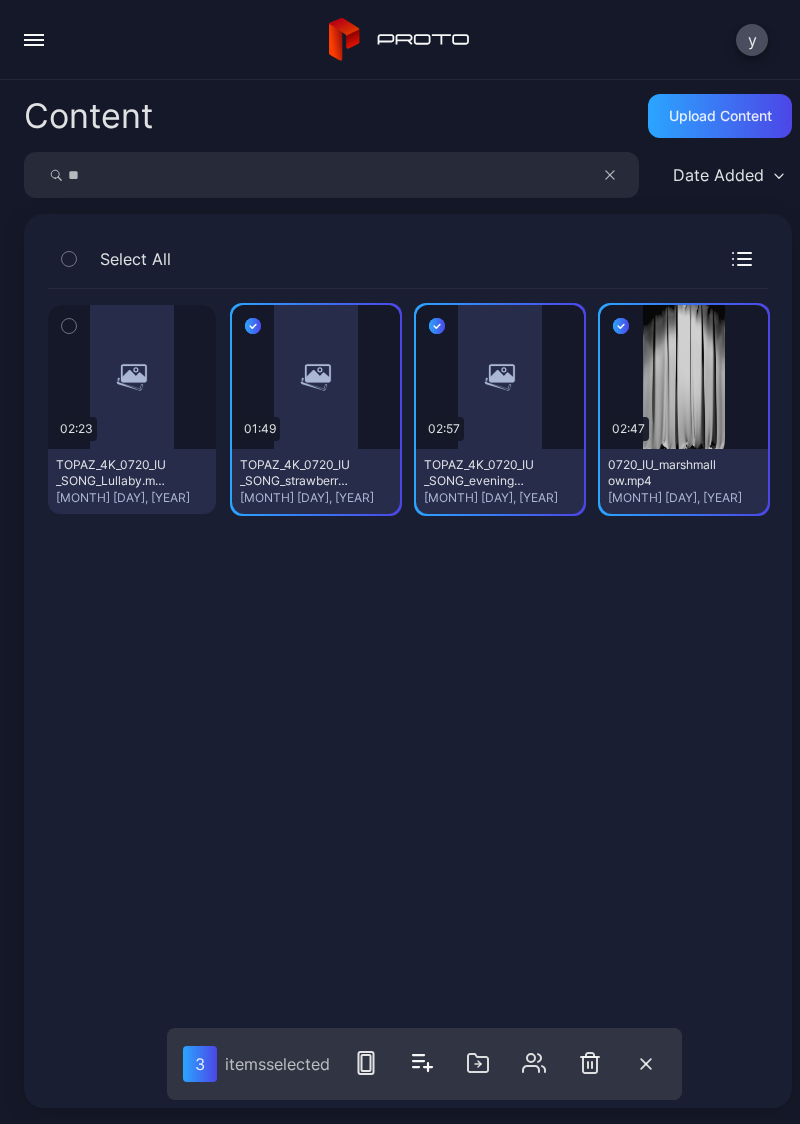 click 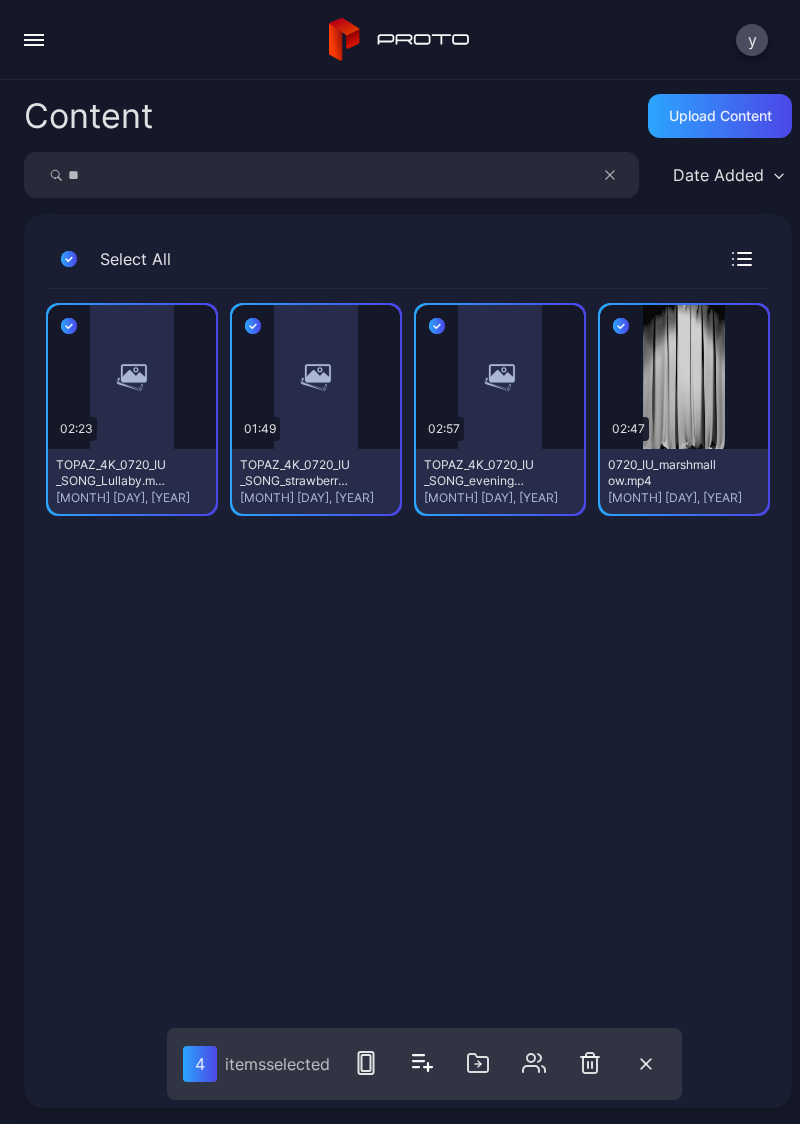 click 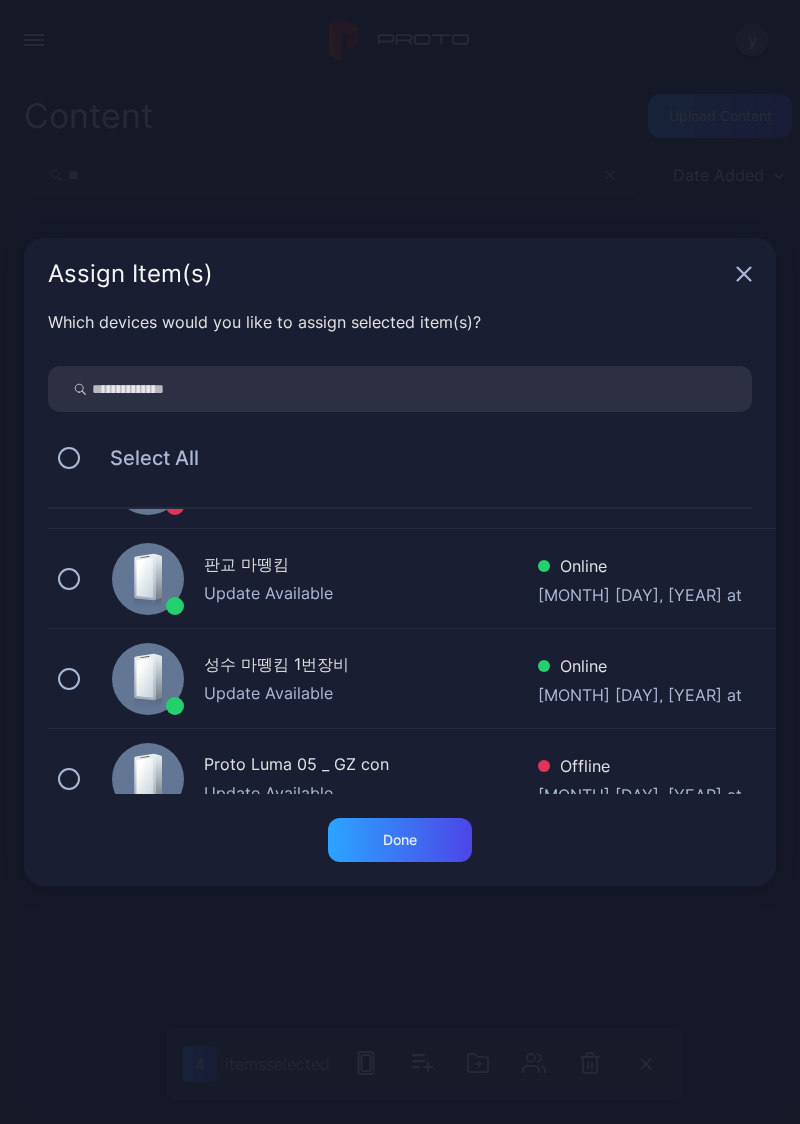 scroll, scrollTop: 681, scrollLeft: 0, axis: vertical 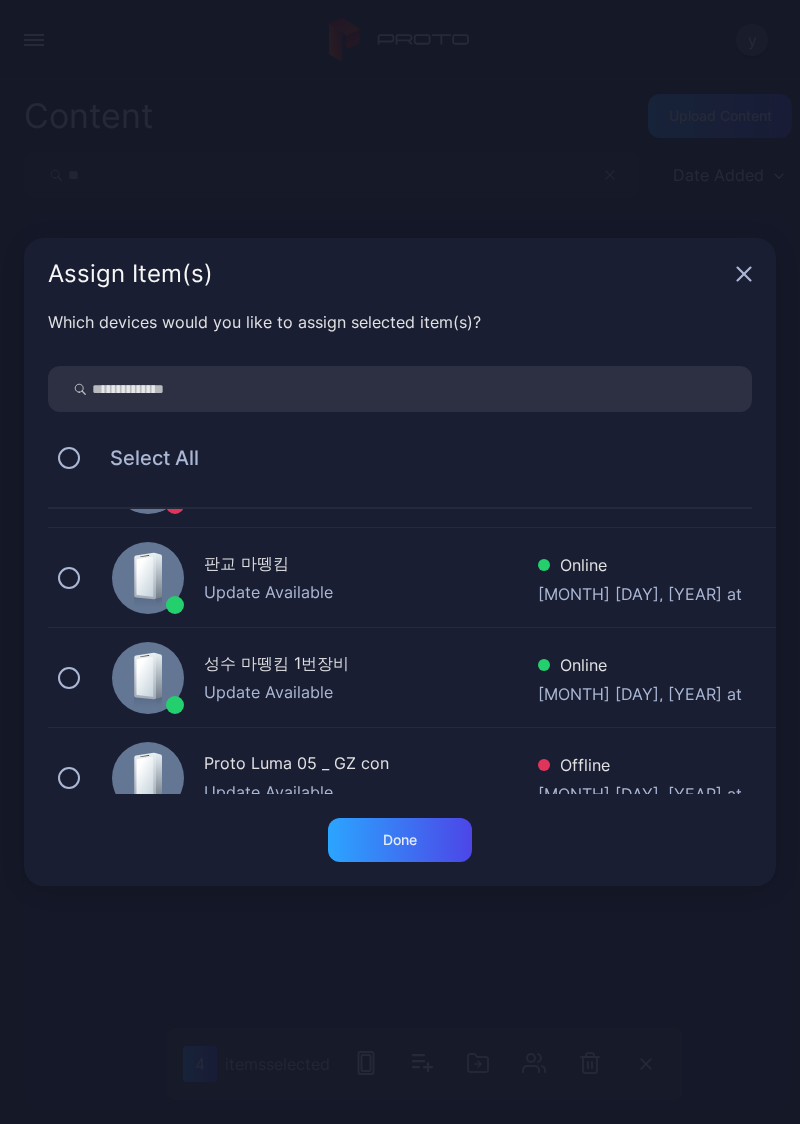 click at bounding box center (69, 578) 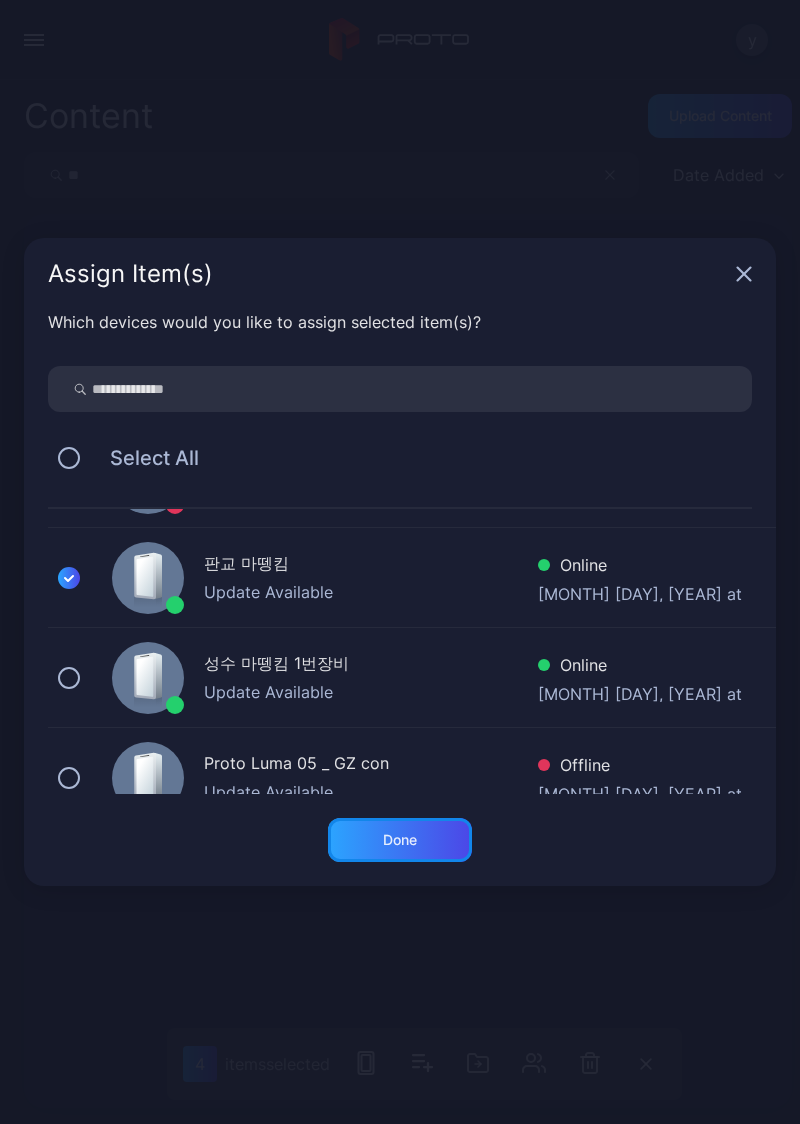 click on "Done" at bounding box center [400, 840] 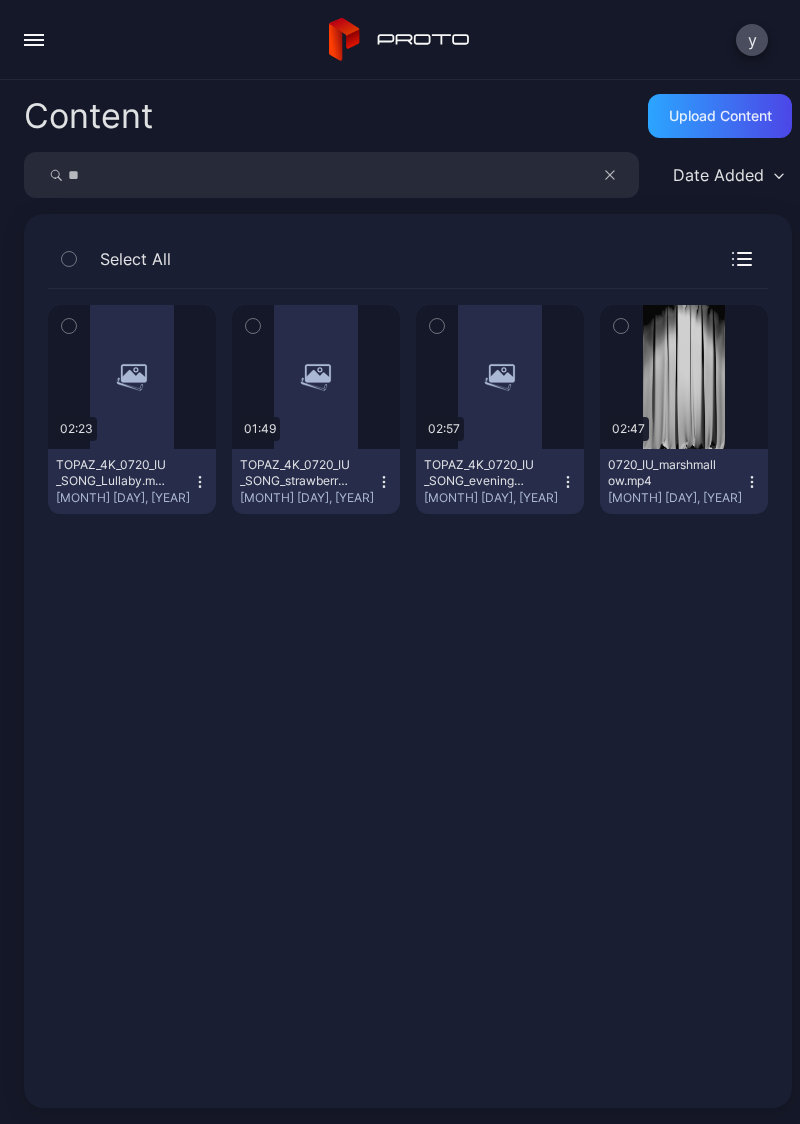 click on "**" at bounding box center (331, 175) 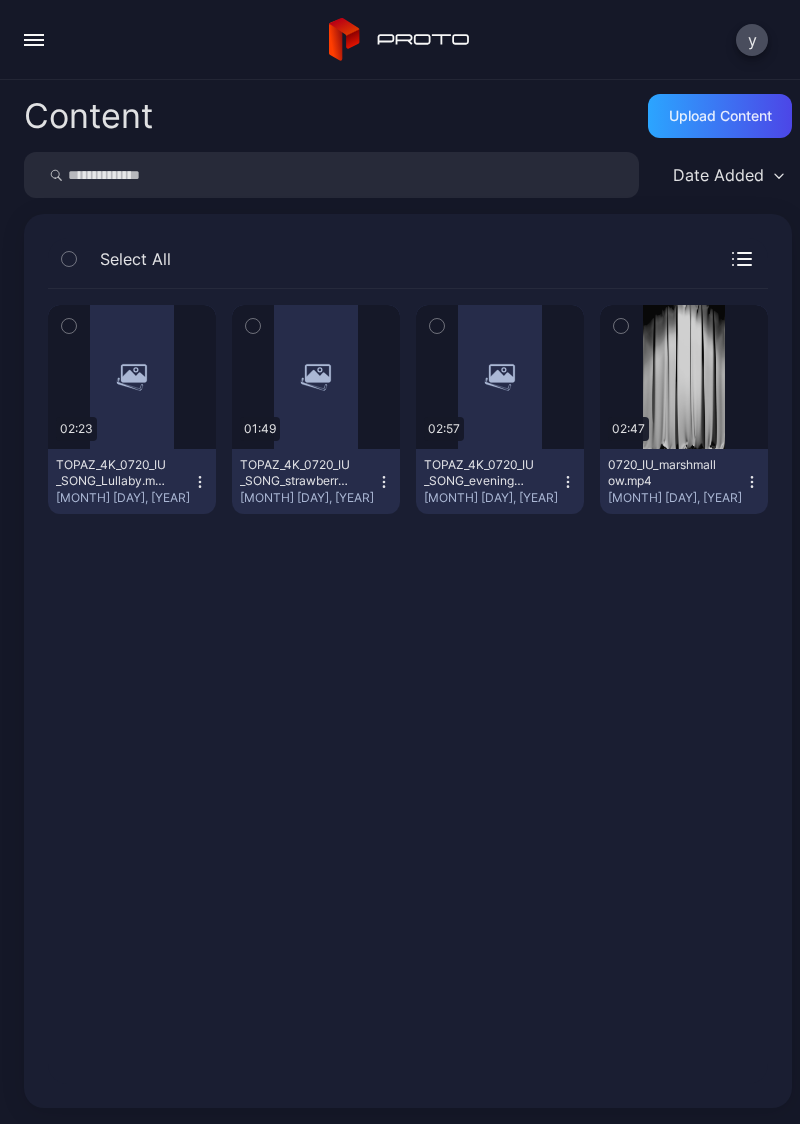 type 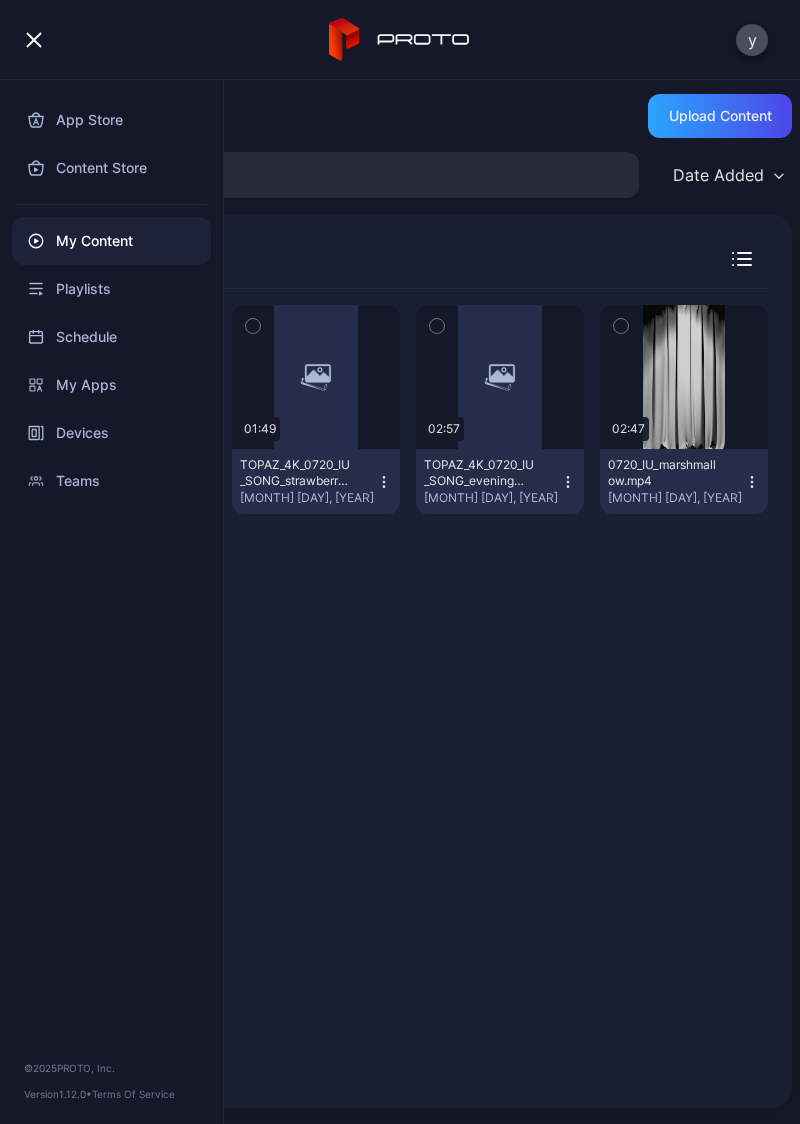 click on "My Content" at bounding box center [111, 241] 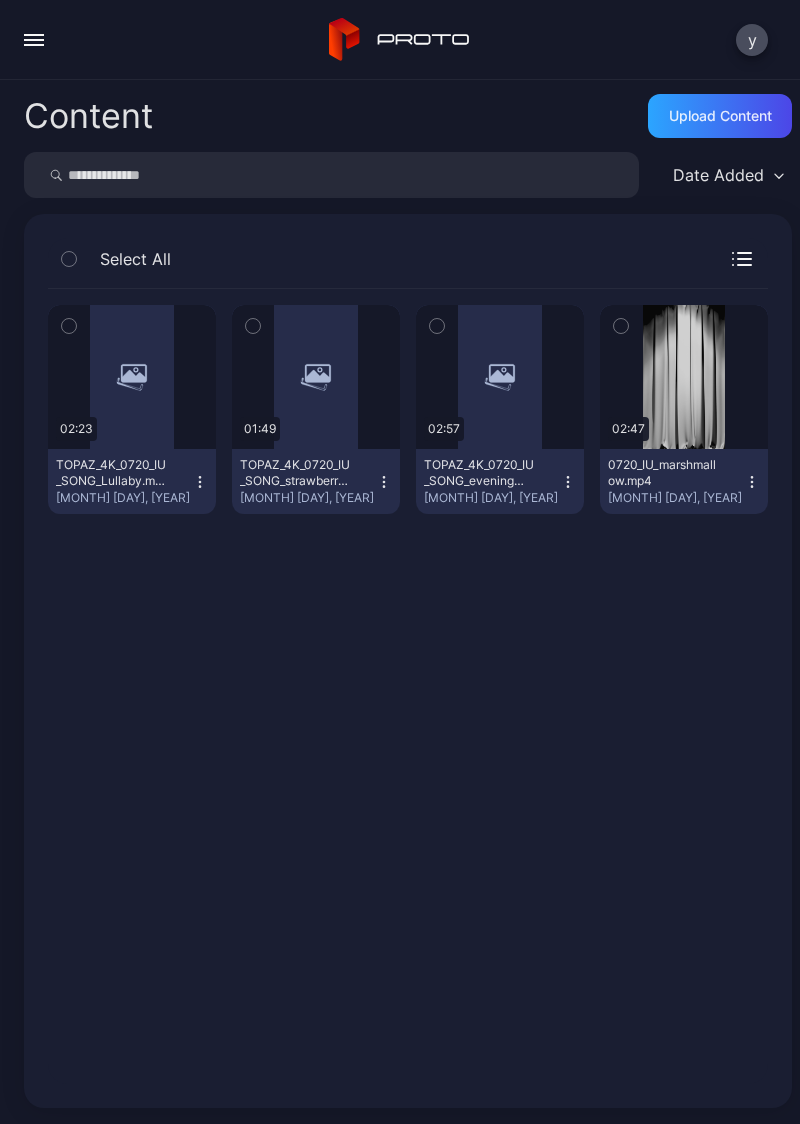 click at bounding box center [331, 175] 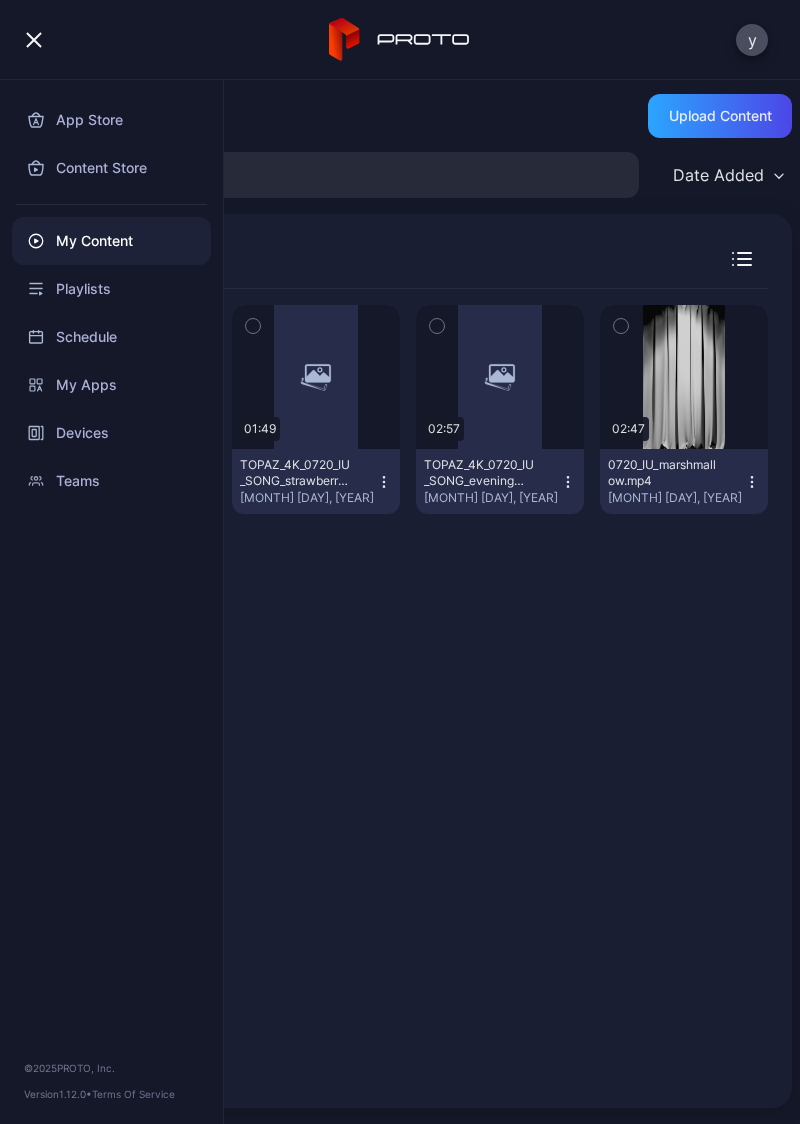 click on "Playlists" at bounding box center (111, 289) 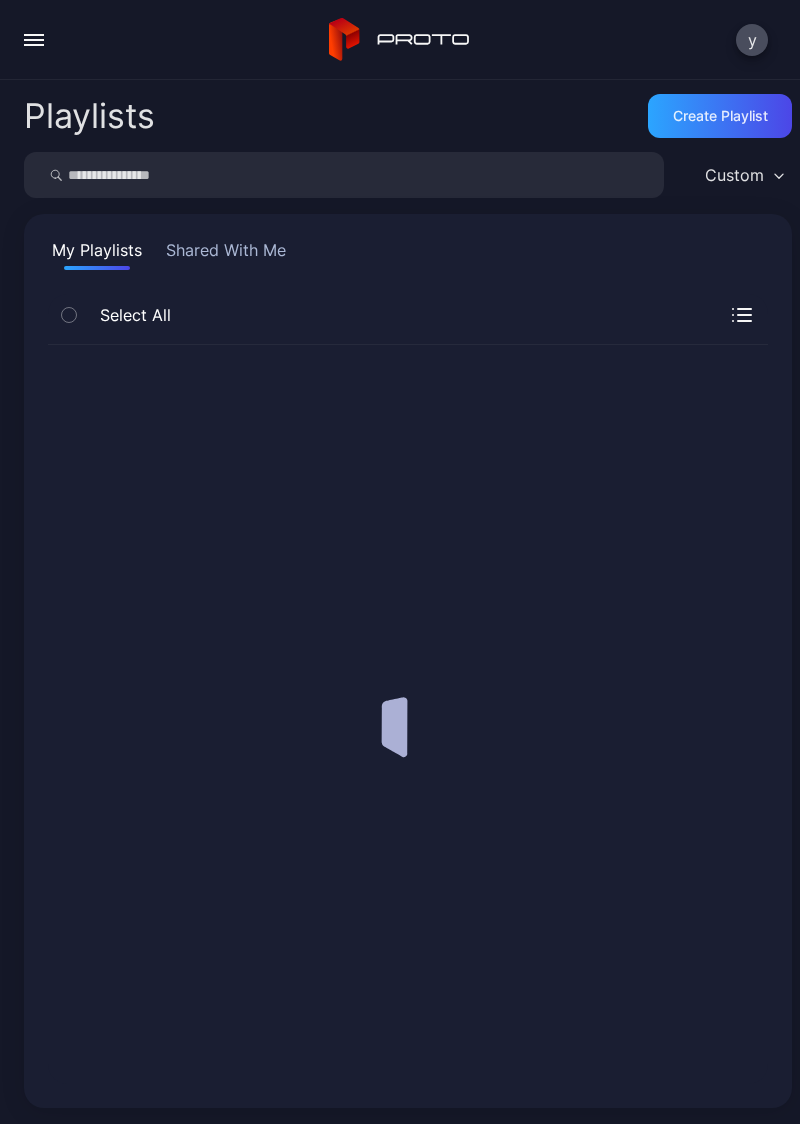 click at bounding box center [69, 315] 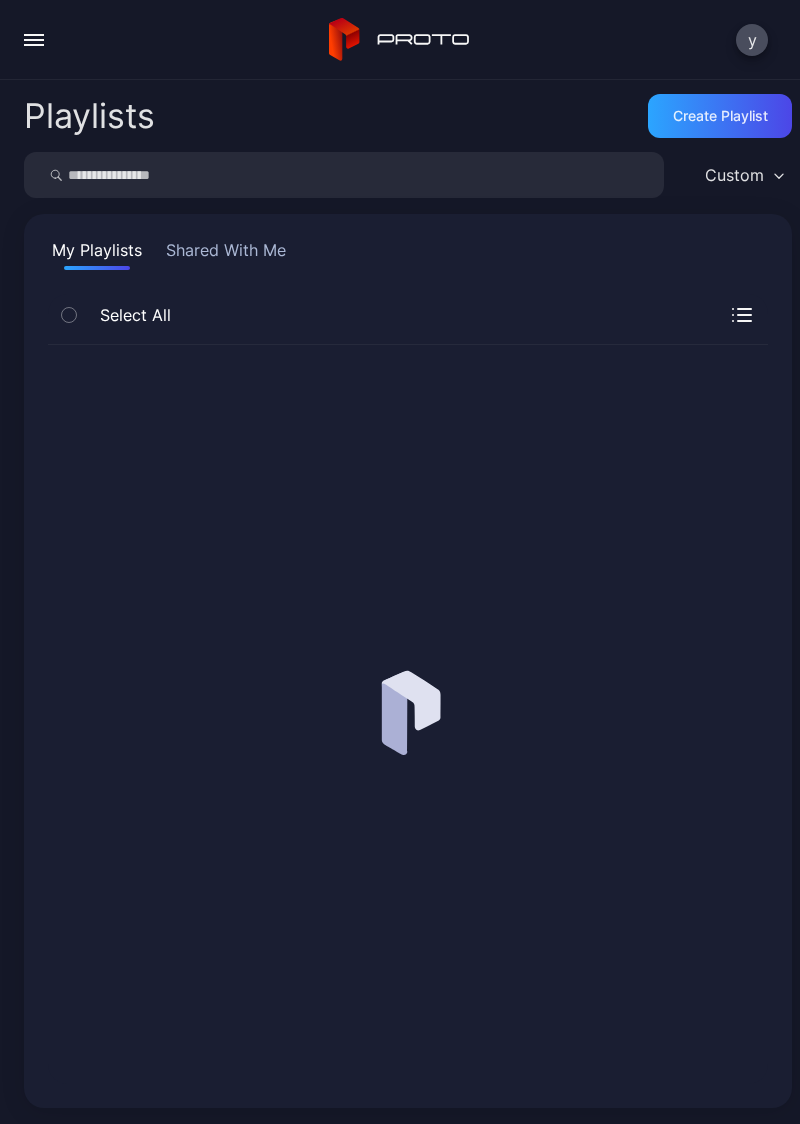 click at bounding box center [34, 45] 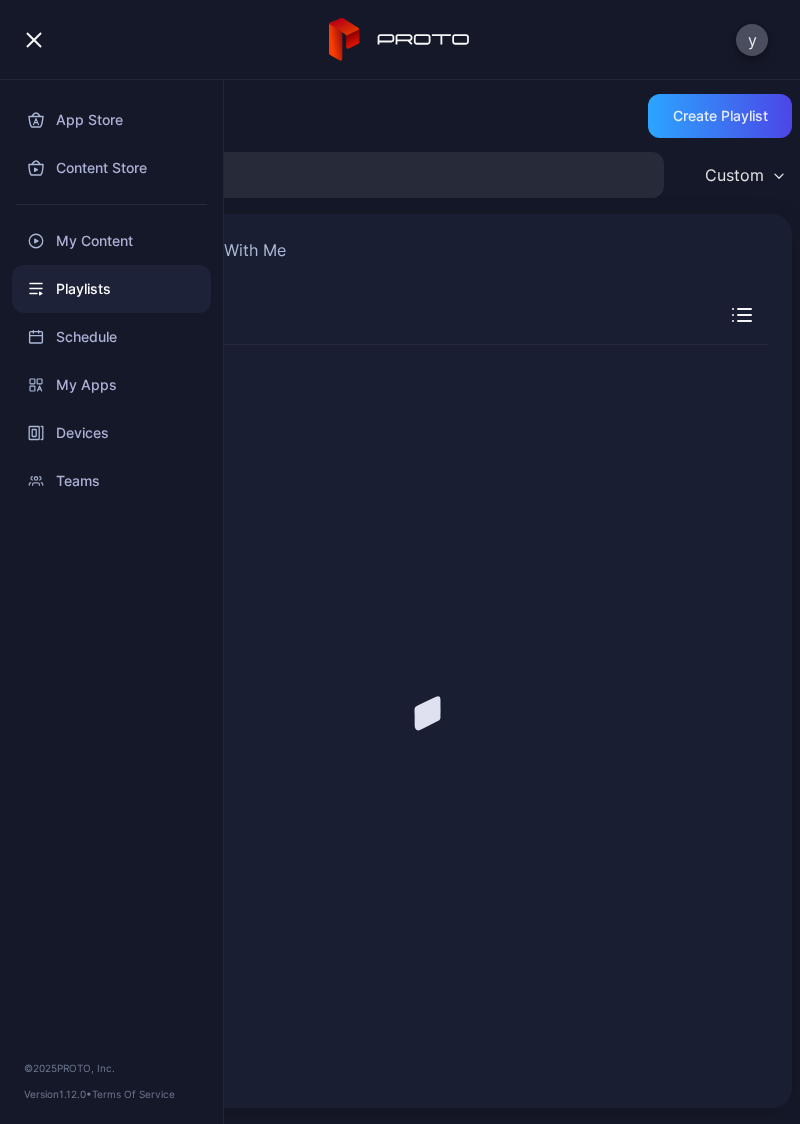 click on "My Content" at bounding box center [111, 241] 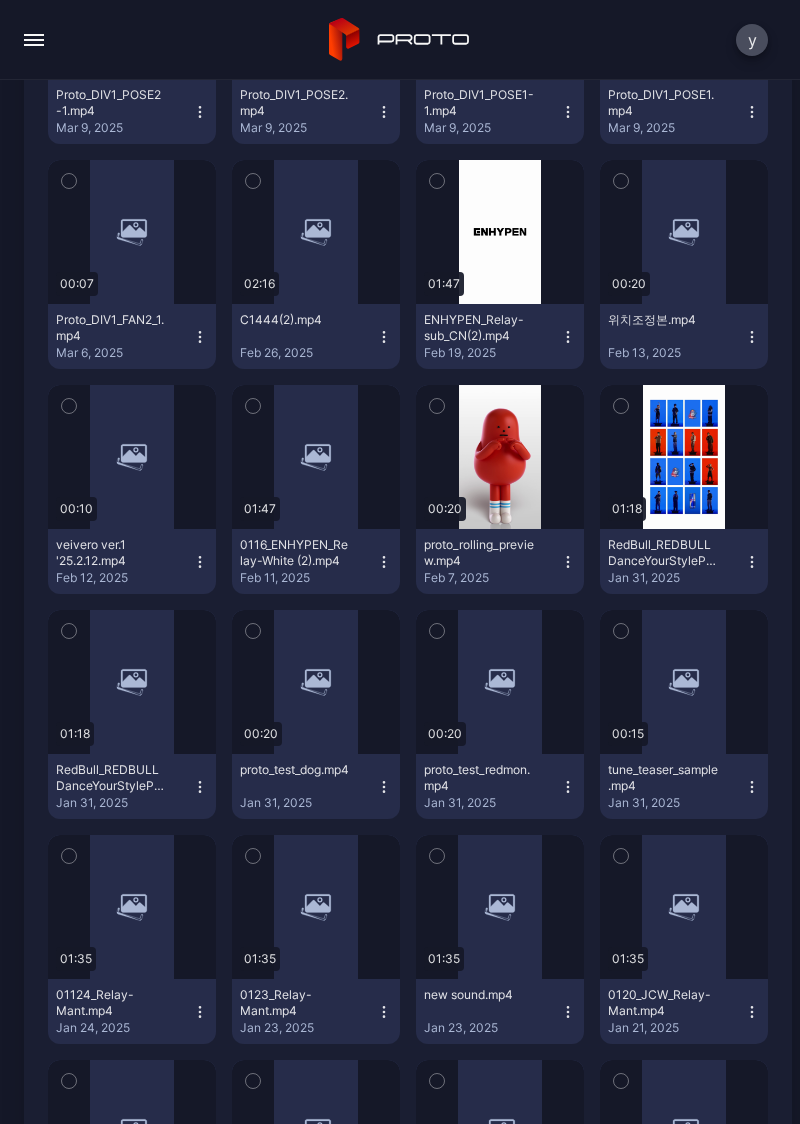 scroll, scrollTop: 8987, scrollLeft: 0, axis: vertical 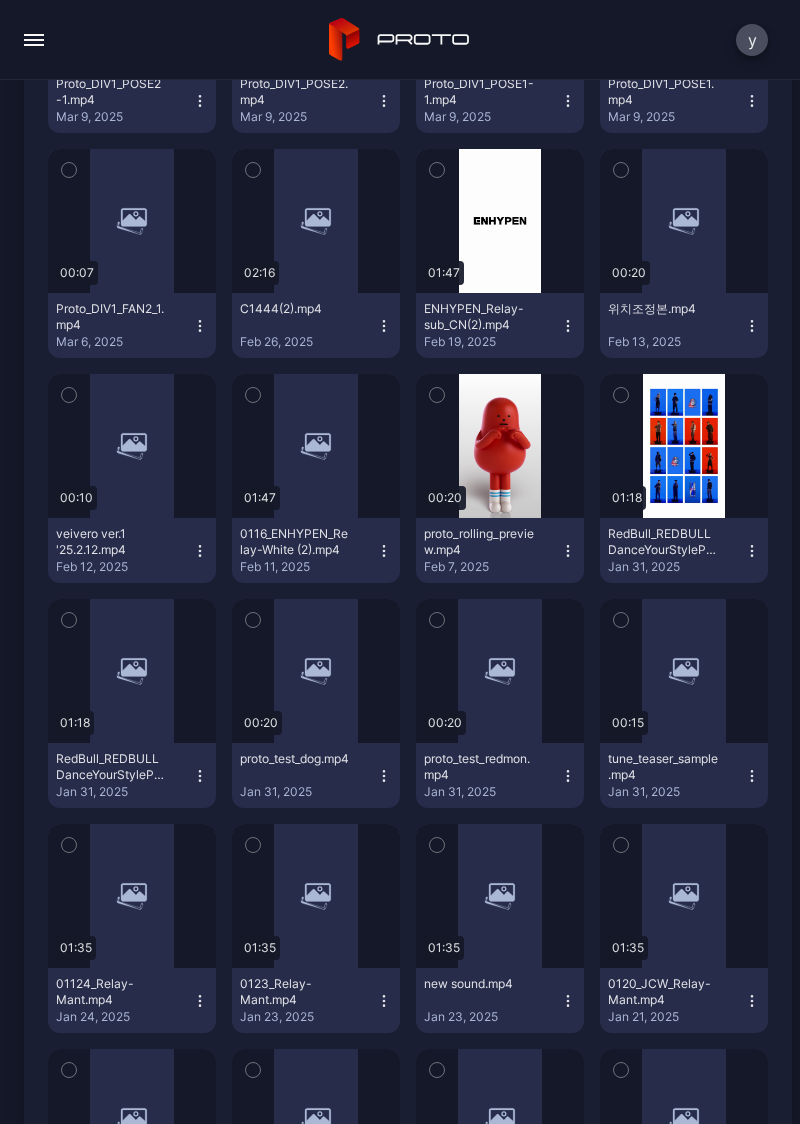 click 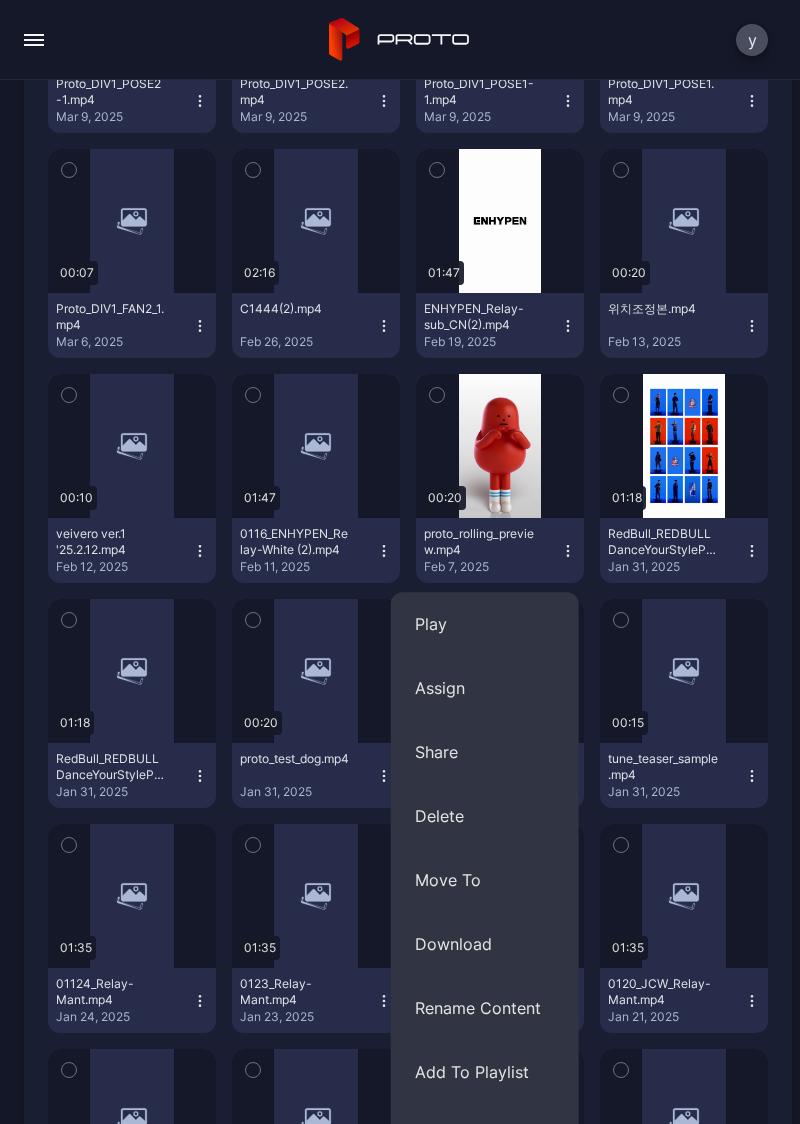 click on "Assign" at bounding box center [485, 688] 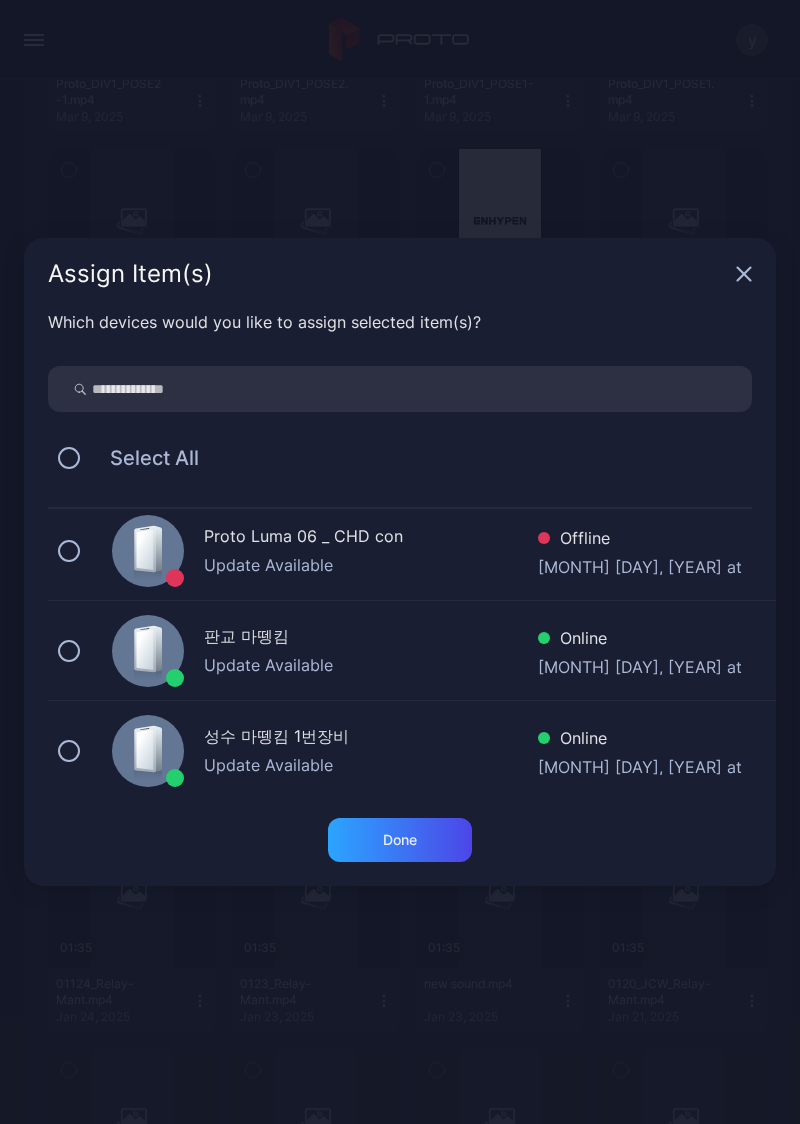 scroll, scrollTop: 622, scrollLeft: 0, axis: vertical 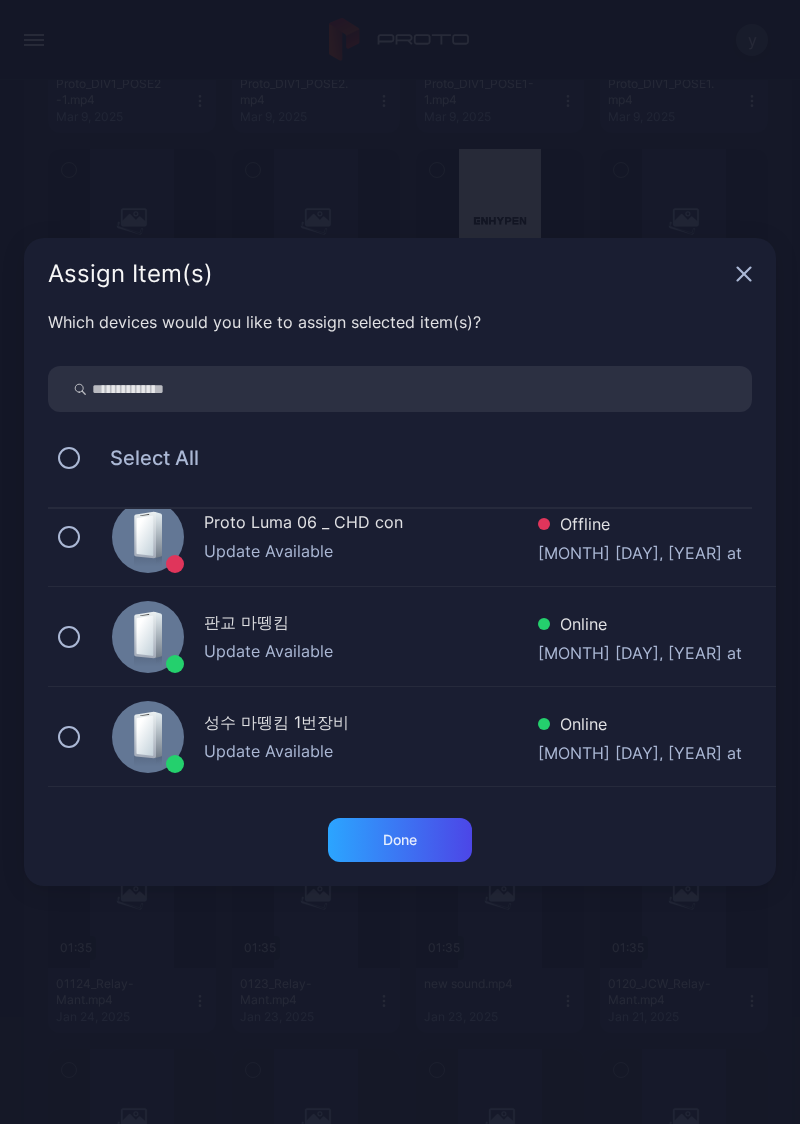 click on "[NAME] Update Available Online [MONTH] [DAY], [YEAR] at [TIME]" at bounding box center (412, 637) 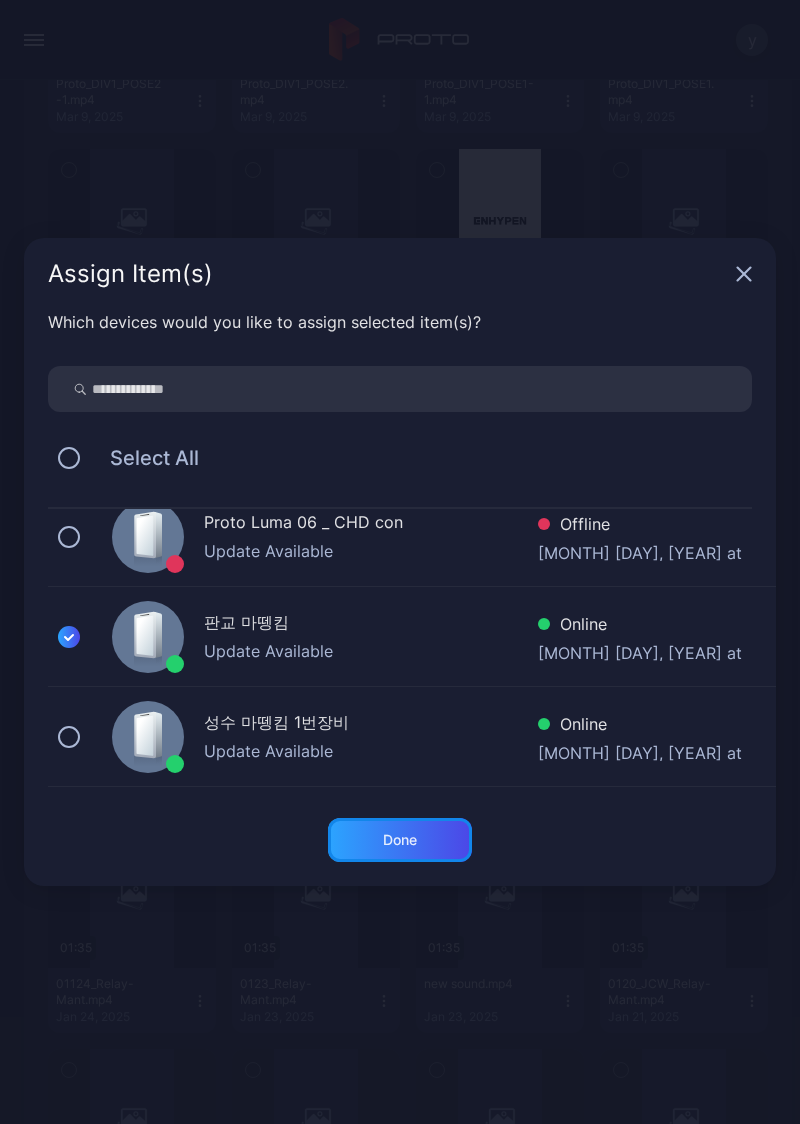 click on "Done" at bounding box center (400, 840) 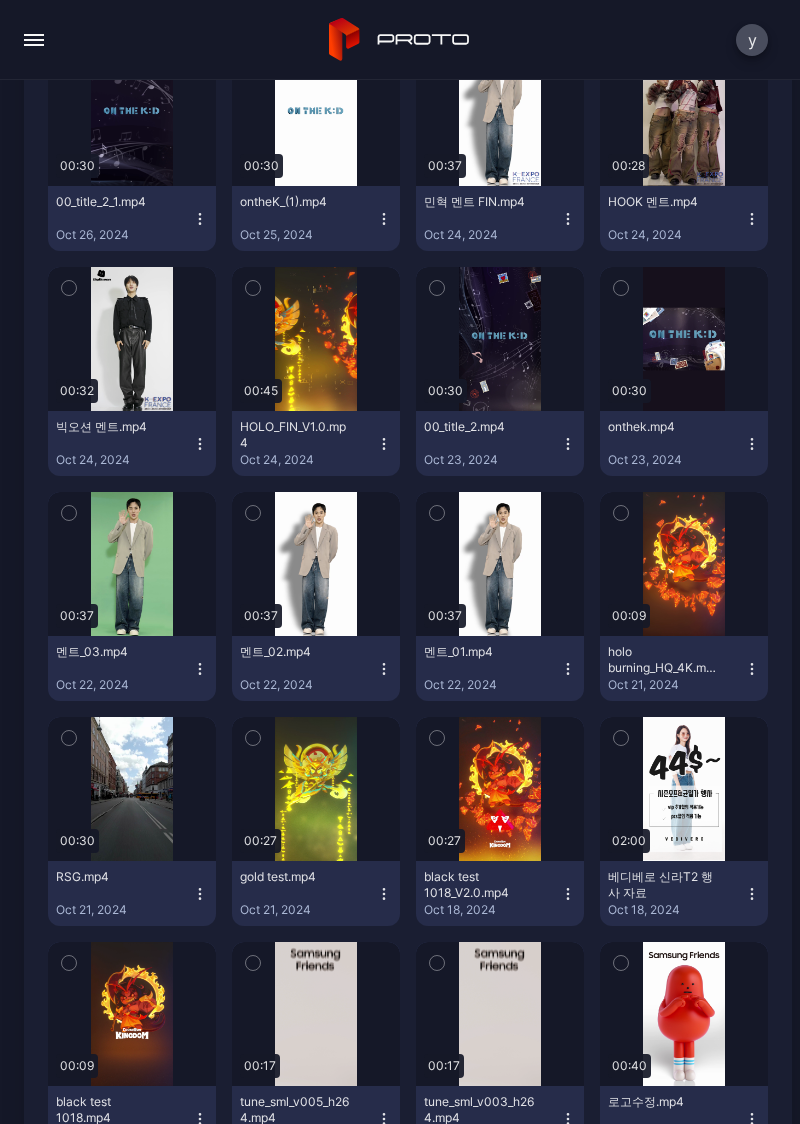 scroll, scrollTop: 12249, scrollLeft: 0, axis: vertical 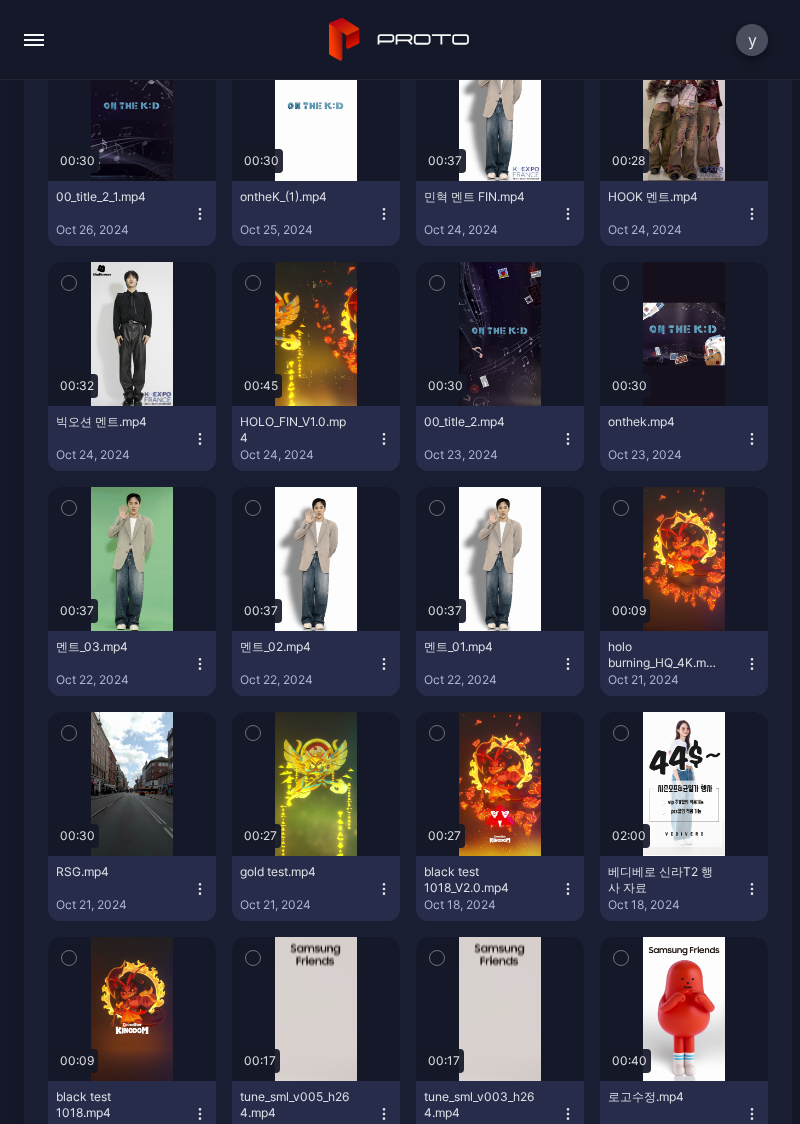 click 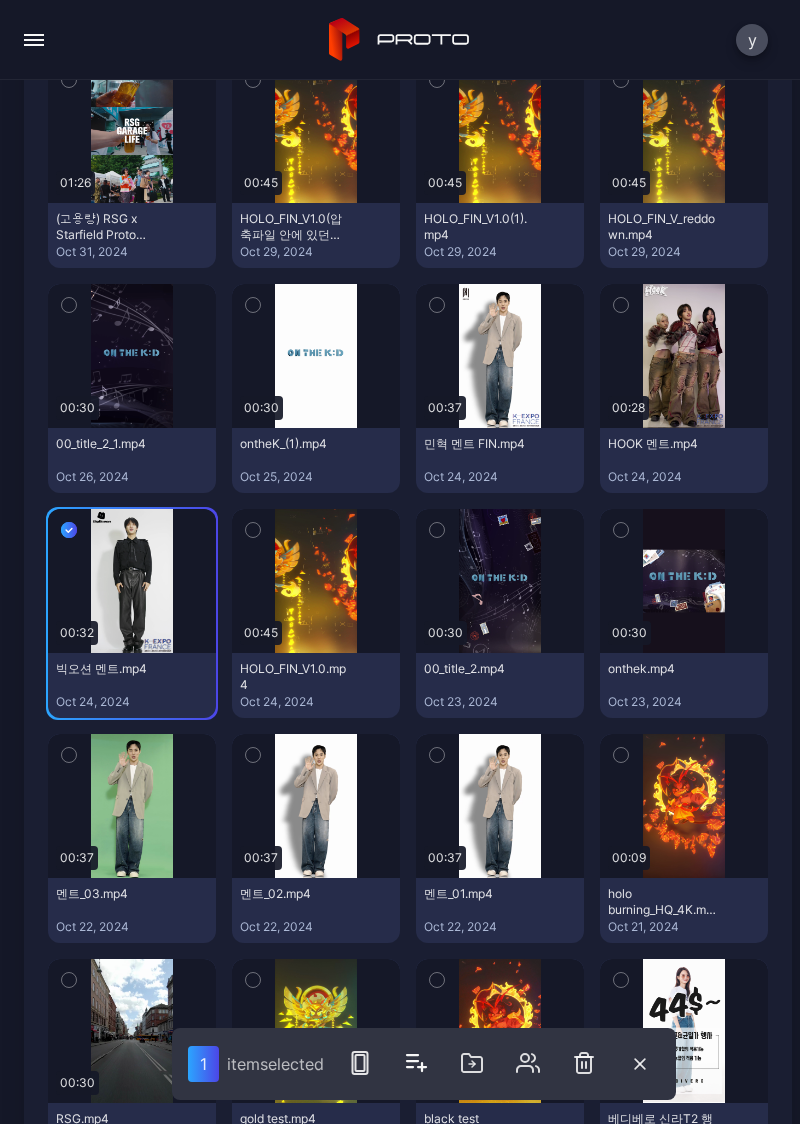 scroll, scrollTop: 11977, scrollLeft: 0, axis: vertical 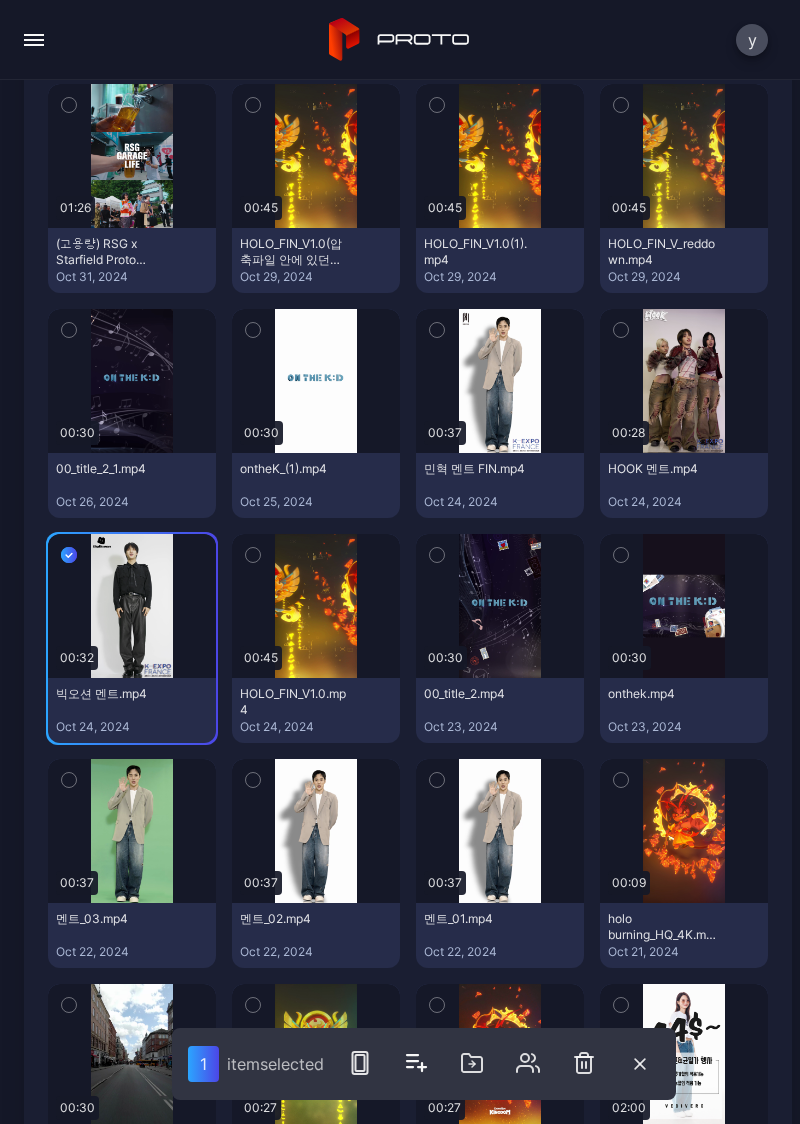 click at bounding box center [621, 330] 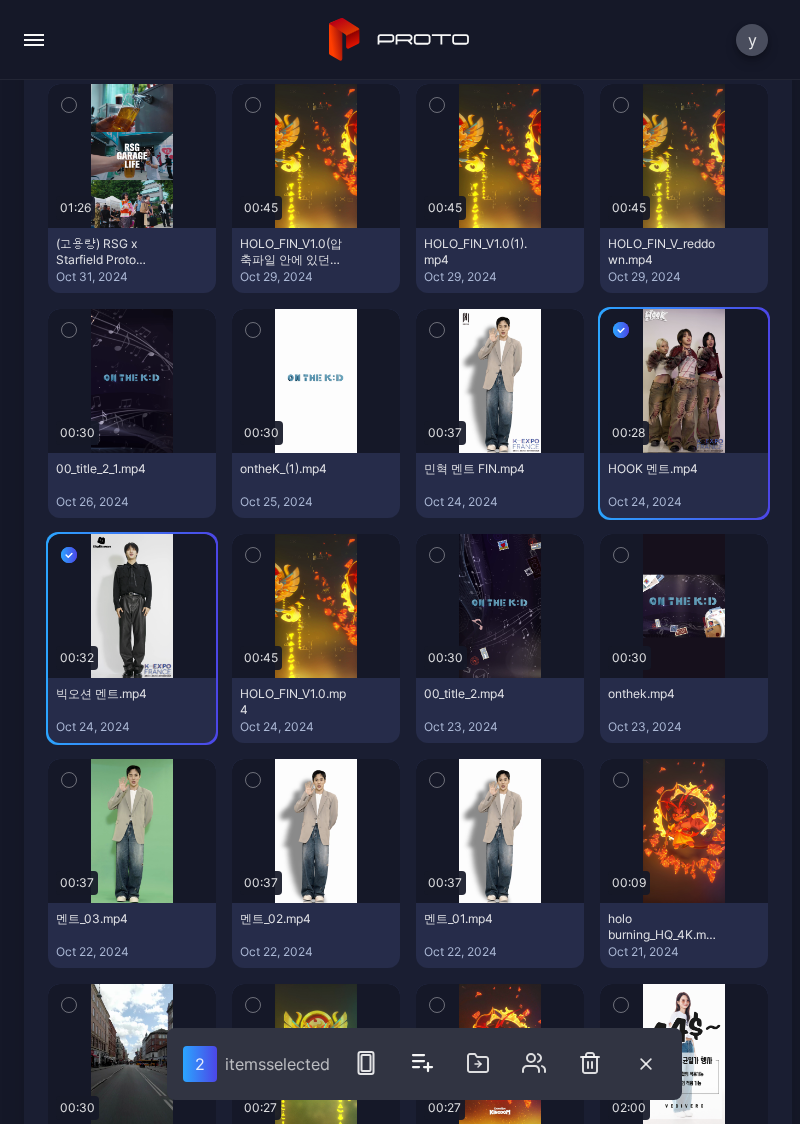 click 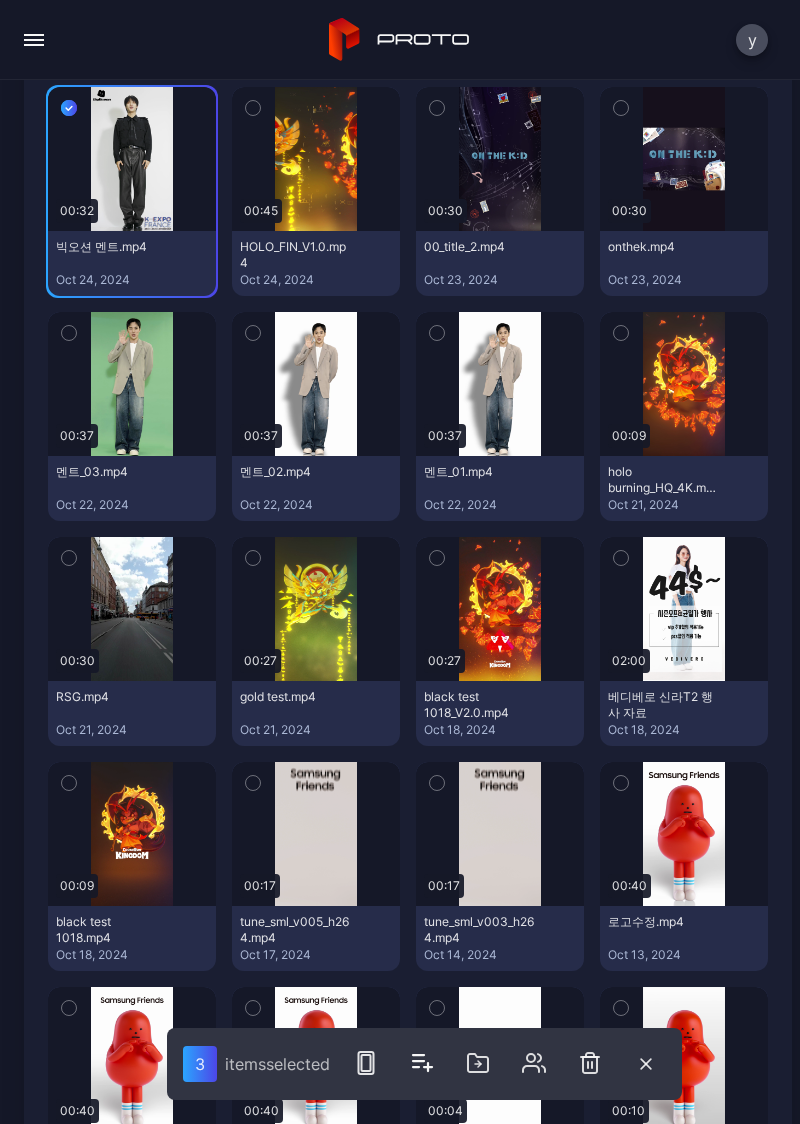 scroll, scrollTop: 12425, scrollLeft: 0, axis: vertical 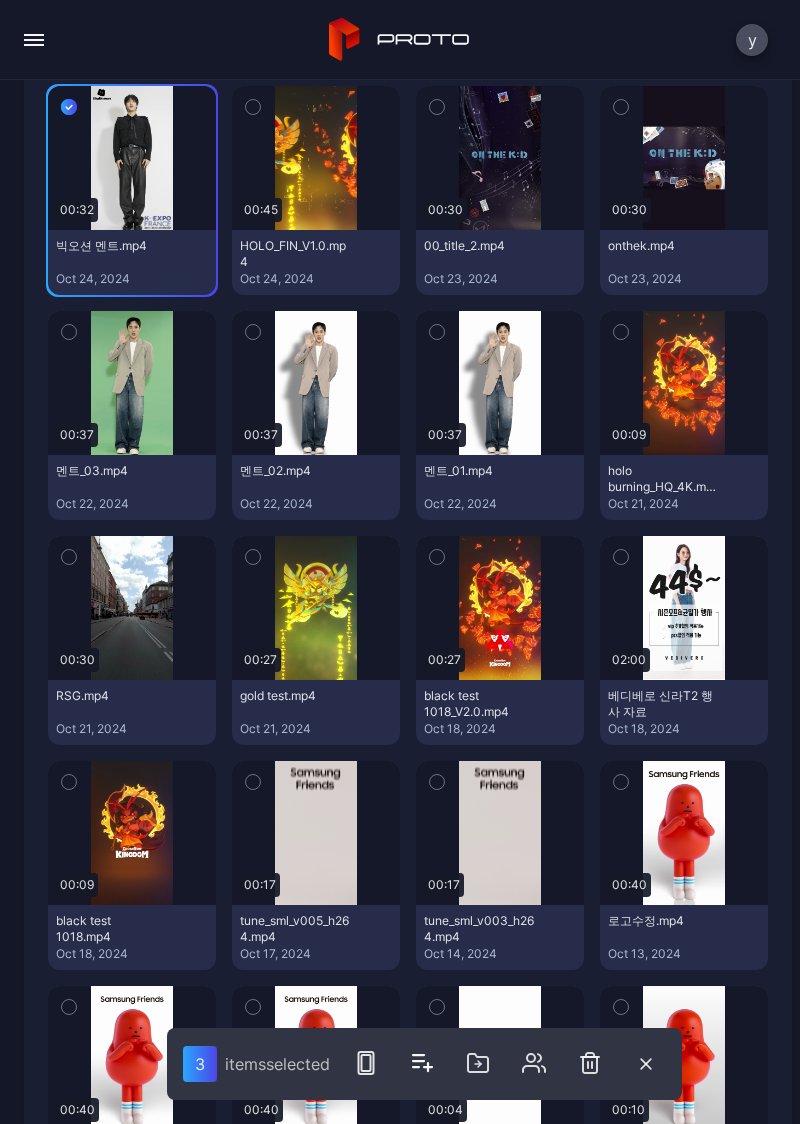 click at bounding box center [621, 557] 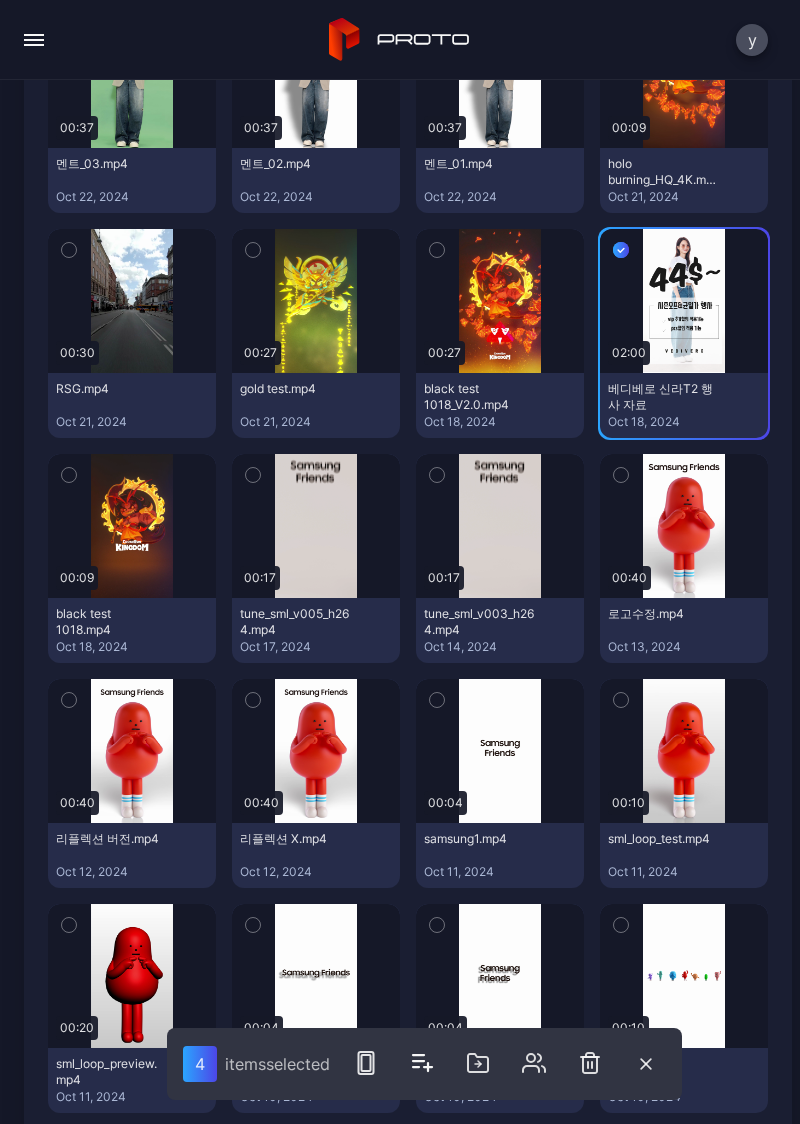 scroll, scrollTop: 12734, scrollLeft: 0, axis: vertical 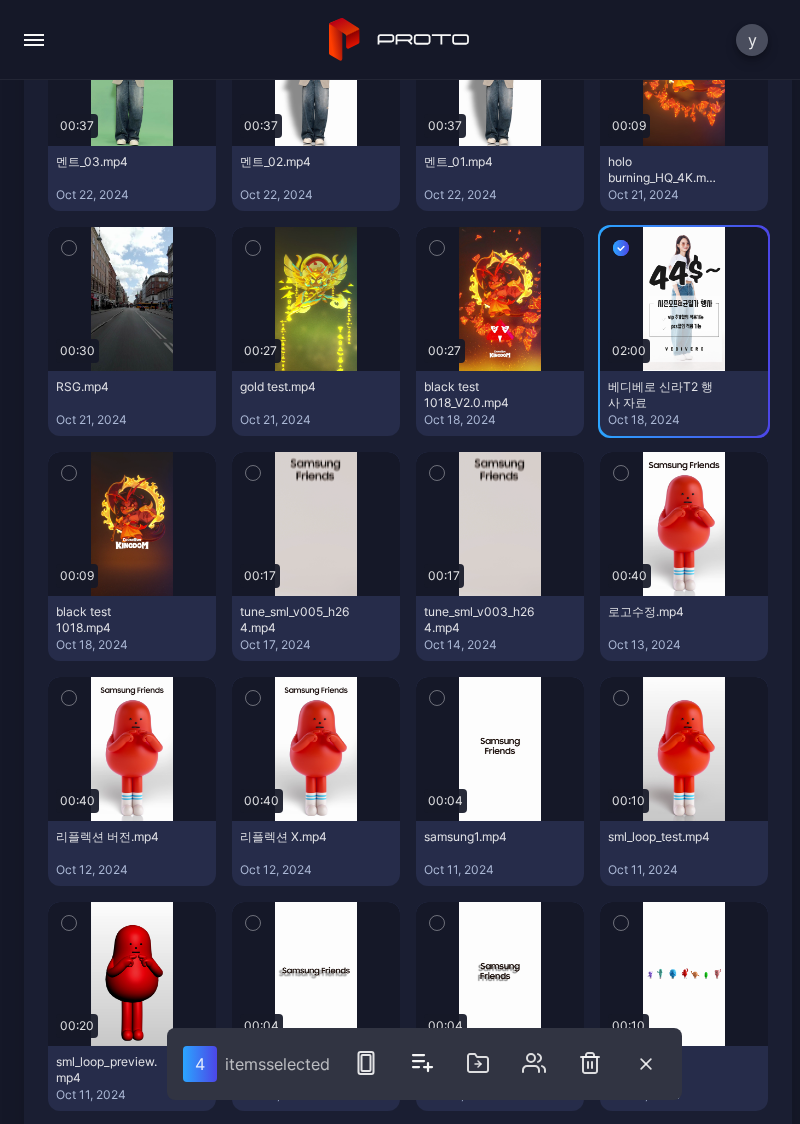 click 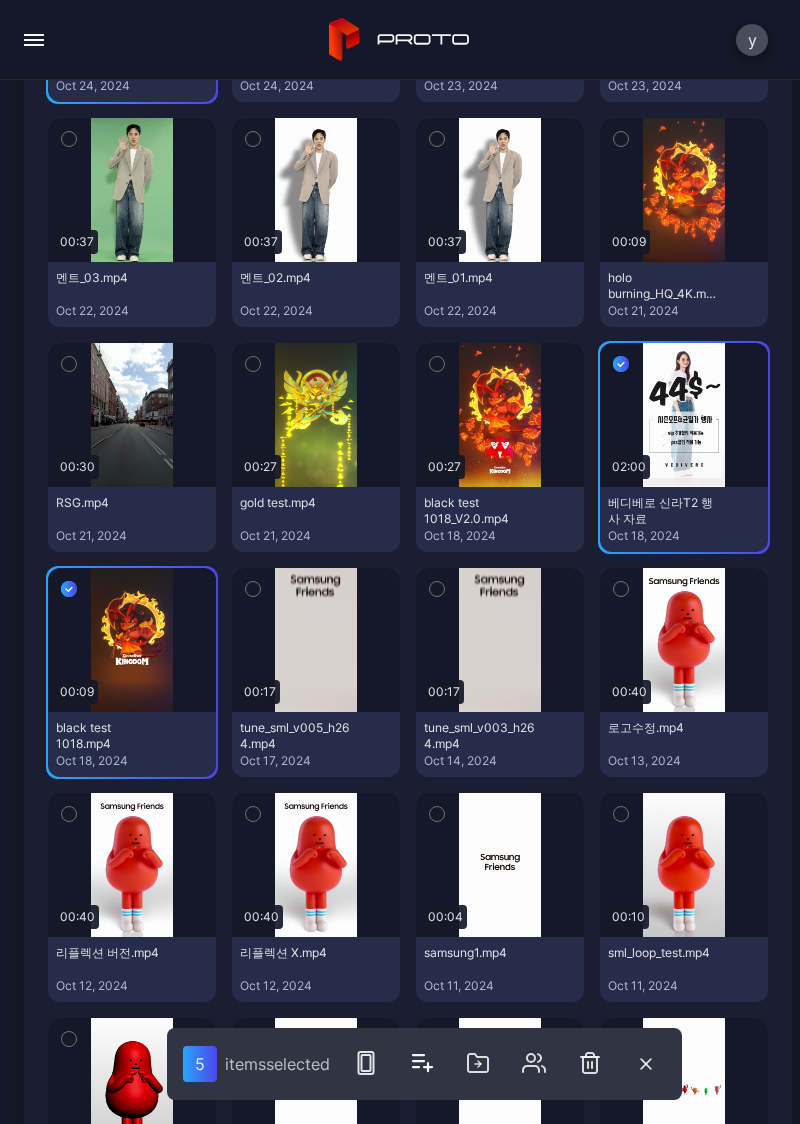 scroll, scrollTop: 12610, scrollLeft: 0, axis: vertical 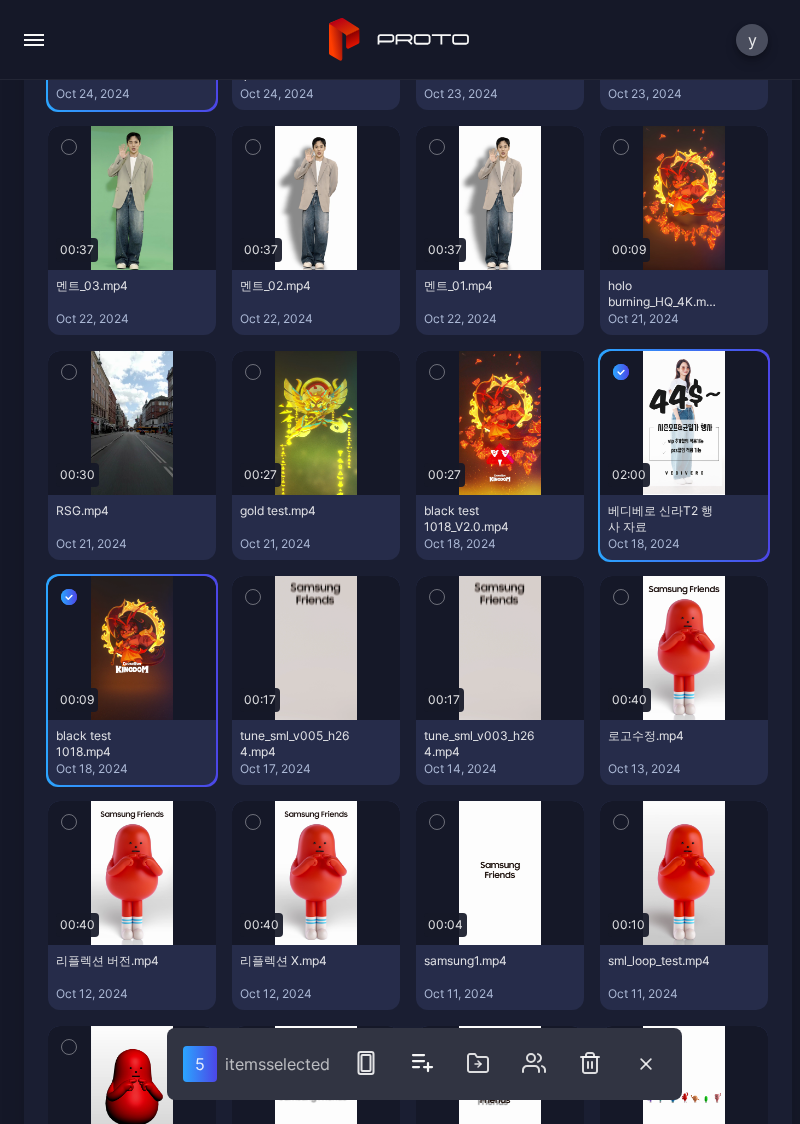 click 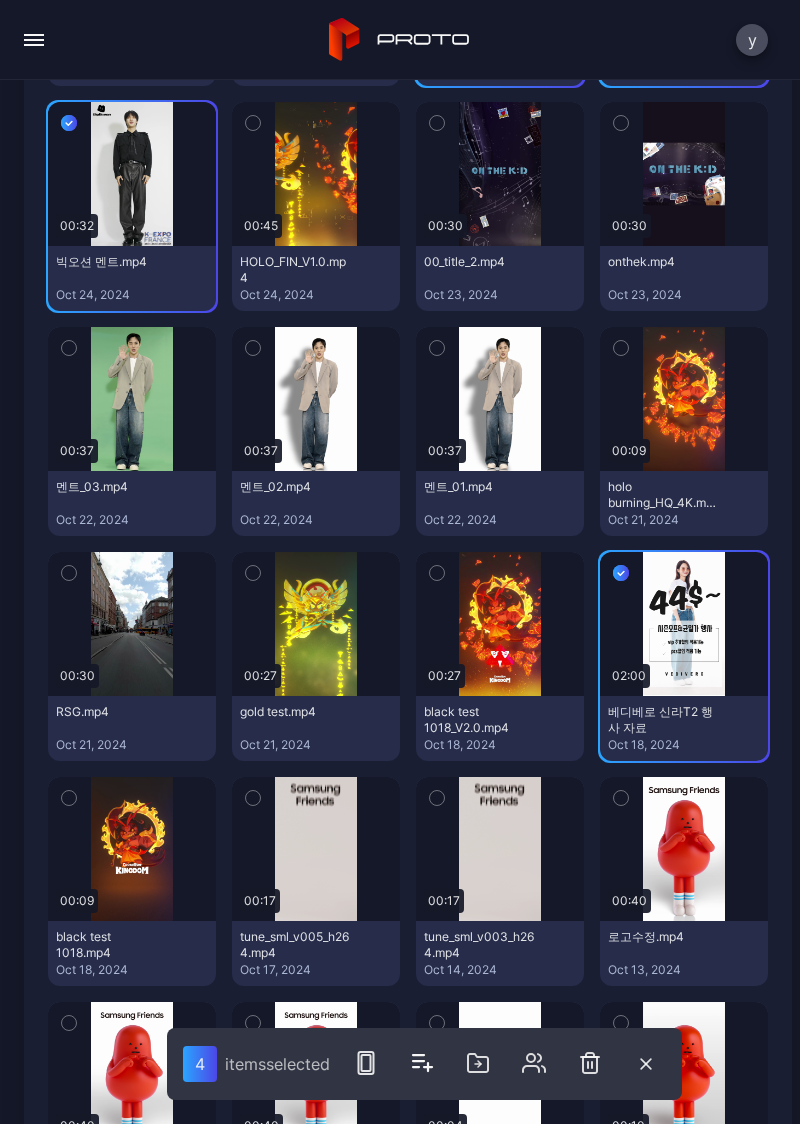 scroll, scrollTop: 12412, scrollLeft: 0, axis: vertical 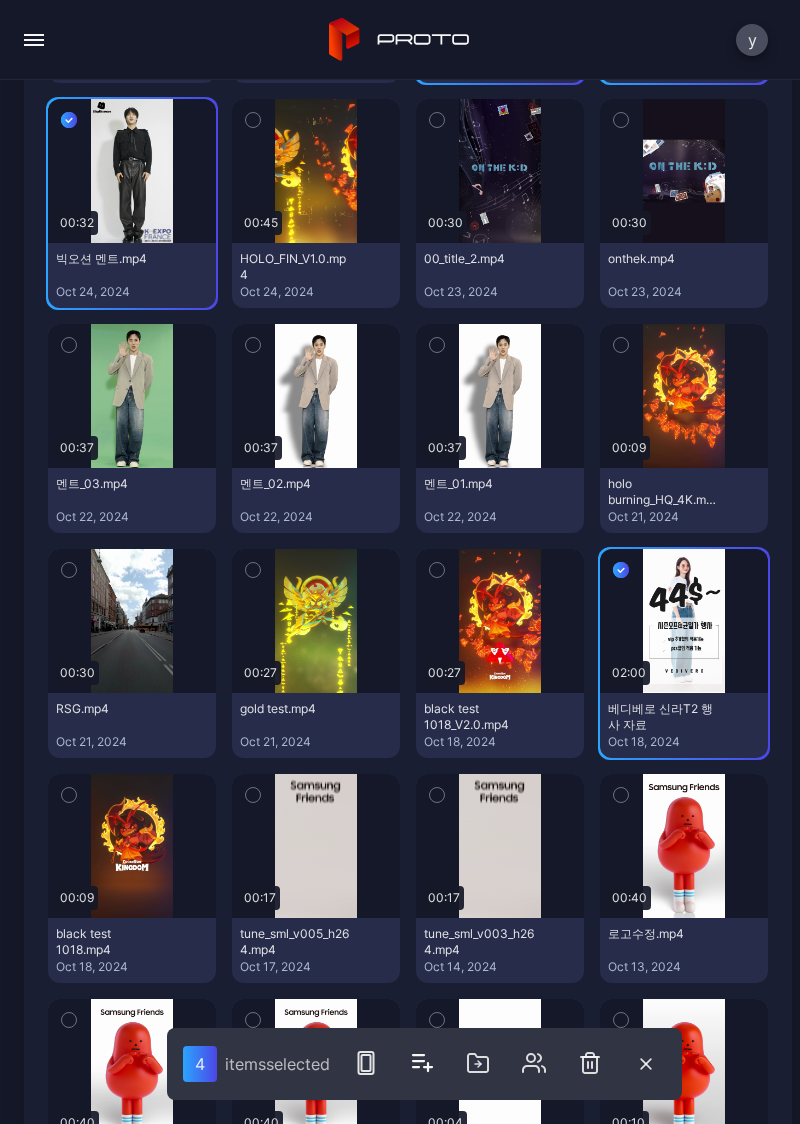 click at bounding box center (621, 345) 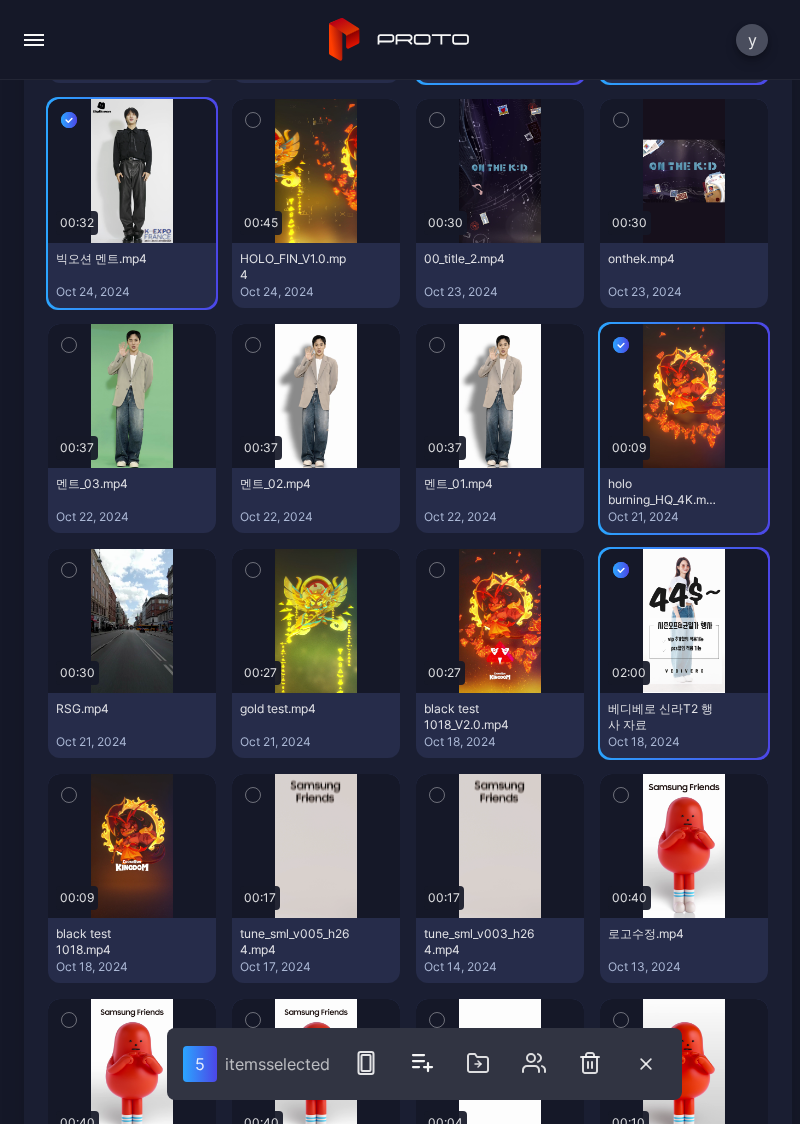 click on "Preview" at bounding box center (316, 171) 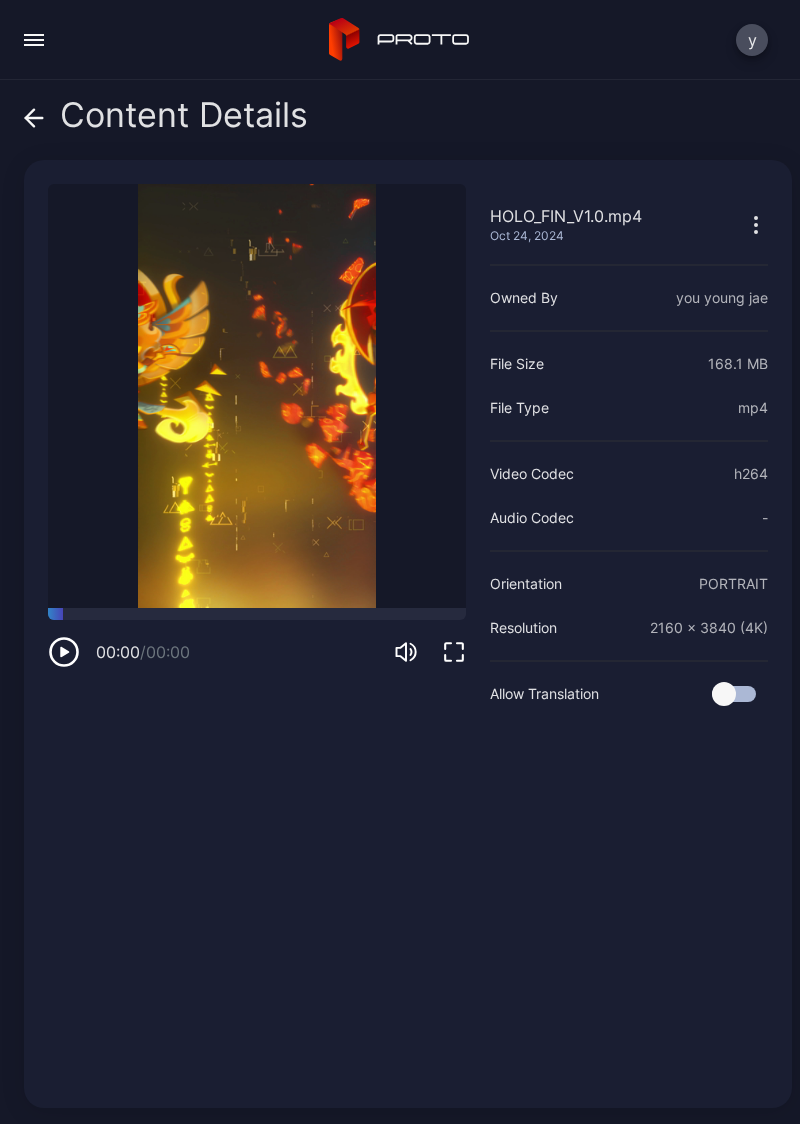 click on "Content Details" at bounding box center [166, 120] 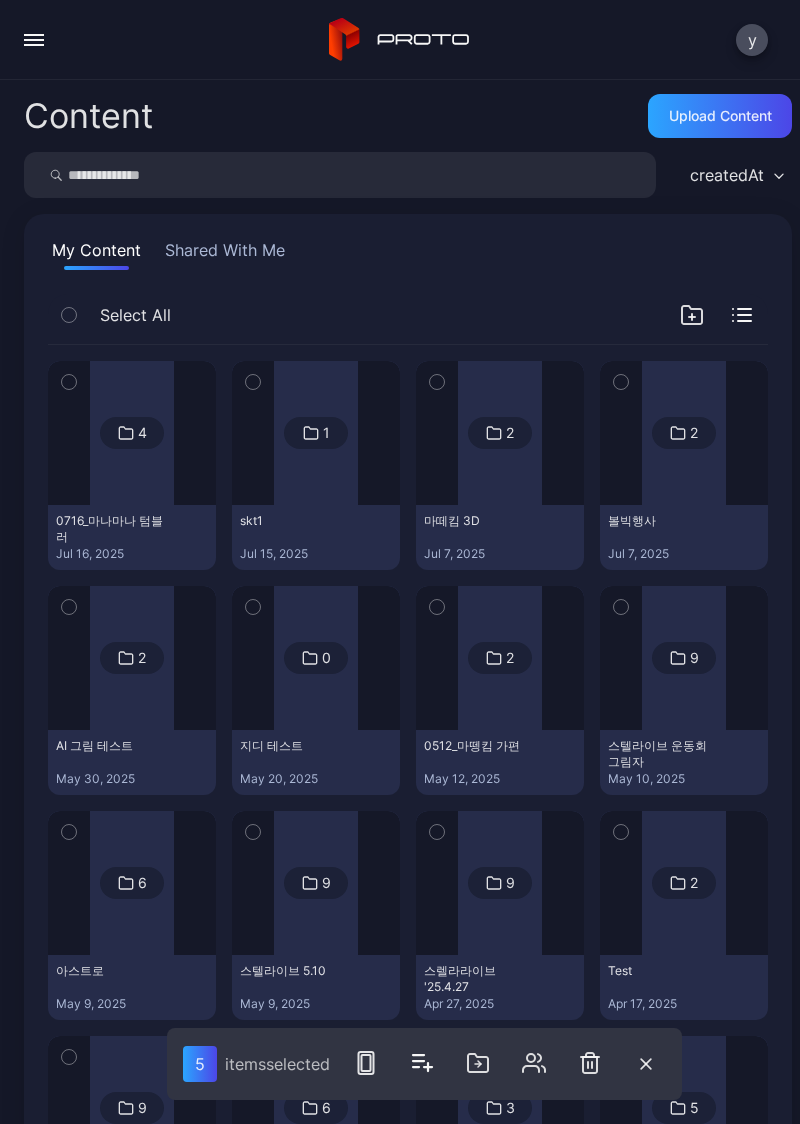 click on "4 0716_[NAME] Jul [DAY], [YEAR] 1 skt1 Jul [DAY], [YEAR] 2 [NAME] 3D Jul [DAY], [YEAR] 2 [NAME] Jul [DAY], [YEAR] 2 [NAME] May [DAY], [YEAR] 0 [NAME] May [DAY], [YEAR] 2 0512_[NAME] May [DAY], [YEAR] 9 [NAME] May [DAY], [YEAR] 6 [NAME] May [DAY], [YEAR] 9 [NAME] May [DAY], [YEAR] 9 [NAME] ' [YEAR].[MONTH].[DAY] Apr [DAY], [YEAR] 2 [NAME] Apr [DAY], [YEAR] 9 [NAME] Apr [DAY], [YEAR] 6 [NAME] Mar [DAY], [YEAR] 3 [NAME] Jun [DAY], [YEAR] 5 [NAME] Apr [DAY], [YEAR] 2 [NAME] Mar [DAY], [YEAR] 9 [NAME] Mar [DAY], [YEAR] 14 [NAME] Feb [DAY], [YEAR] 12 [NAME] Feb [DAY], [YEAR] 4 [NAME] [NAME] Jan [DAY], [YEAR] 9 221116_EMP_[NAME] Nov [DAY], [YEAR] 4 [NAME] Nov [DAY], [YEAR] 8 221010_[NAME] Oct [DAY], [YEAR] 13 221014_EMP Oct [DAY], [YEAR] 3 [NAME] Sep [DAY], [YEAR] 31 Youtube Jun [DAY], [YEAR] 4 [NAME] Jun [DAY], [YEAR] 9 [NAME] Jun [DAY], [YEAR] 14 5" at bounding box center [408, 7673] 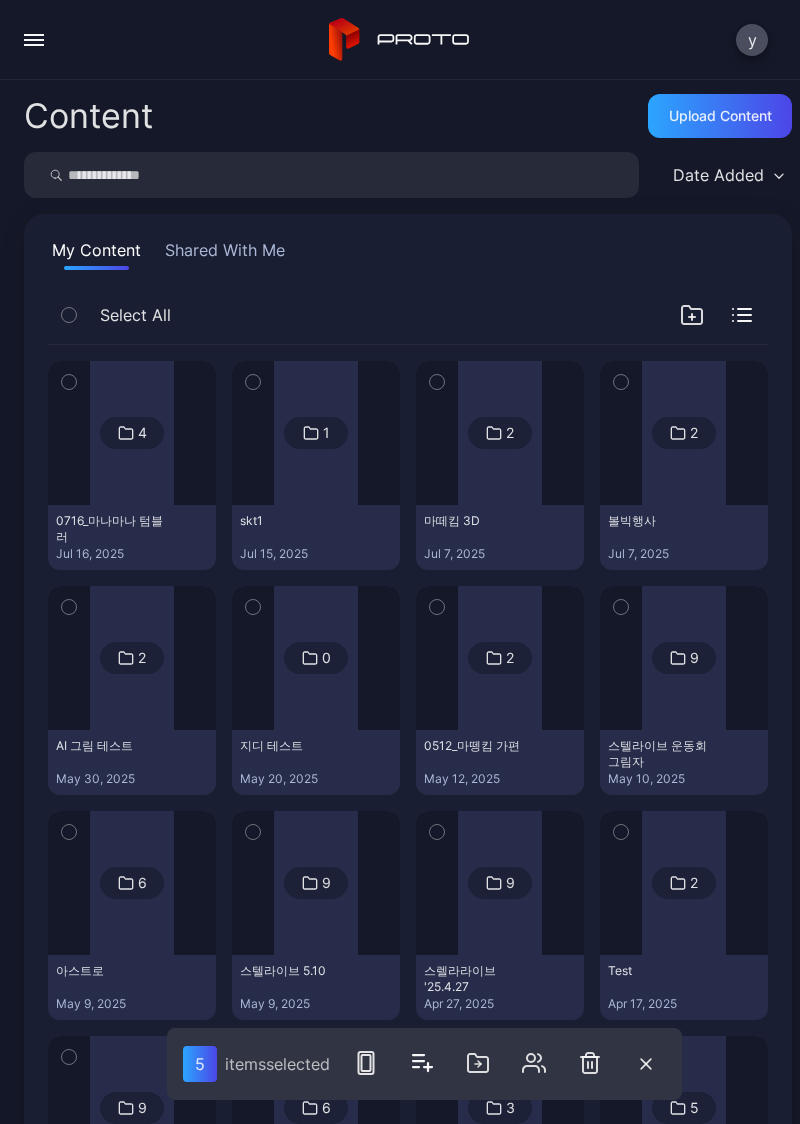 click at bounding box center (253, 12532) 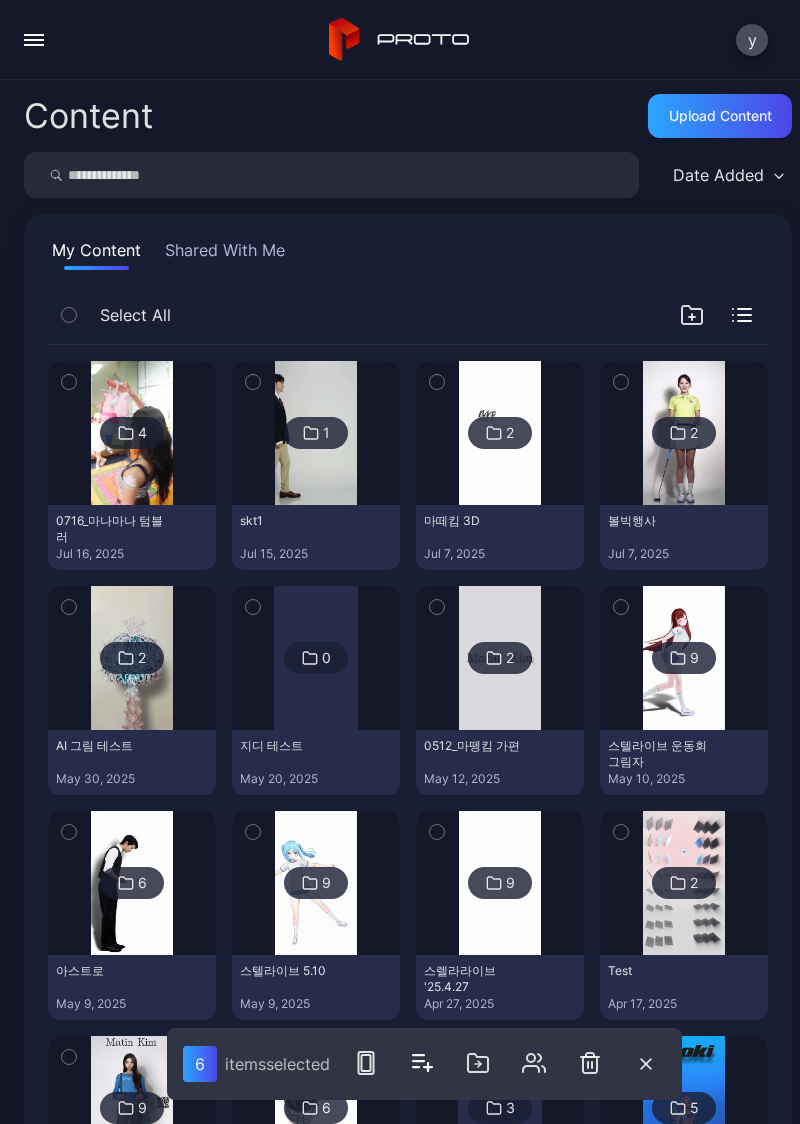 scroll, scrollTop: 12412, scrollLeft: 0, axis: vertical 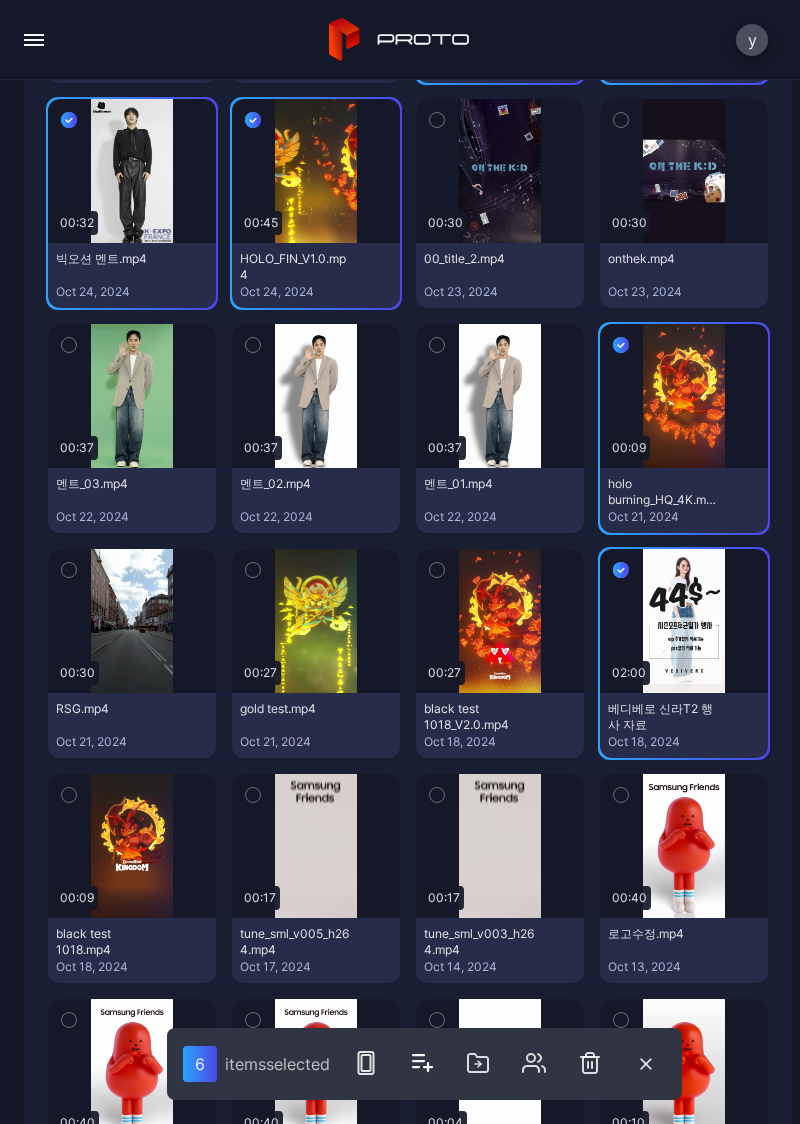 click 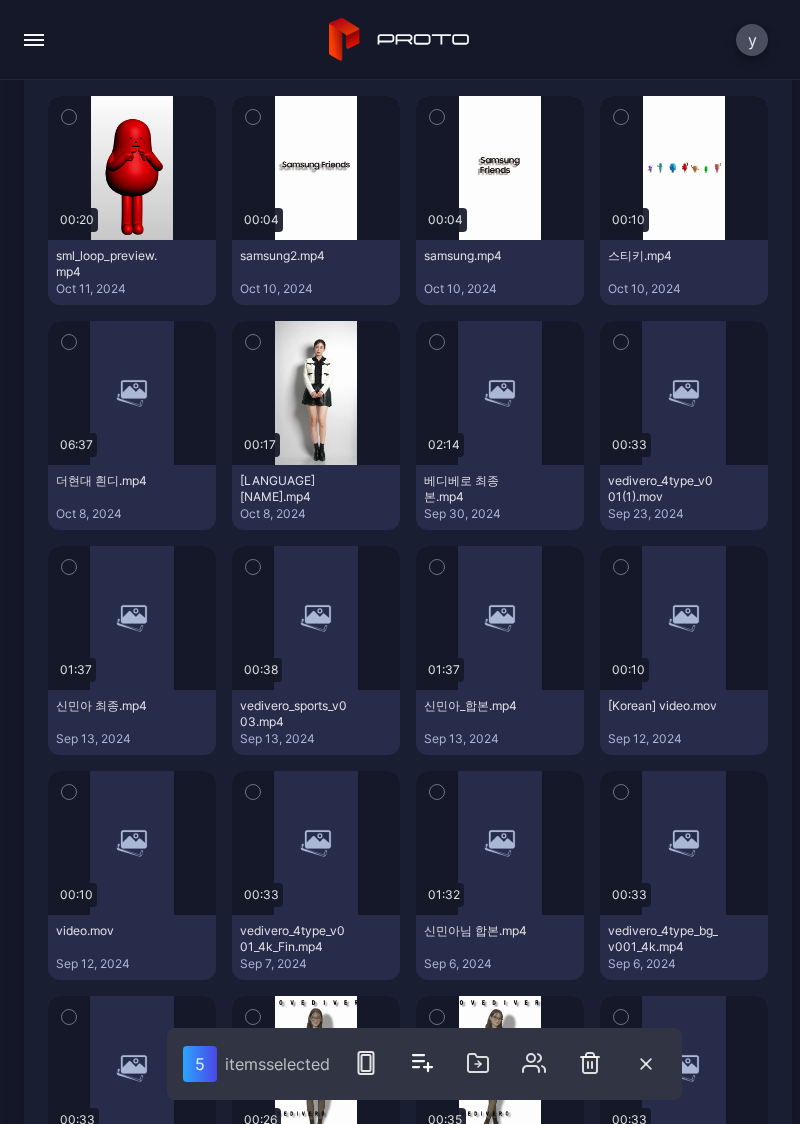 scroll, scrollTop: 13544, scrollLeft: 0, axis: vertical 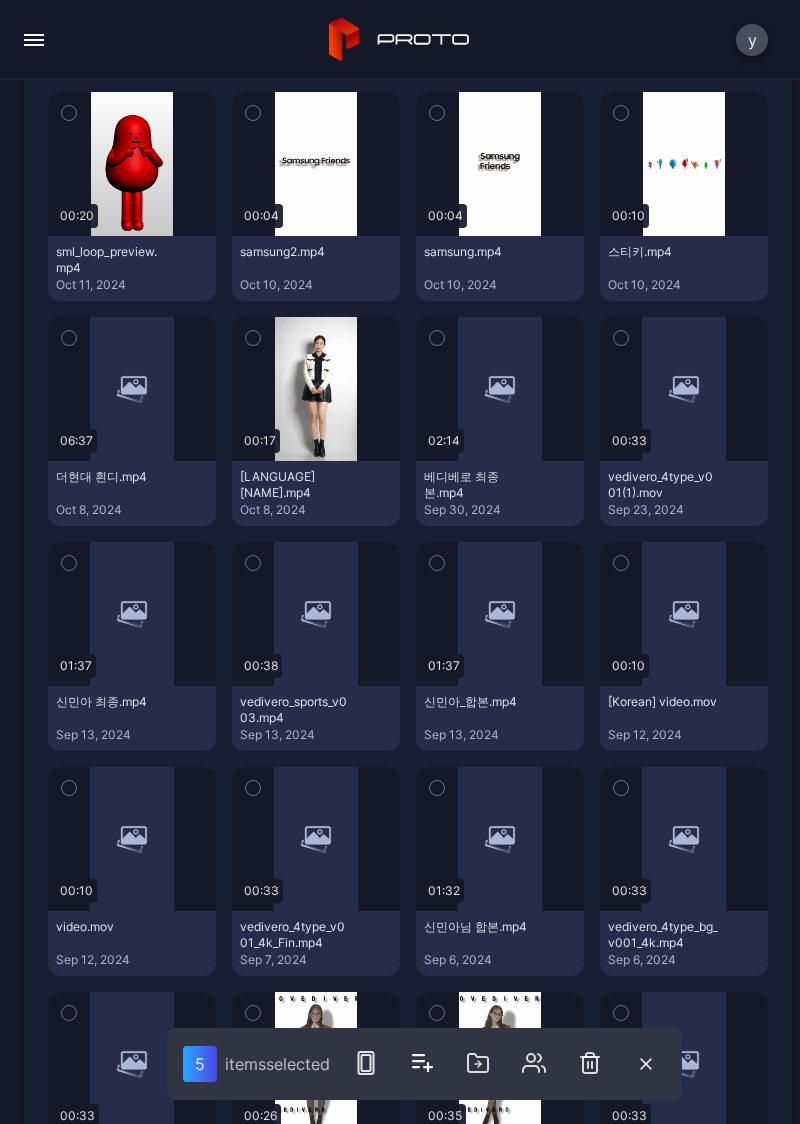 click 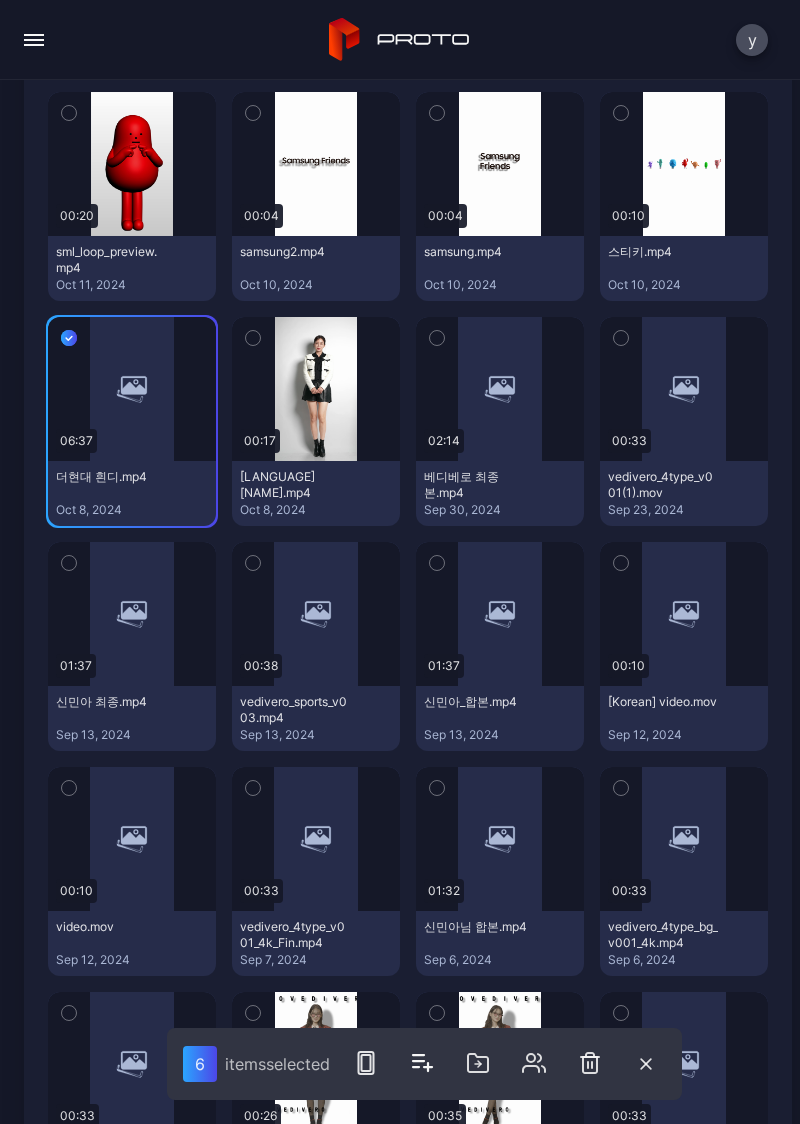 click at bounding box center (253, 338) 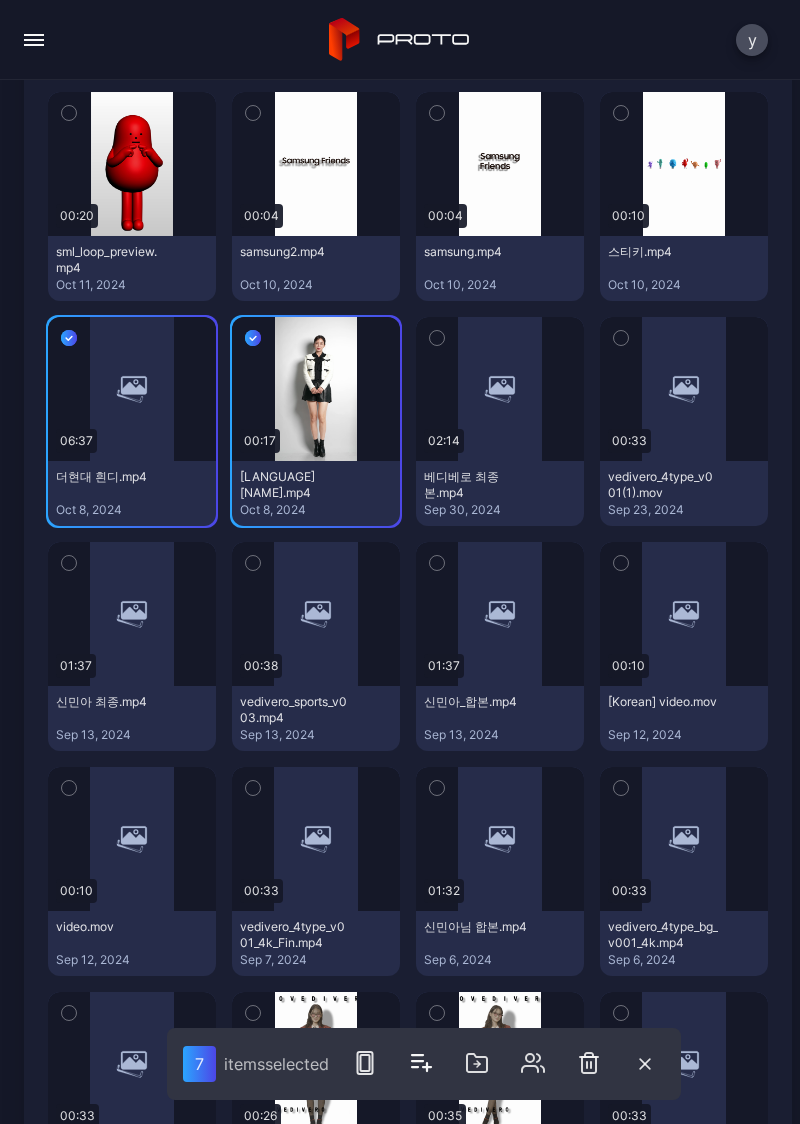 click 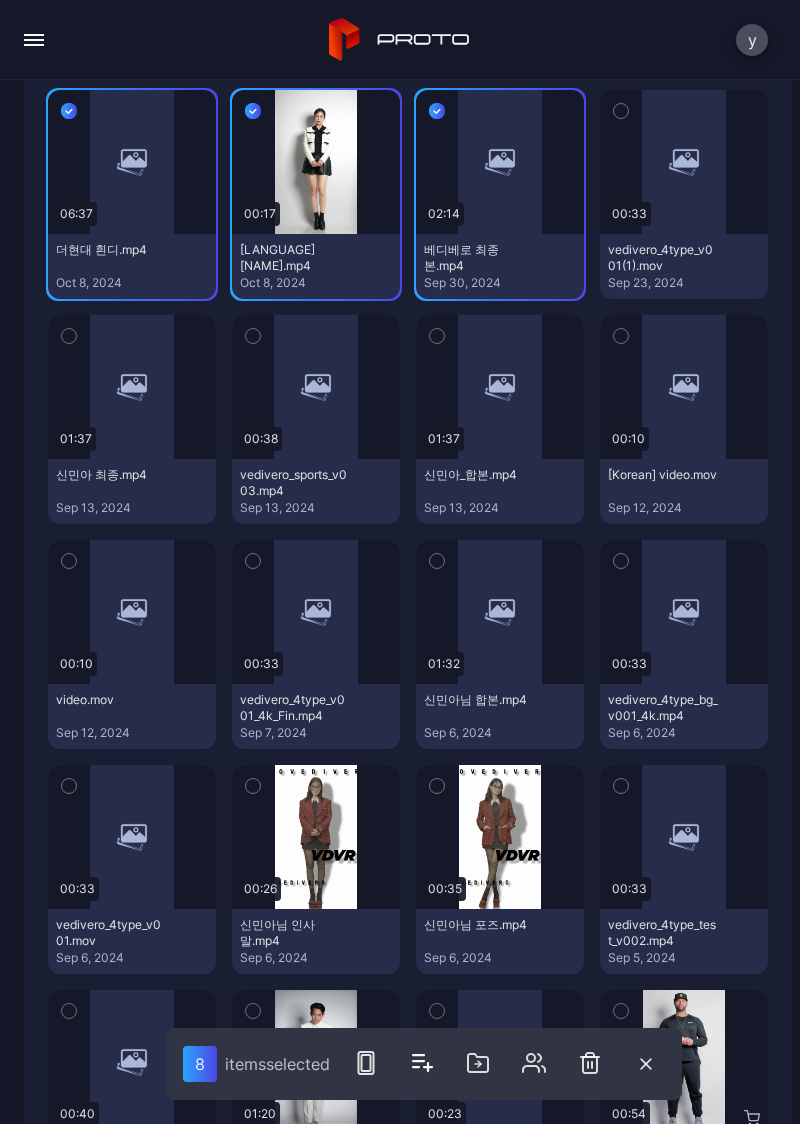 scroll, scrollTop: 13772, scrollLeft: 0, axis: vertical 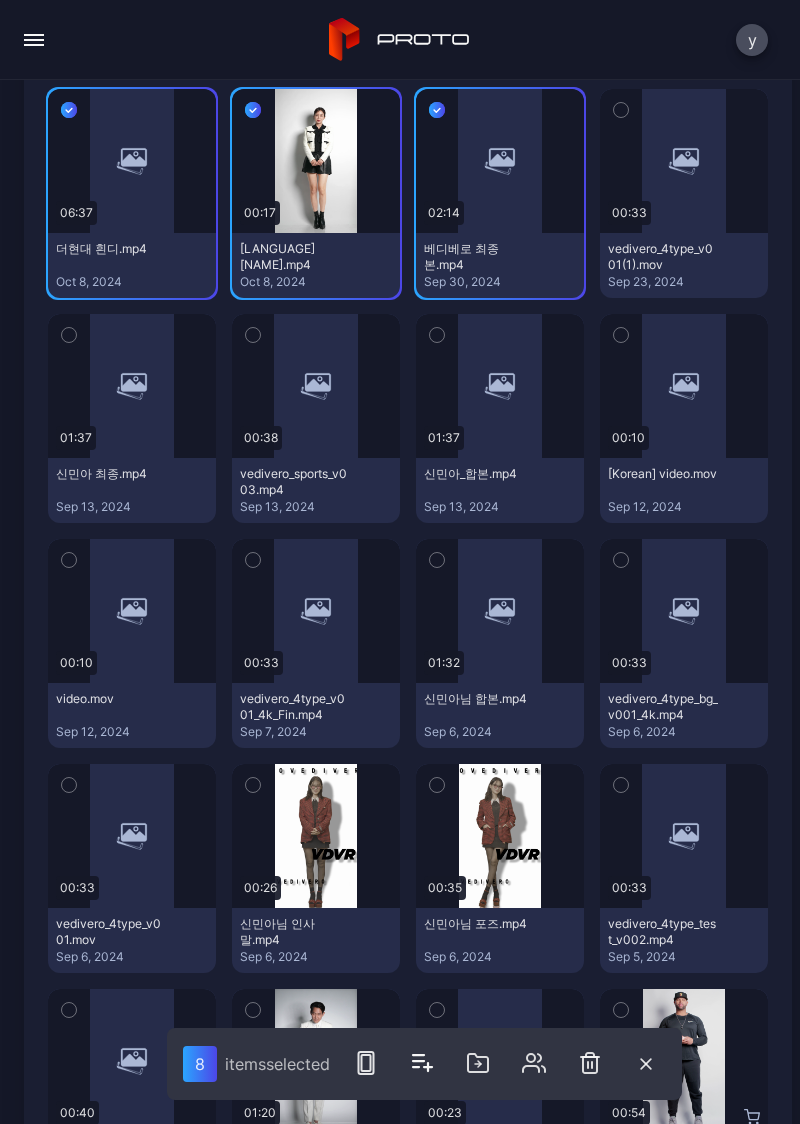 click at bounding box center (69, 335) 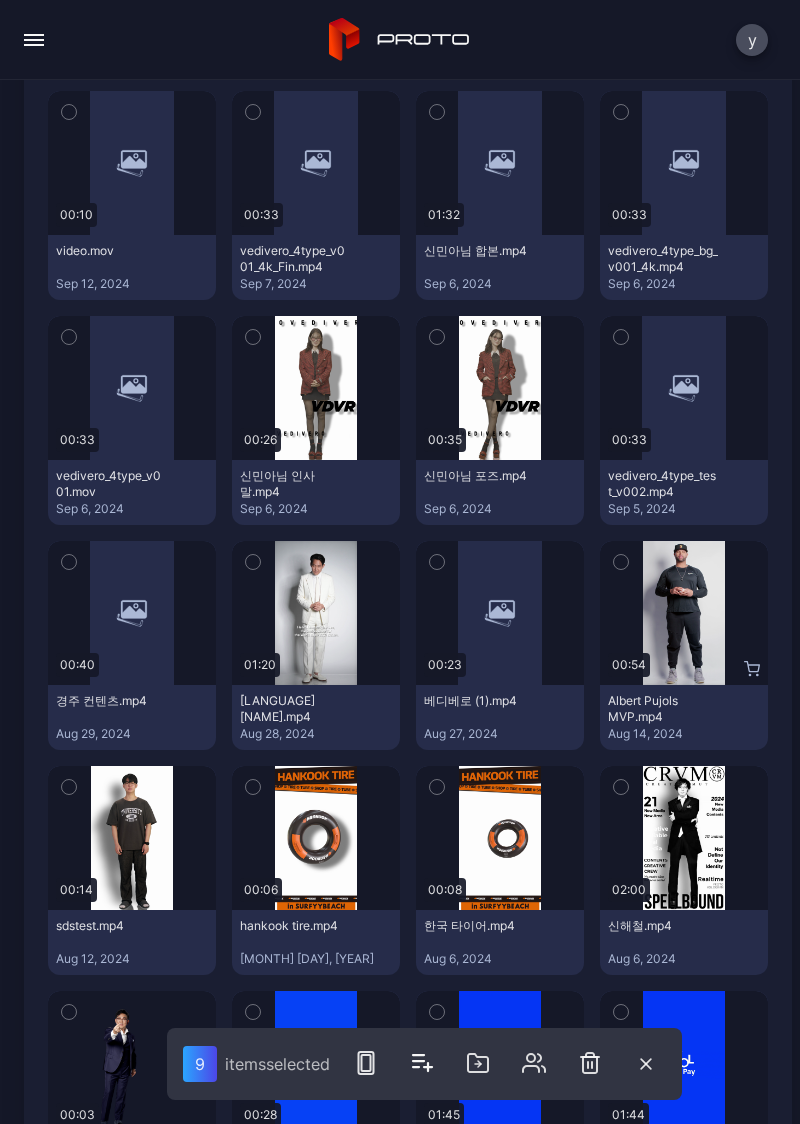 scroll, scrollTop: 14222, scrollLeft: 0, axis: vertical 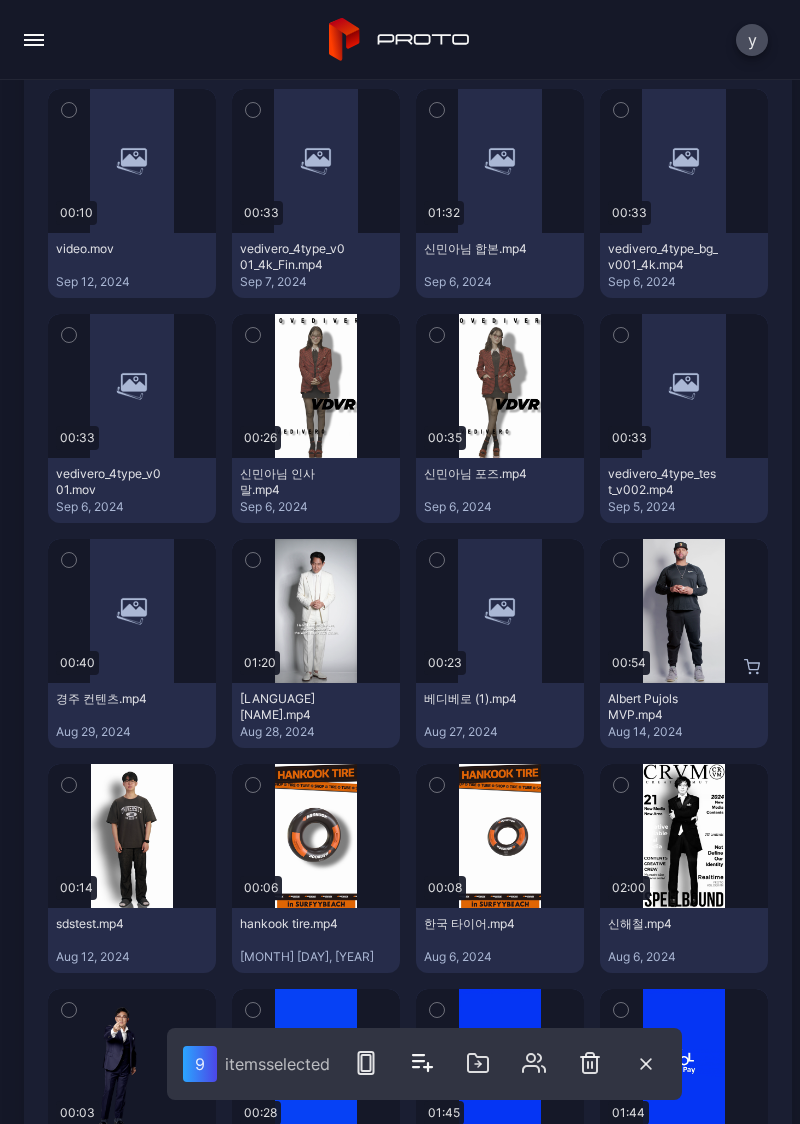 click 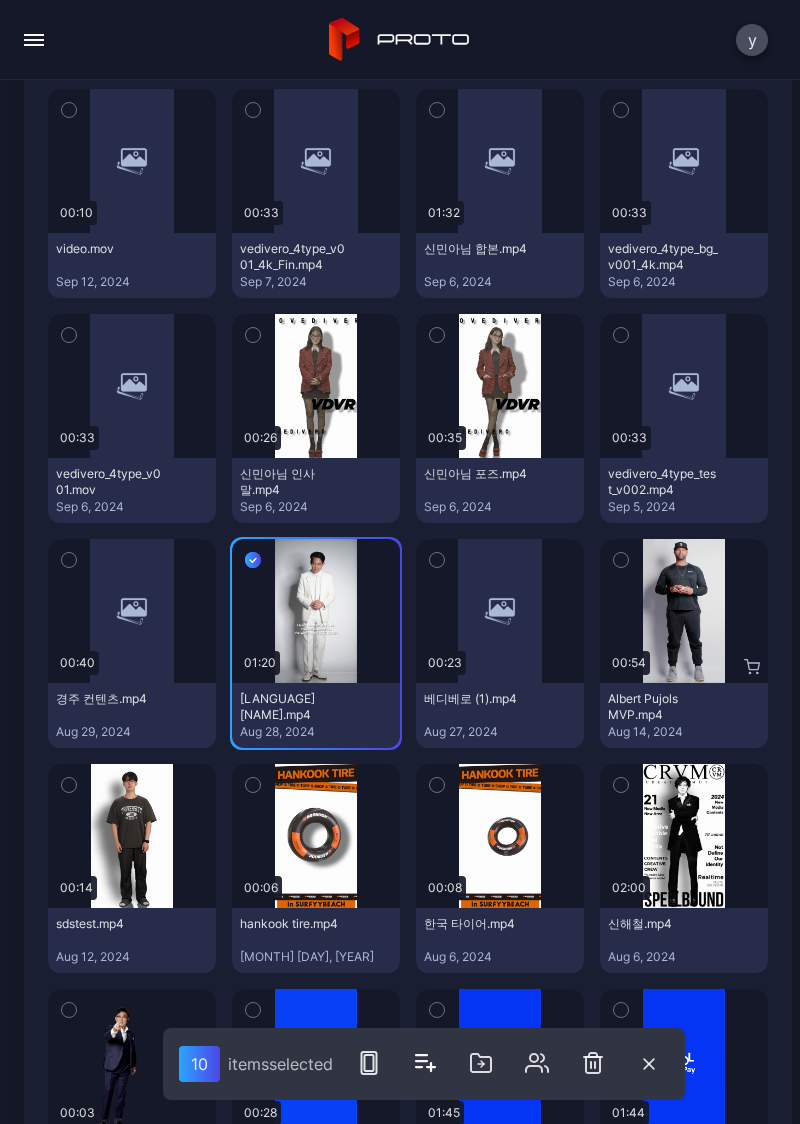 click at bounding box center (621, 560) 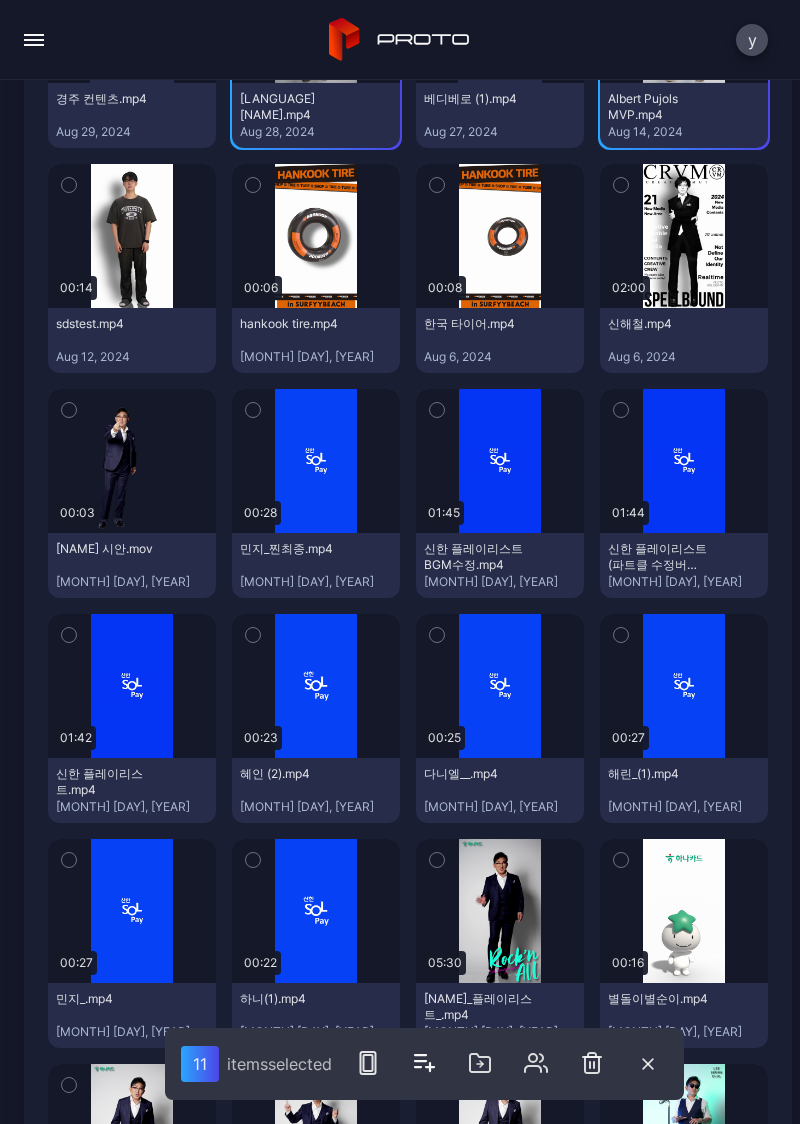 scroll, scrollTop: 14819, scrollLeft: 0, axis: vertical 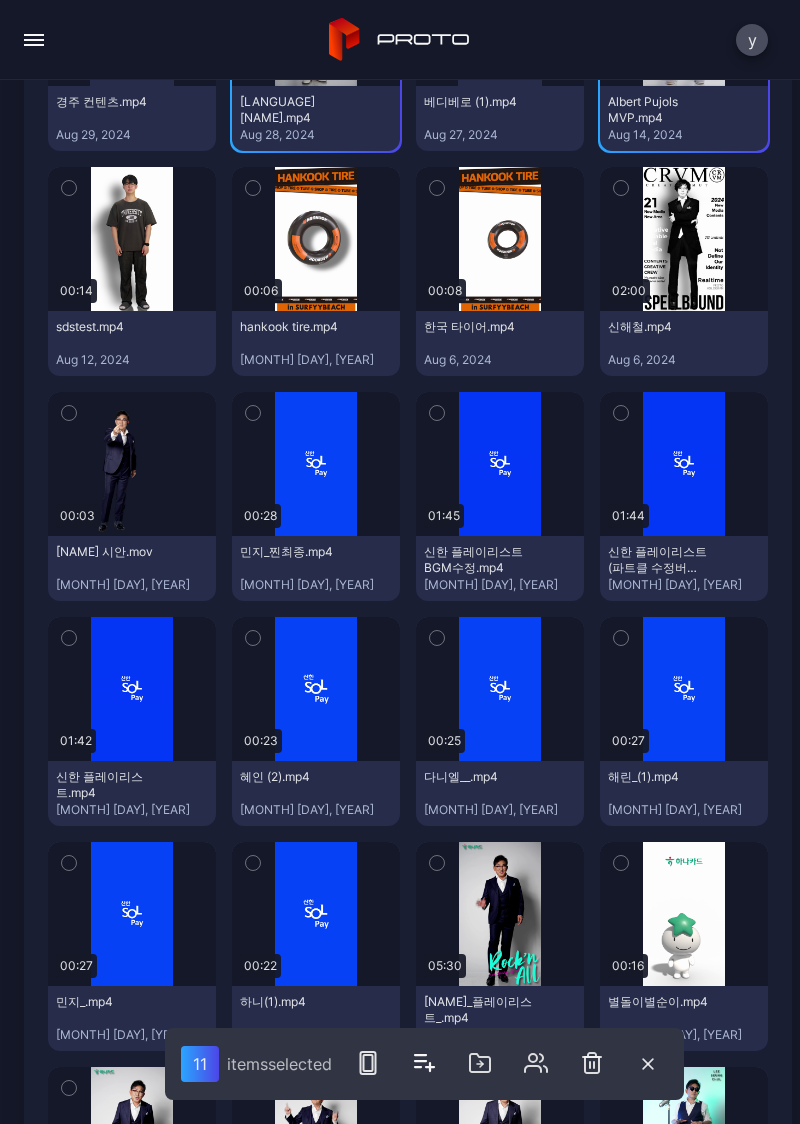 click 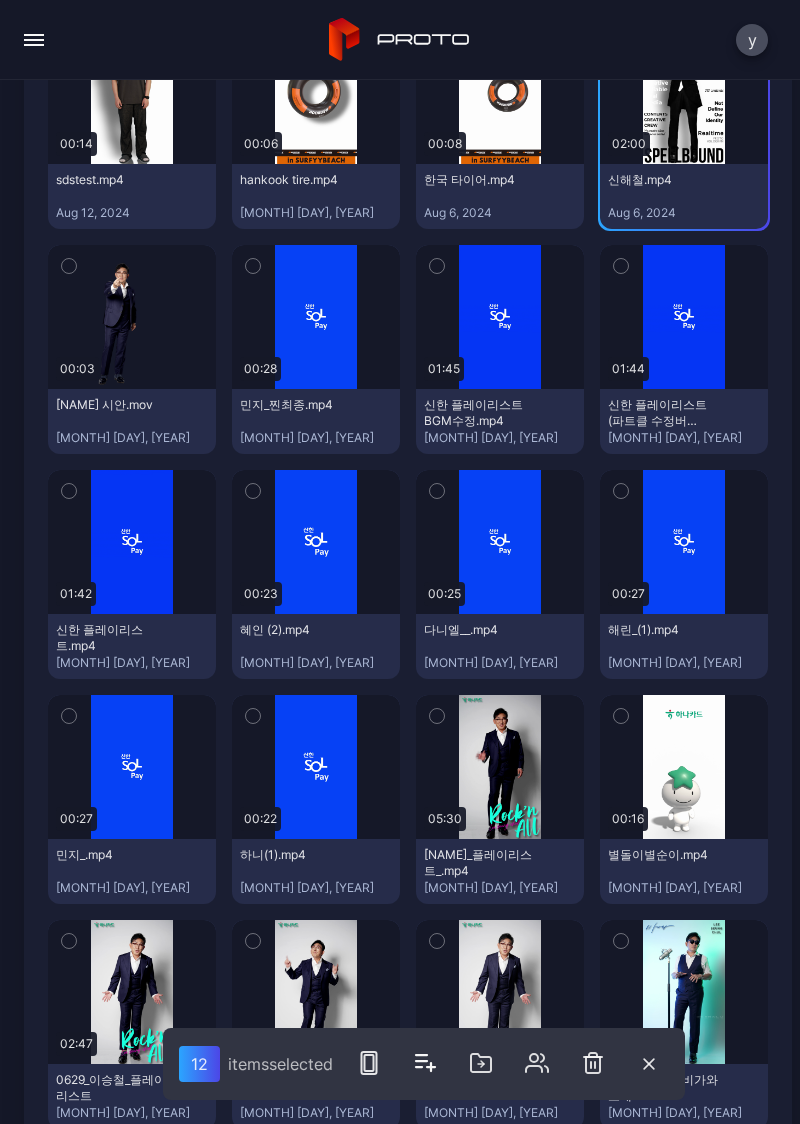 scroll, scrollTop: 14968, scrollLeft: 0, axis: vertical 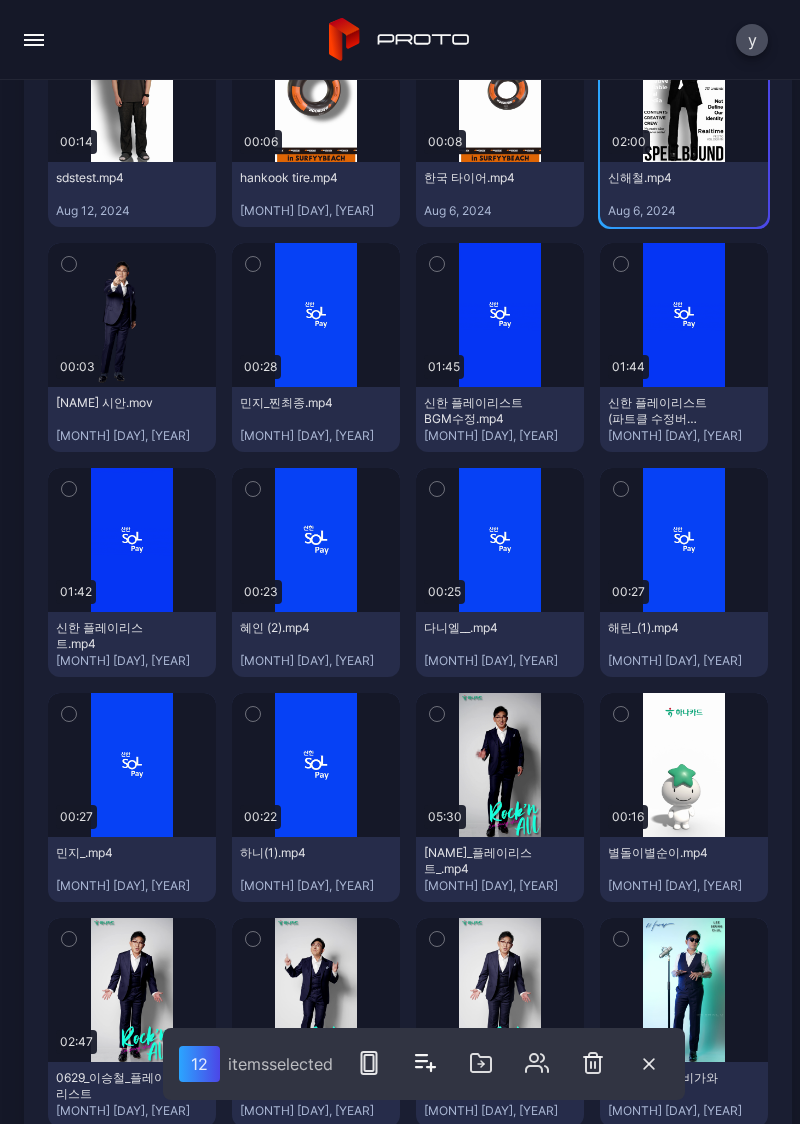 click at bounding box center [253, 264] 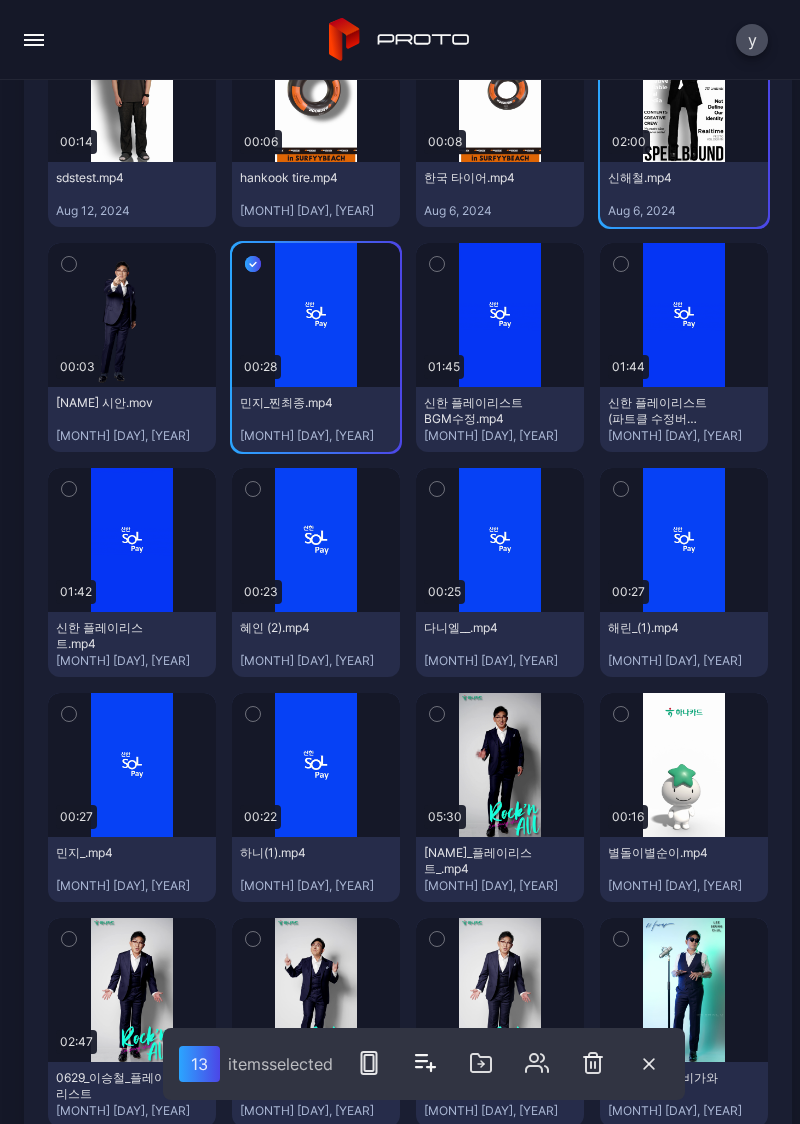 click 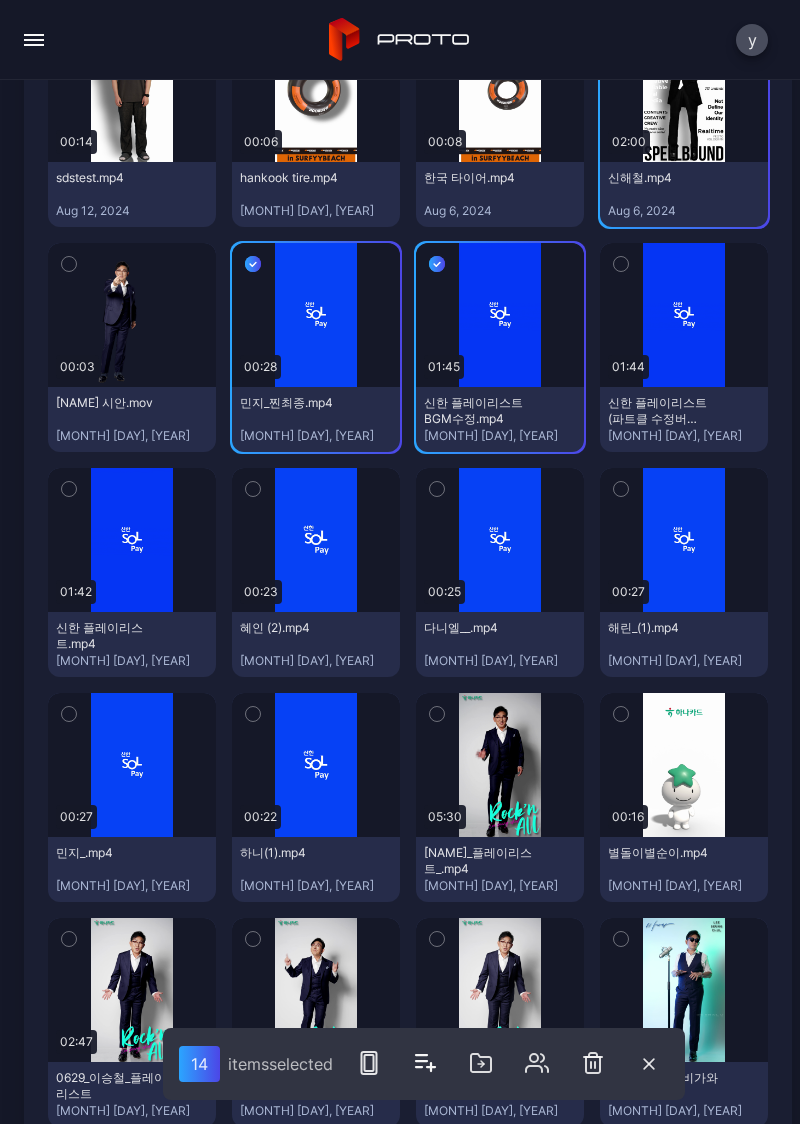 click 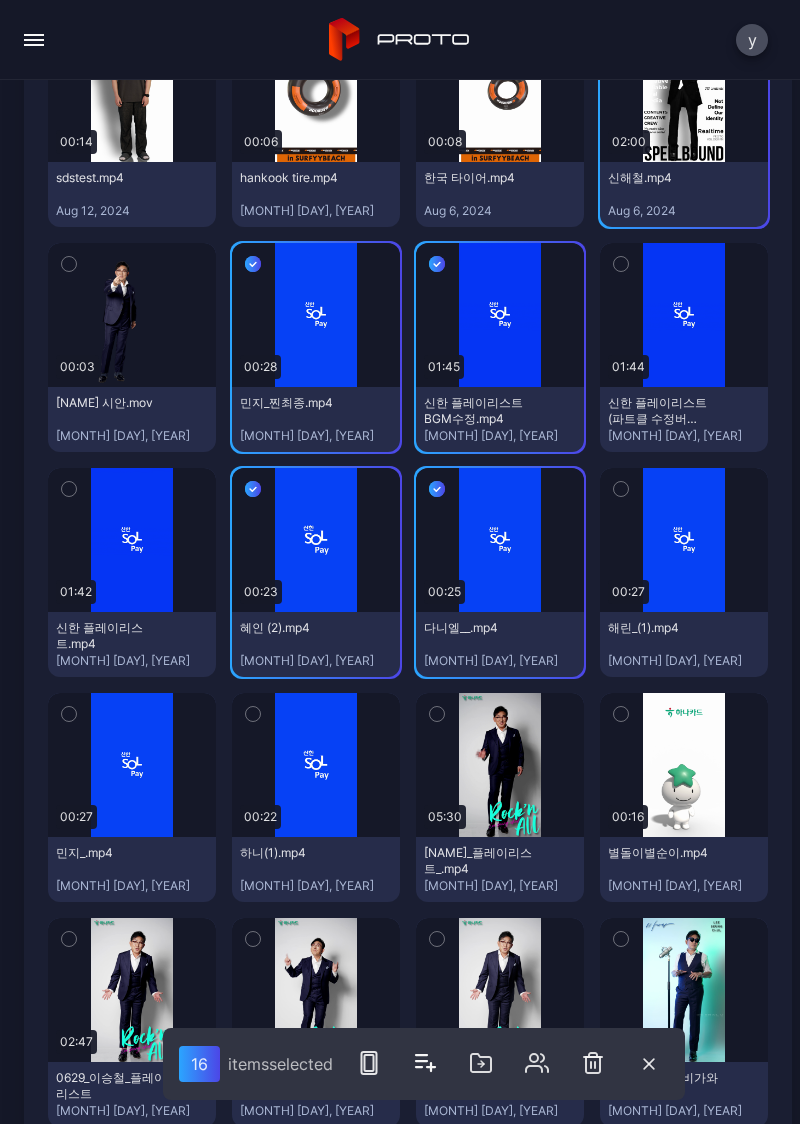 click 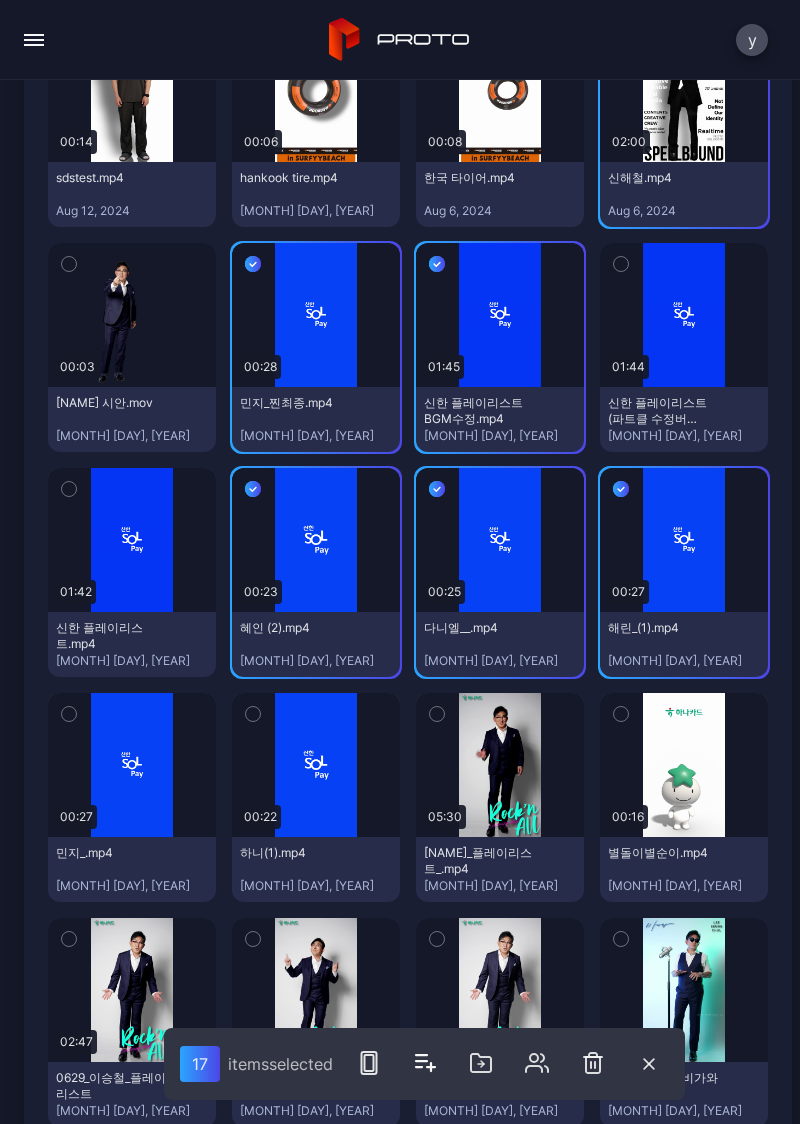 click 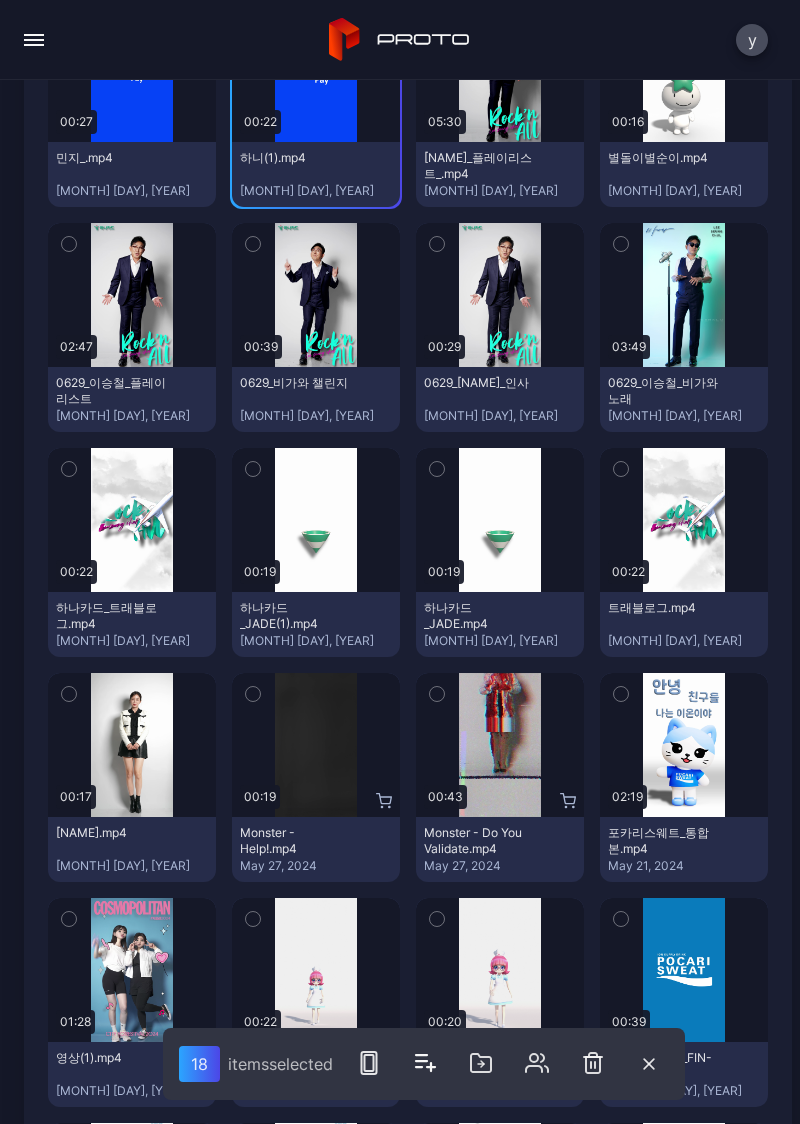 scroll, scrollTop: 15664, scrollLeft: 0, axis: vertical 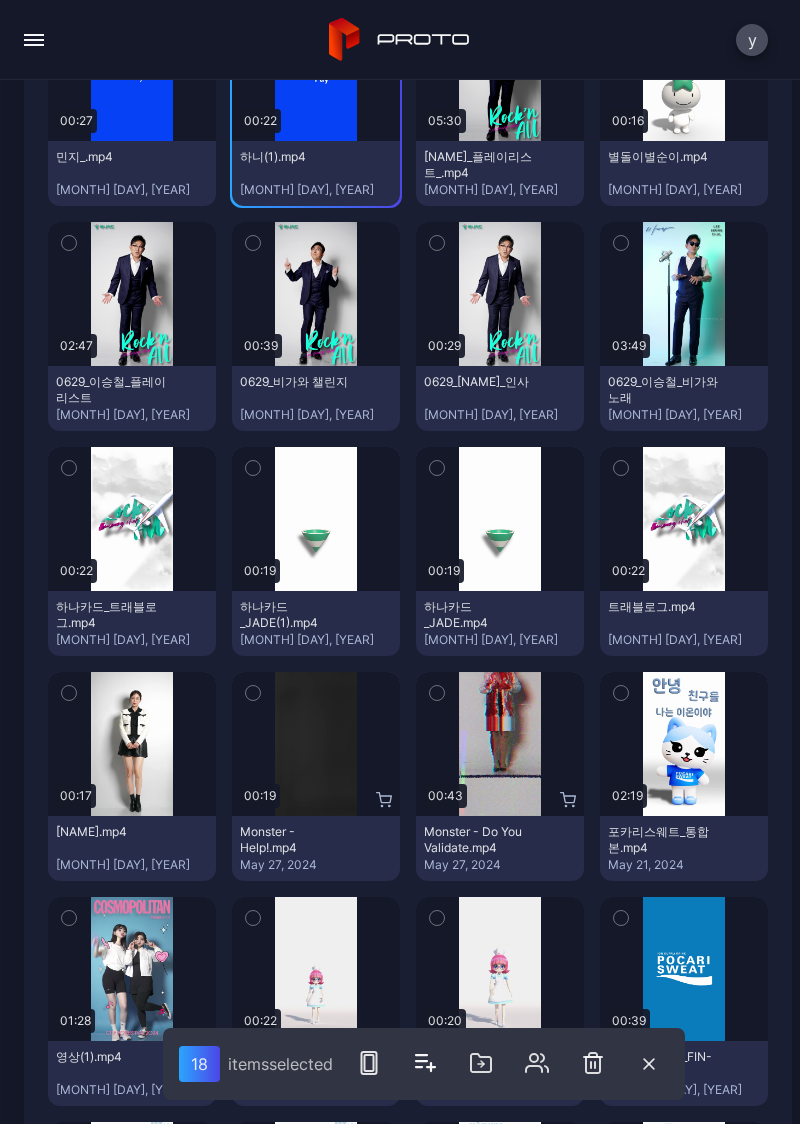 click 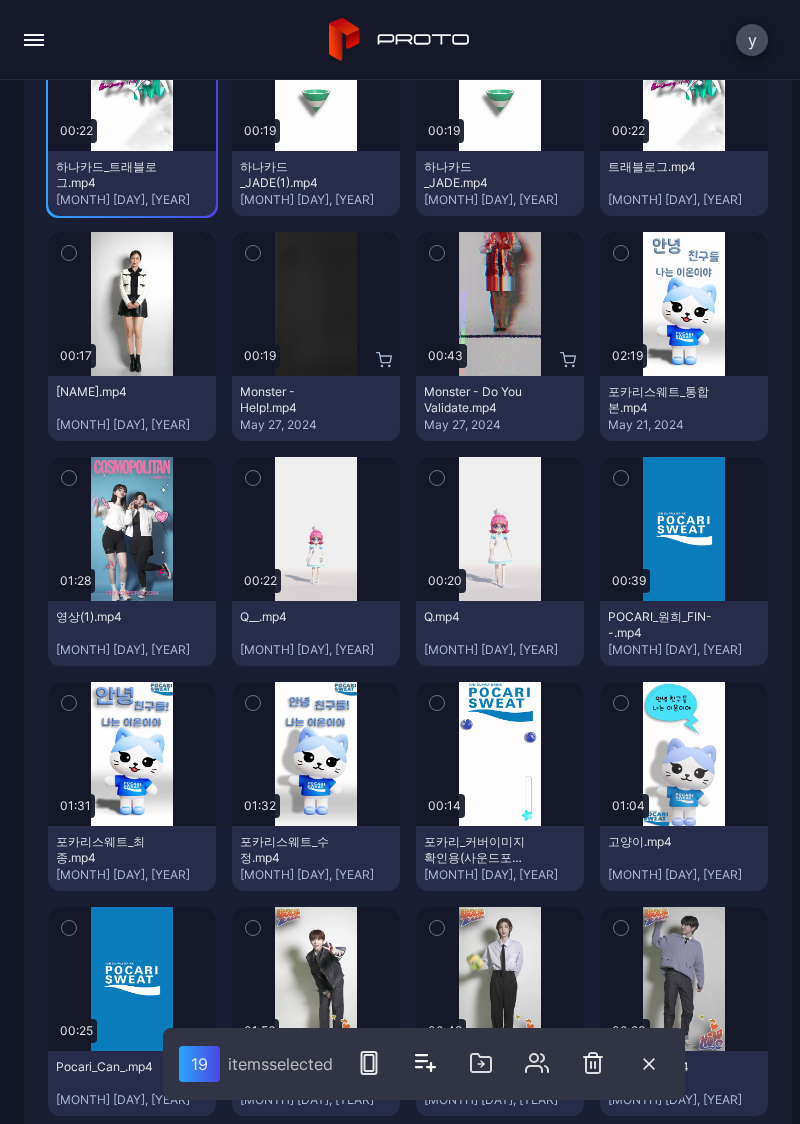 scroll, scrollTop: 16108, scrollLeft: 0, axis: vertical 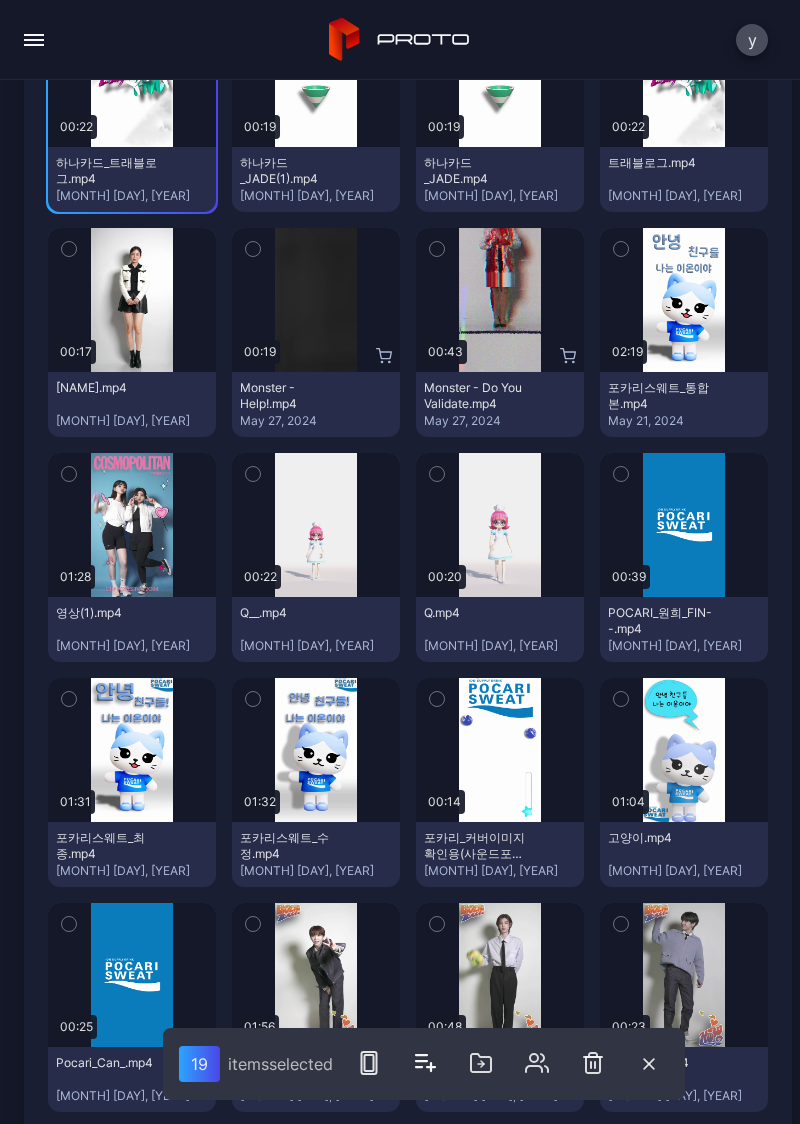 click at bounding box center (621, 249) 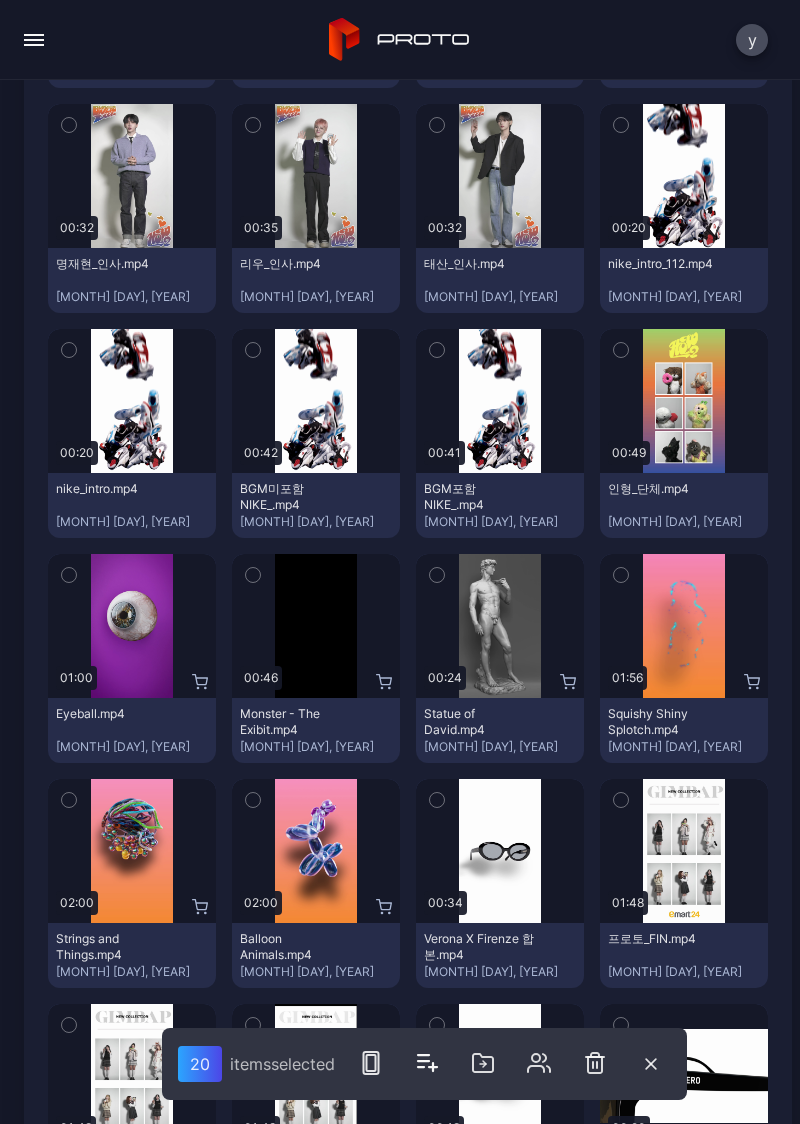 scroll, scrollTop: 17392, scrollLeft: 0, axis: vertical 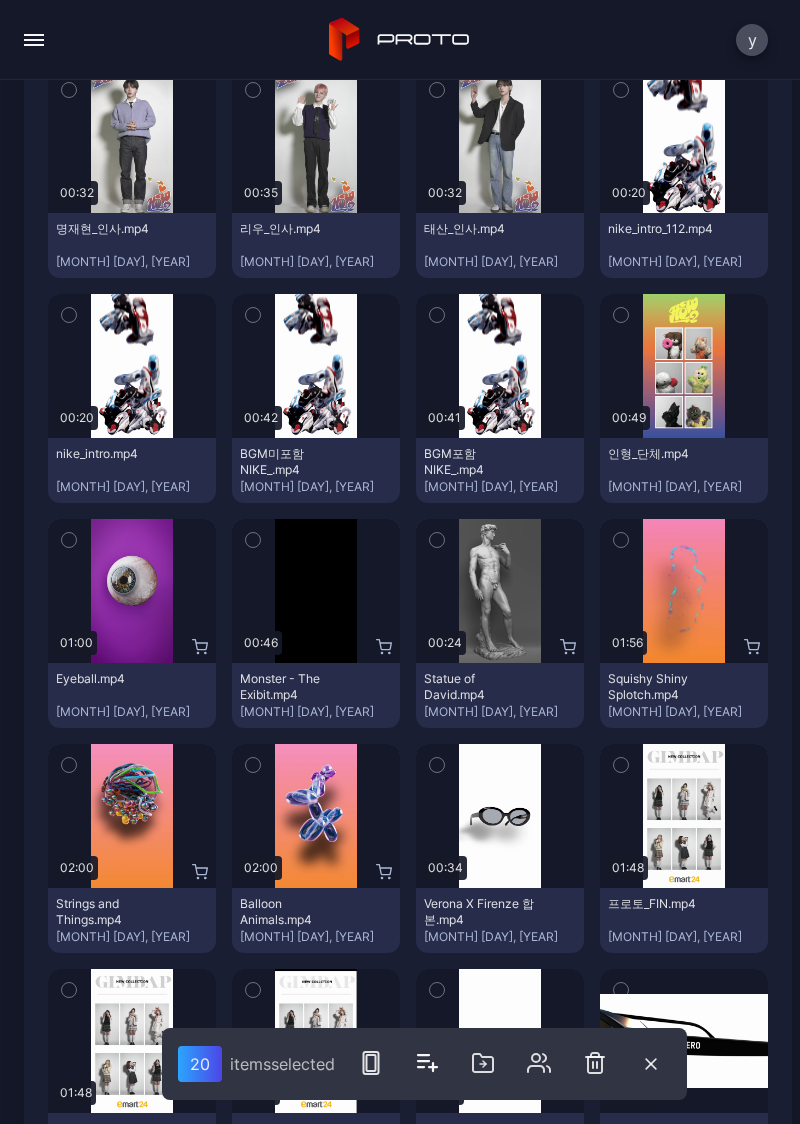 click 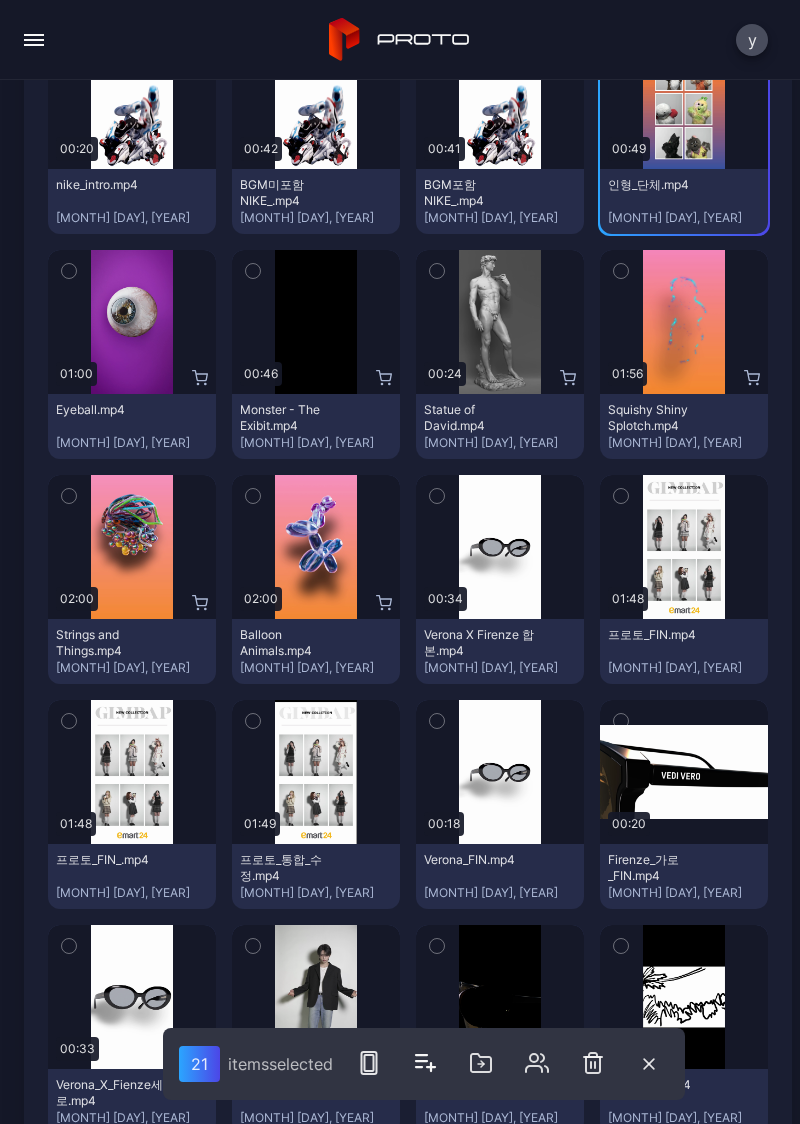 scroll, scrollTop: 17665, scrollLeft: 0, axis: vertical 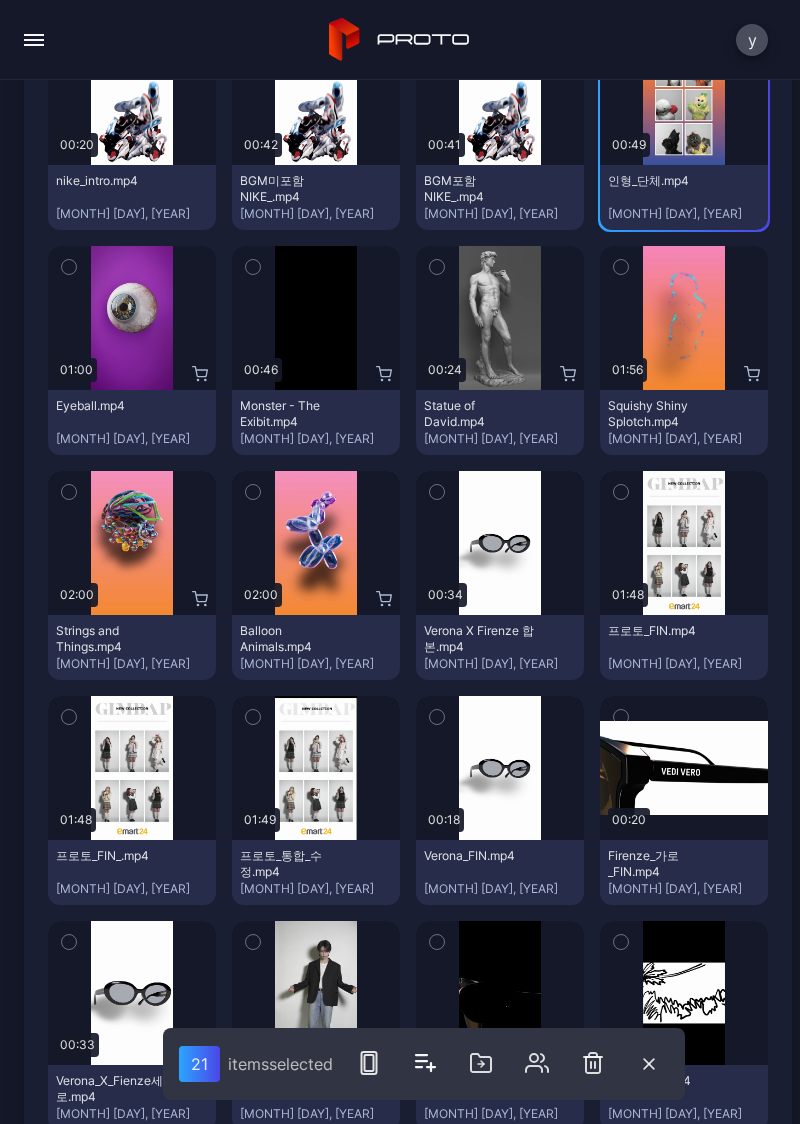 click at bounding box center (69, 492) 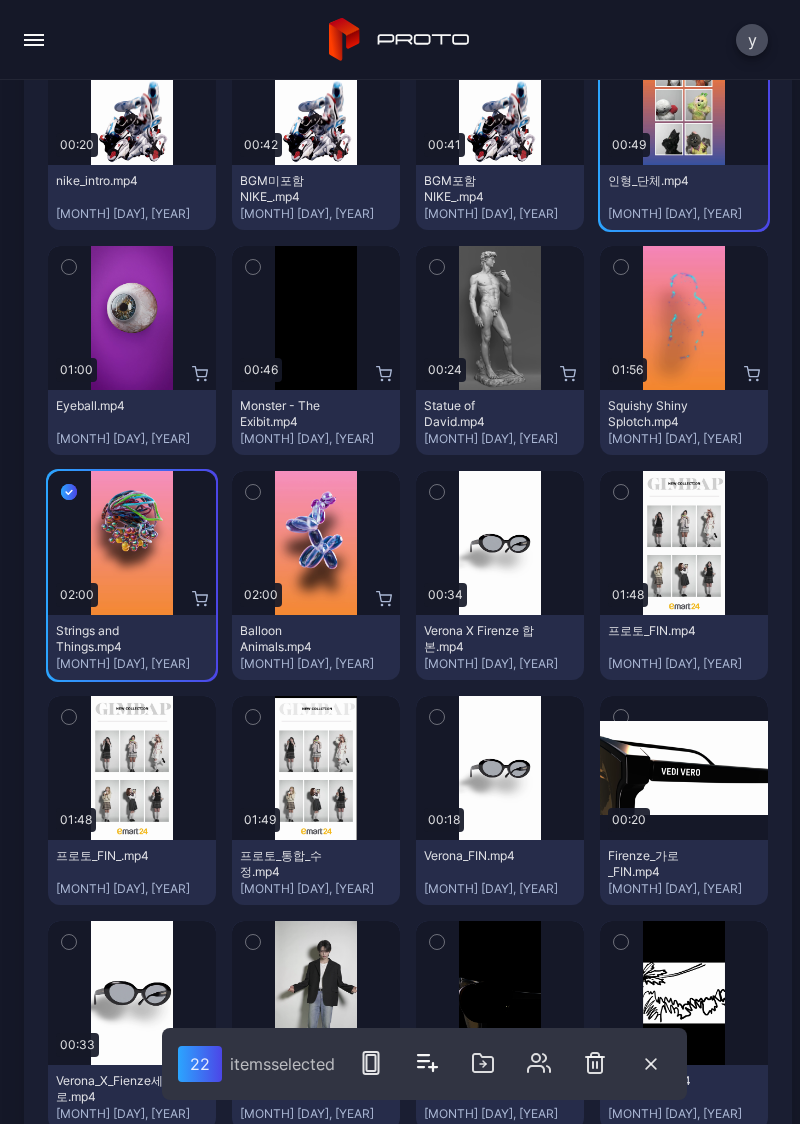 click 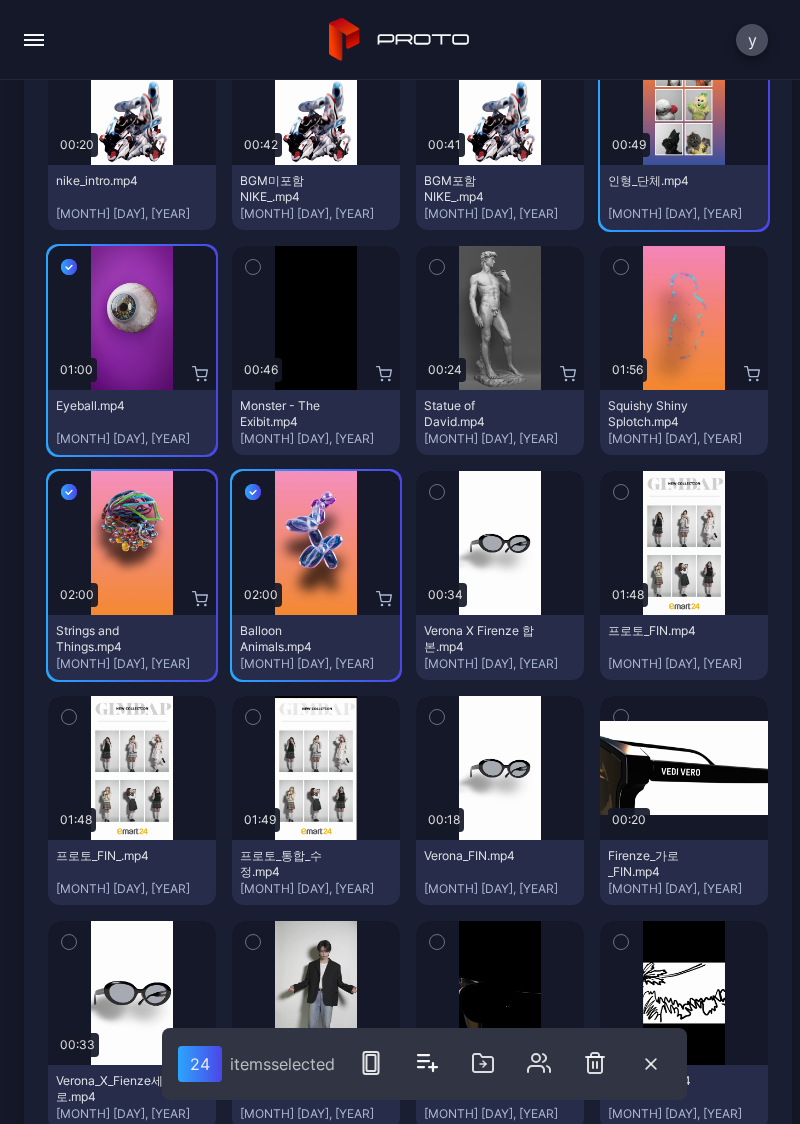 click 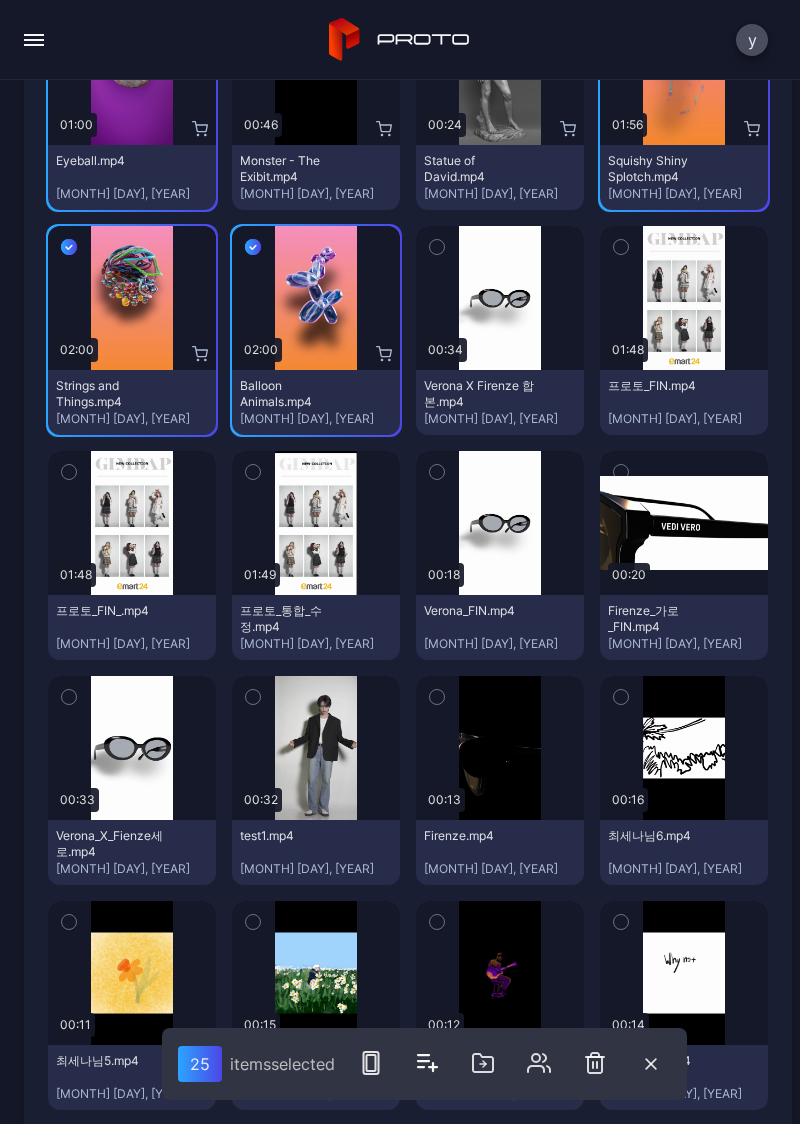 scroll, scrollTop: 17914, scrollLeft: 0, axis: vertical 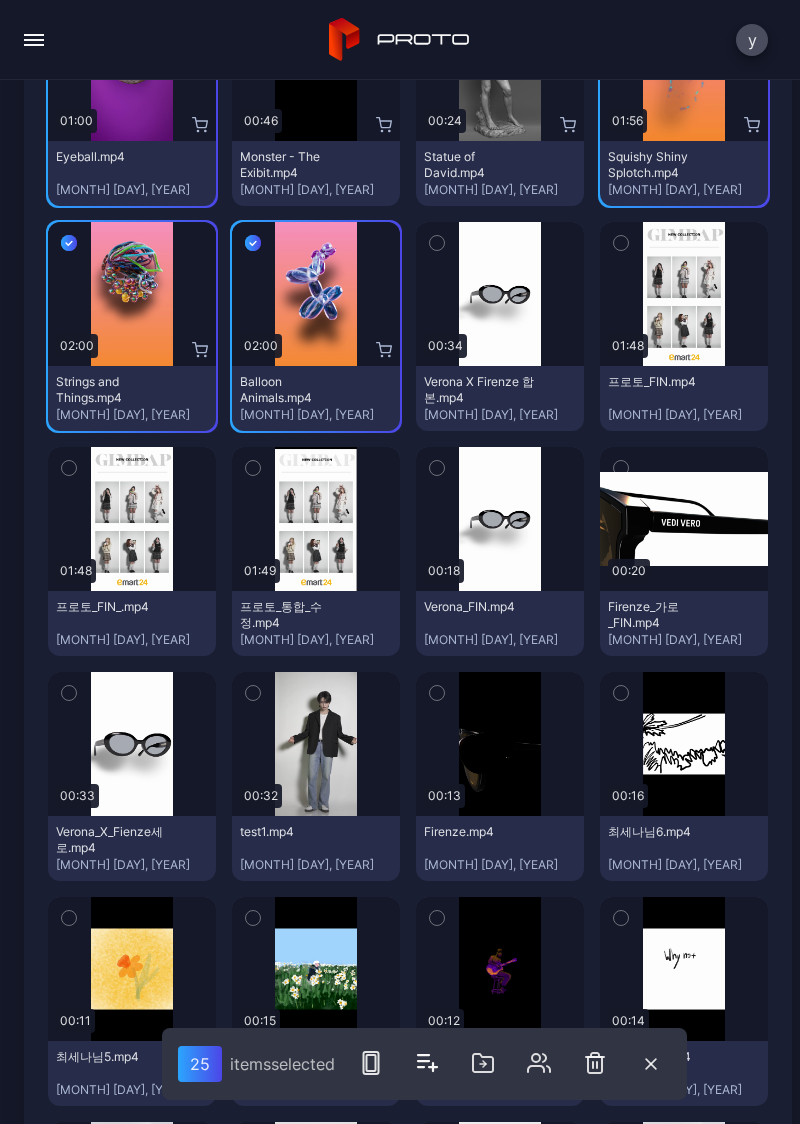 click at bounding box center (621, 243) 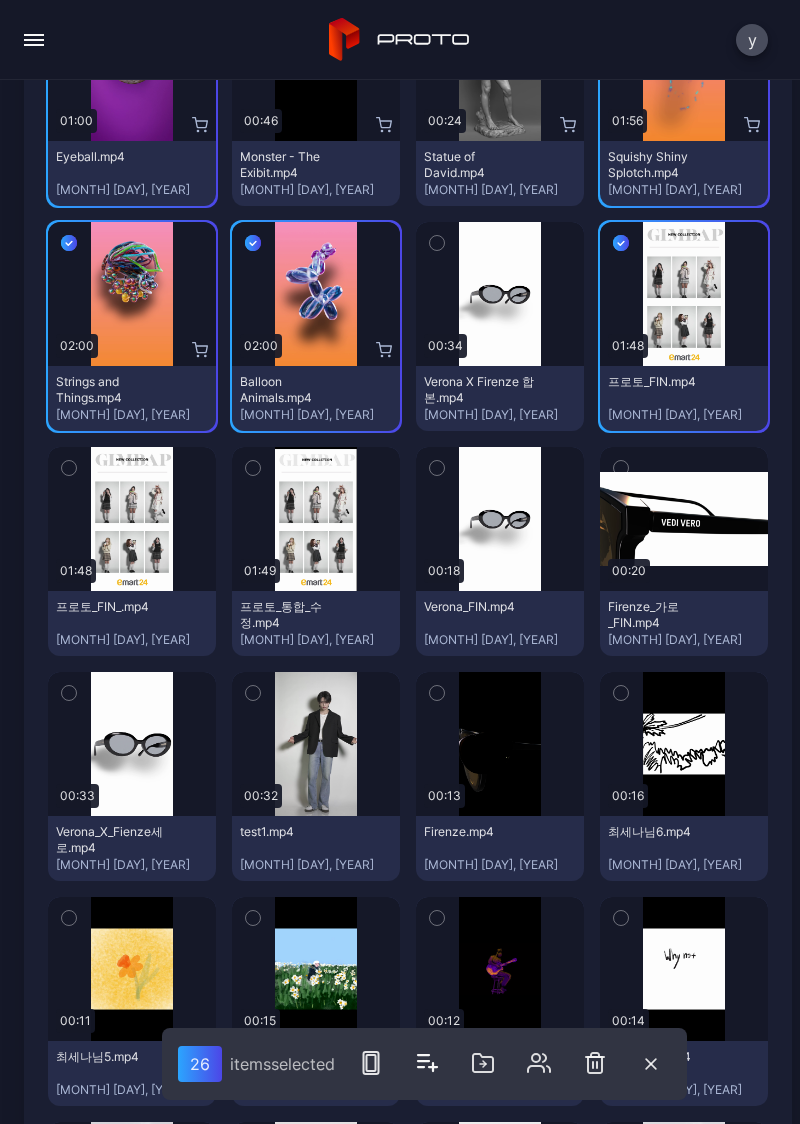 click 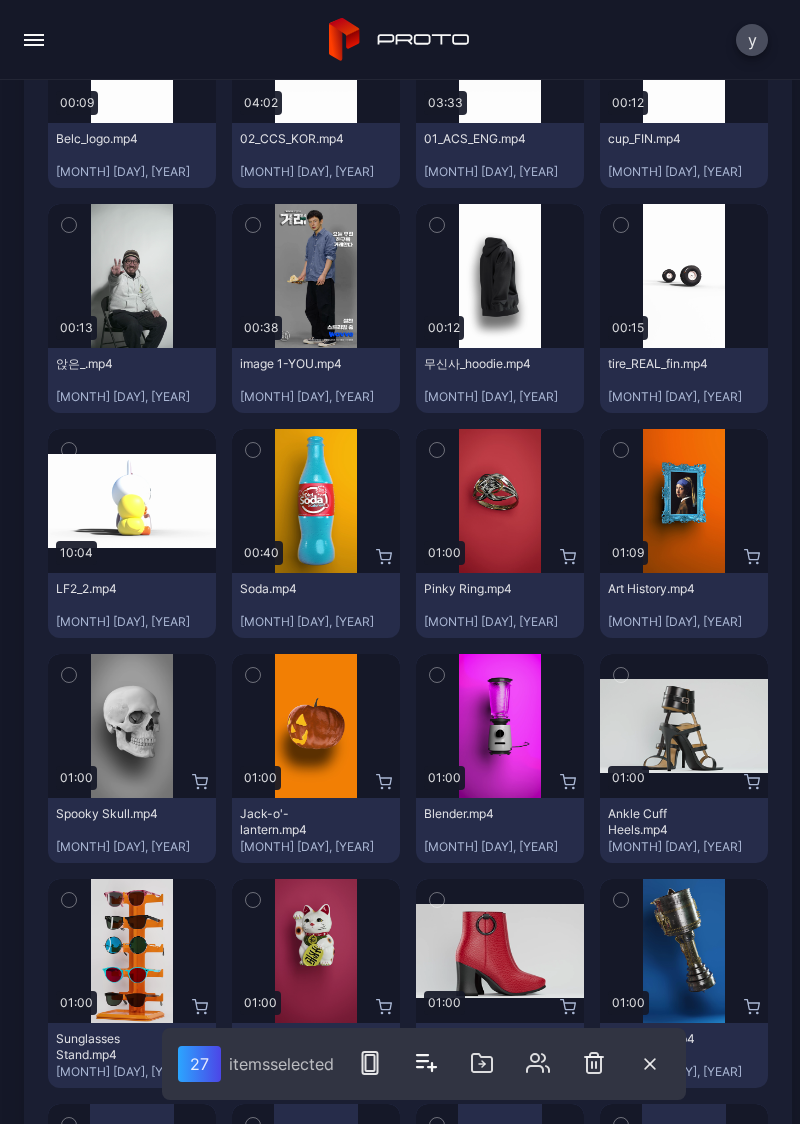 scroll, scrollTop: 20633, scrollLeft: 0, axis: vertical 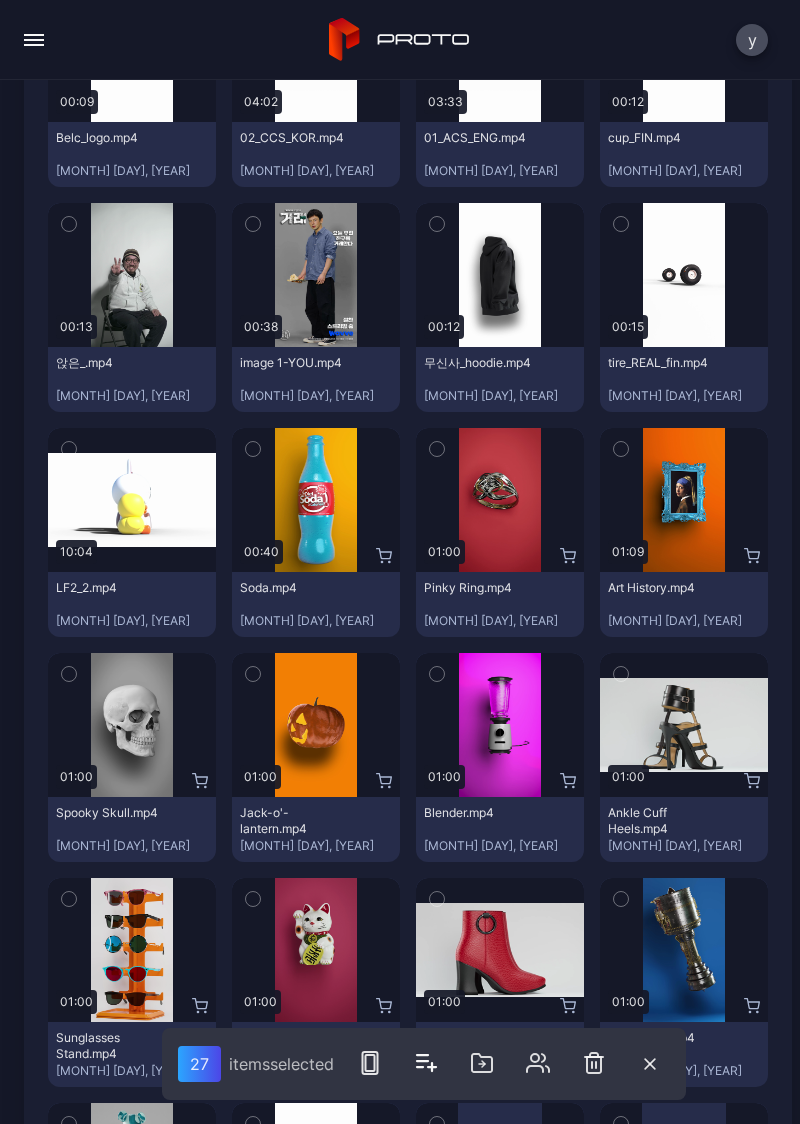 click on "Preview" at bounding box center [316, 500] 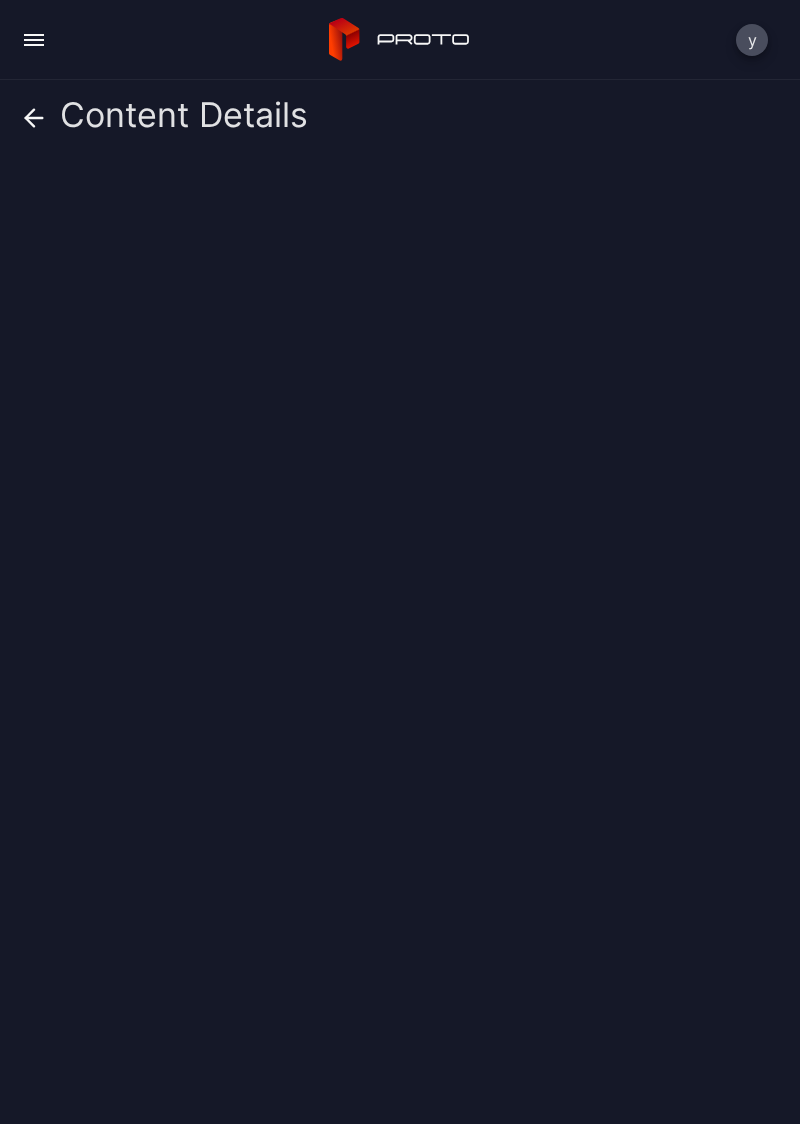 click on "Content Details" at bounding box center [400, 602] 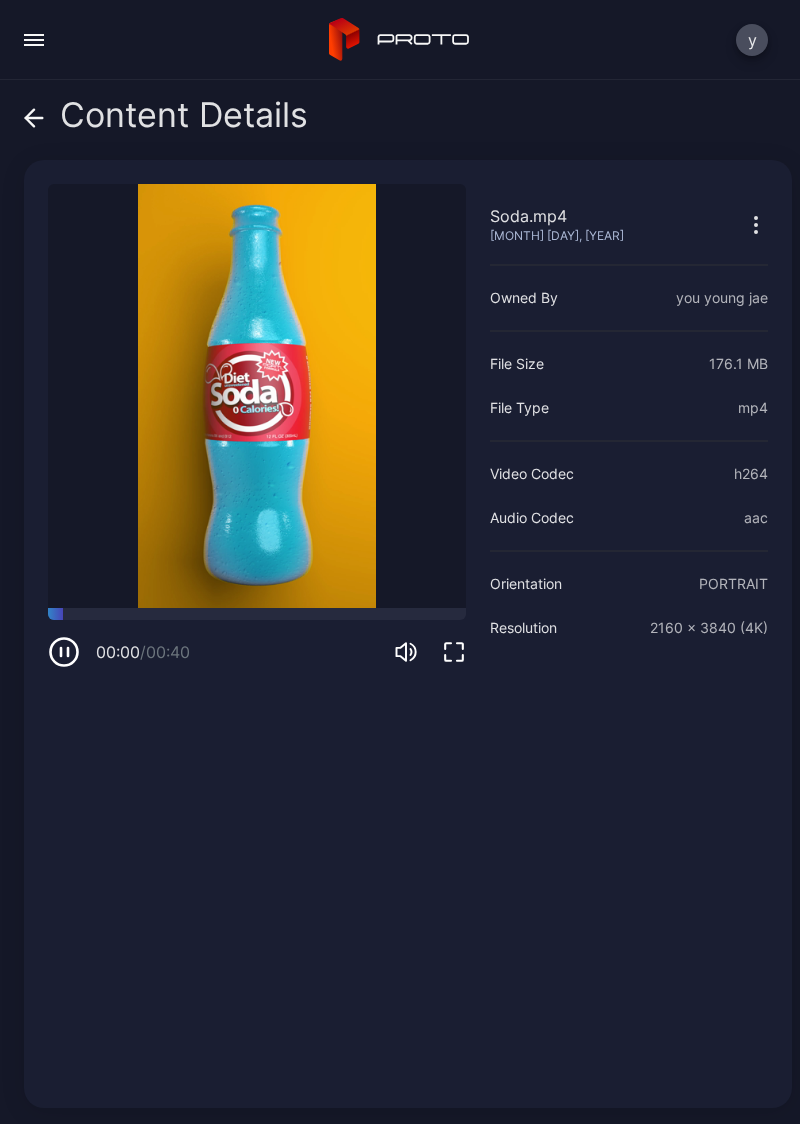click 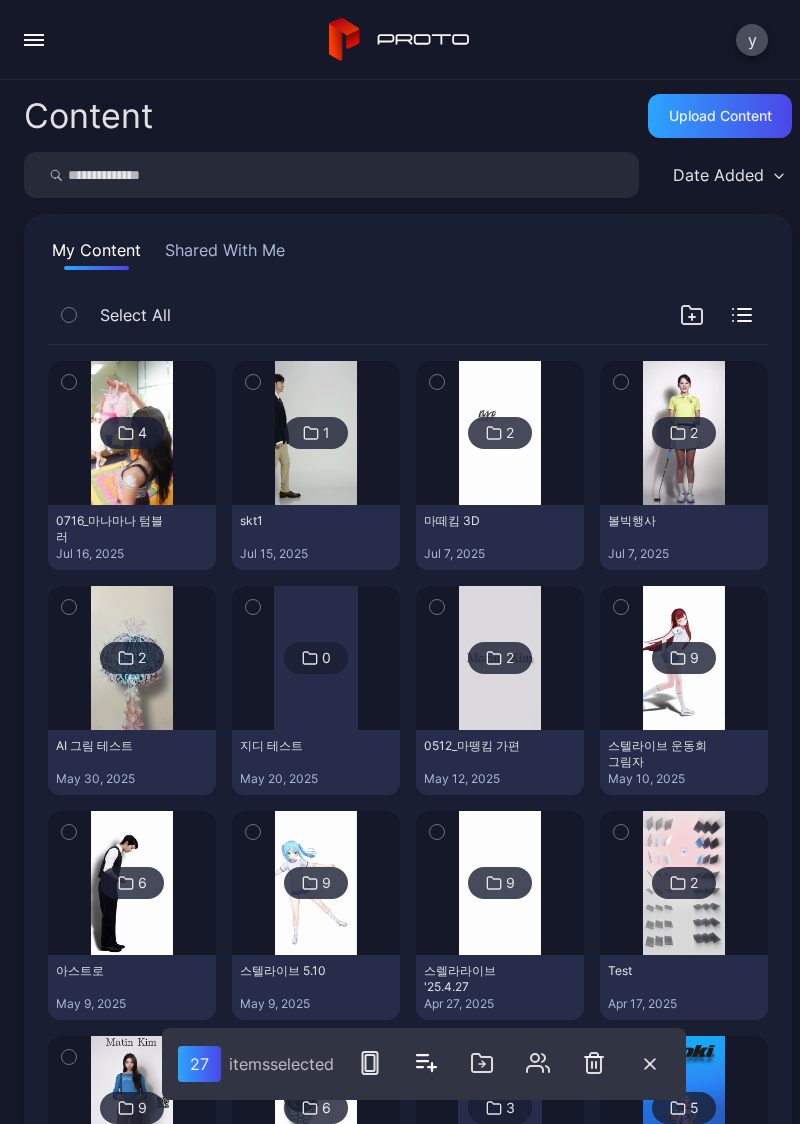 scroll, scrollTop: 20633, scrollLeft: 0, axis: vertical 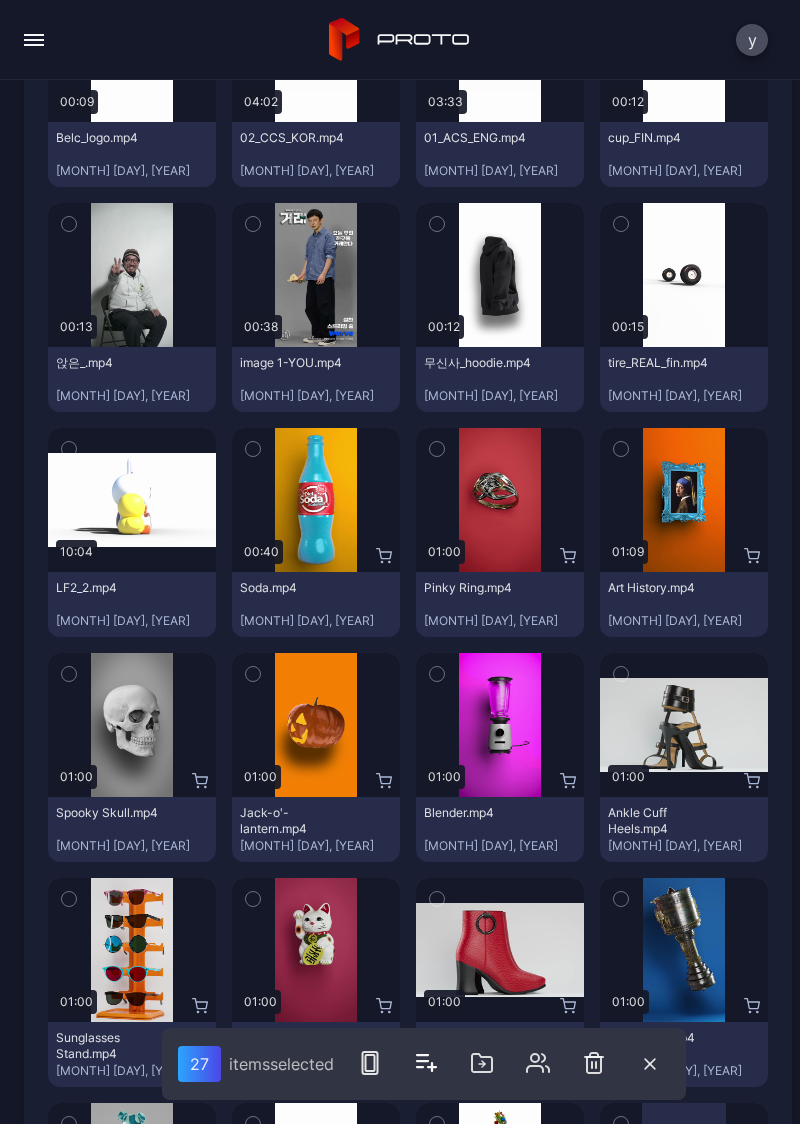 click 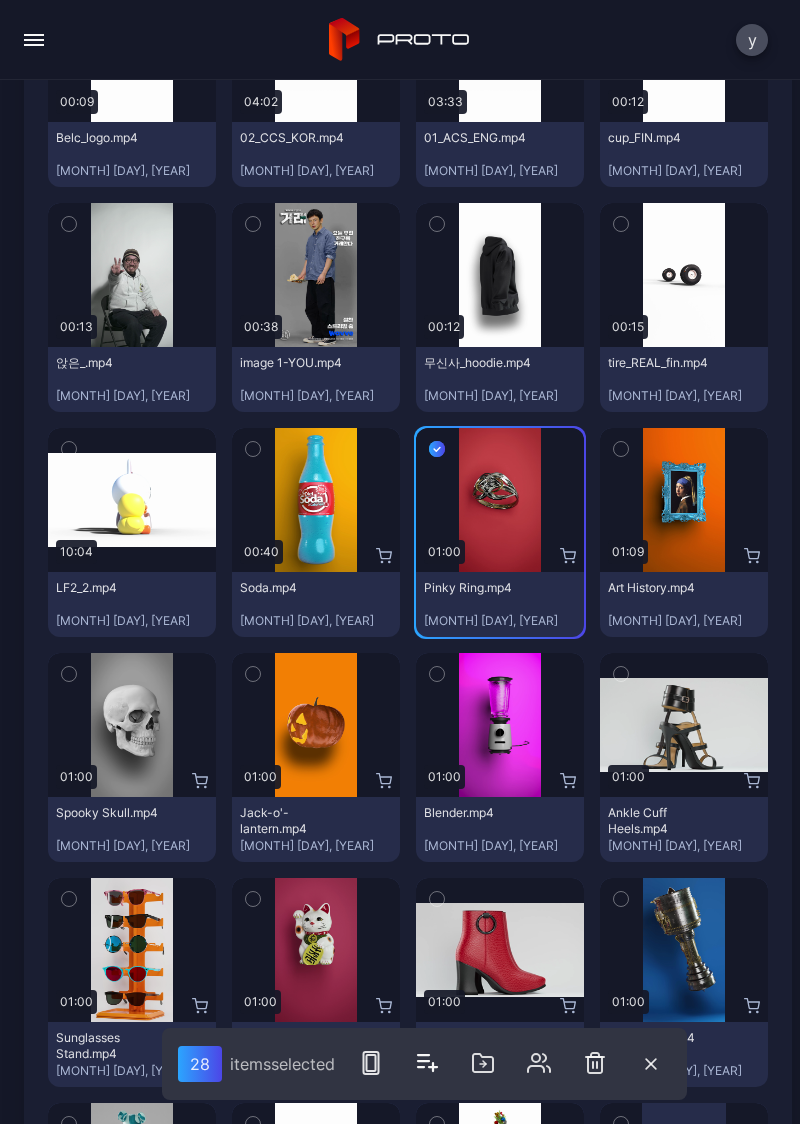 click 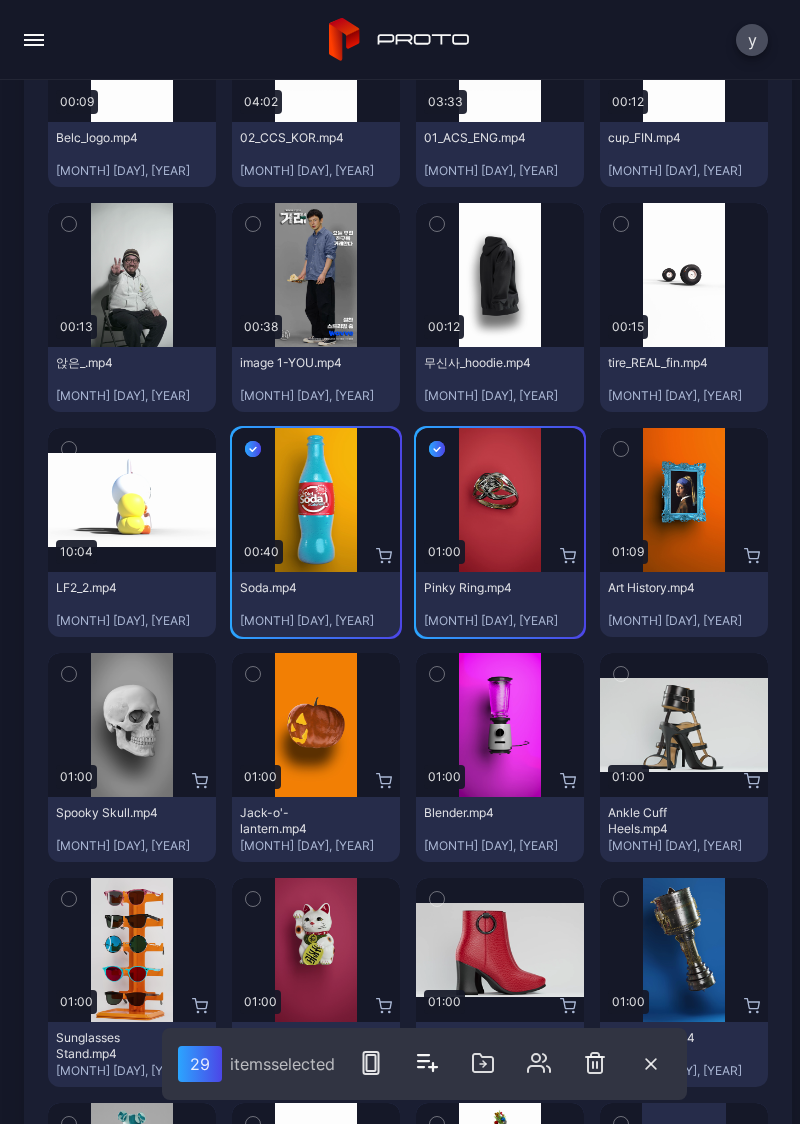 click 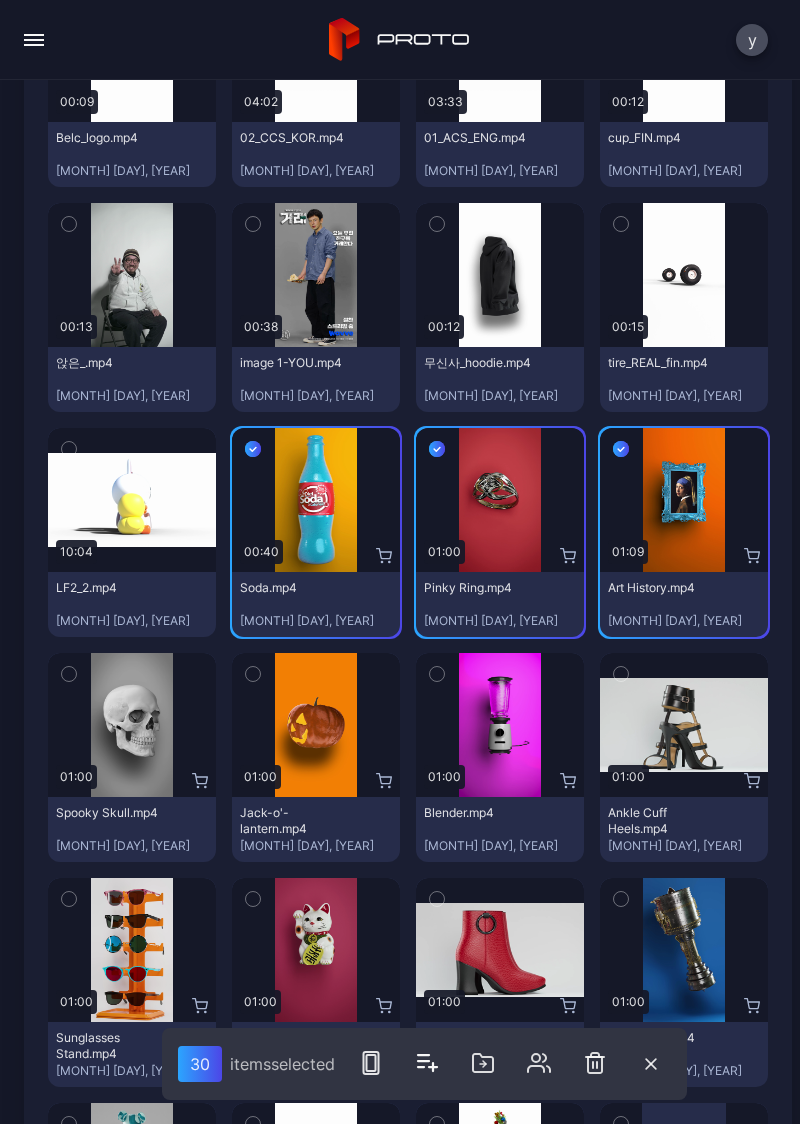 click at bounding box center [69, 674] 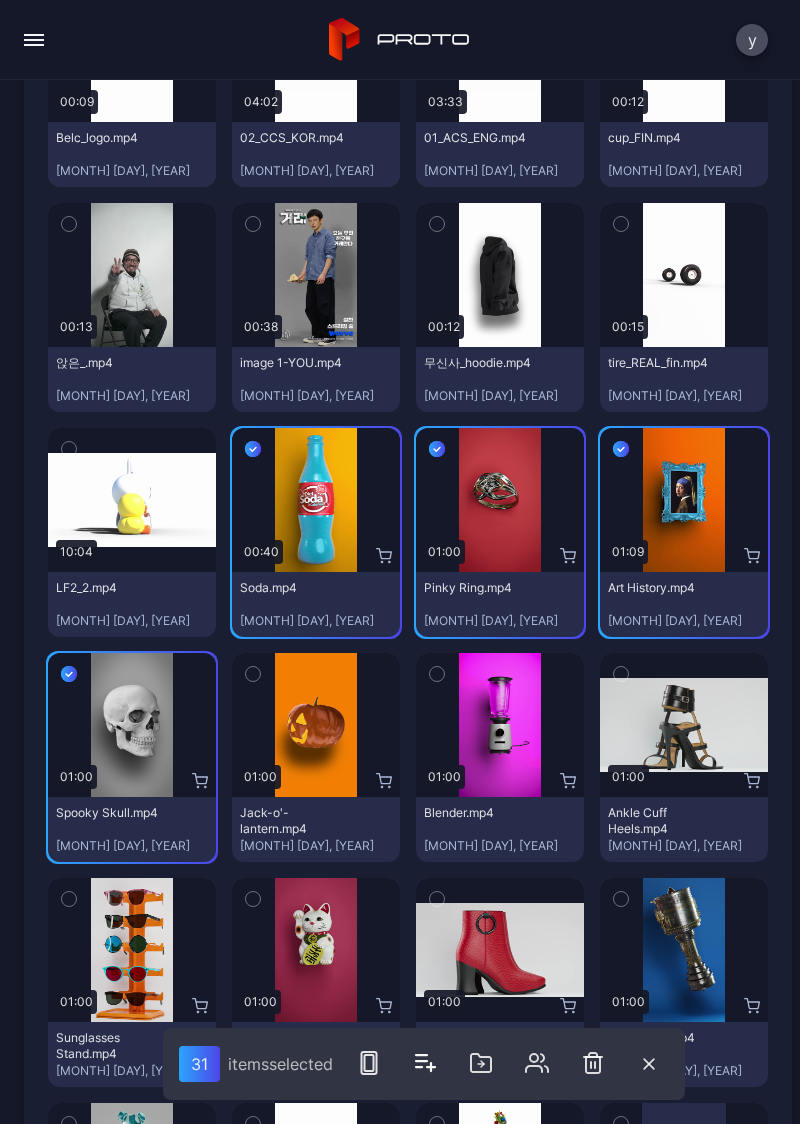 click at bounding box center [437, 674] 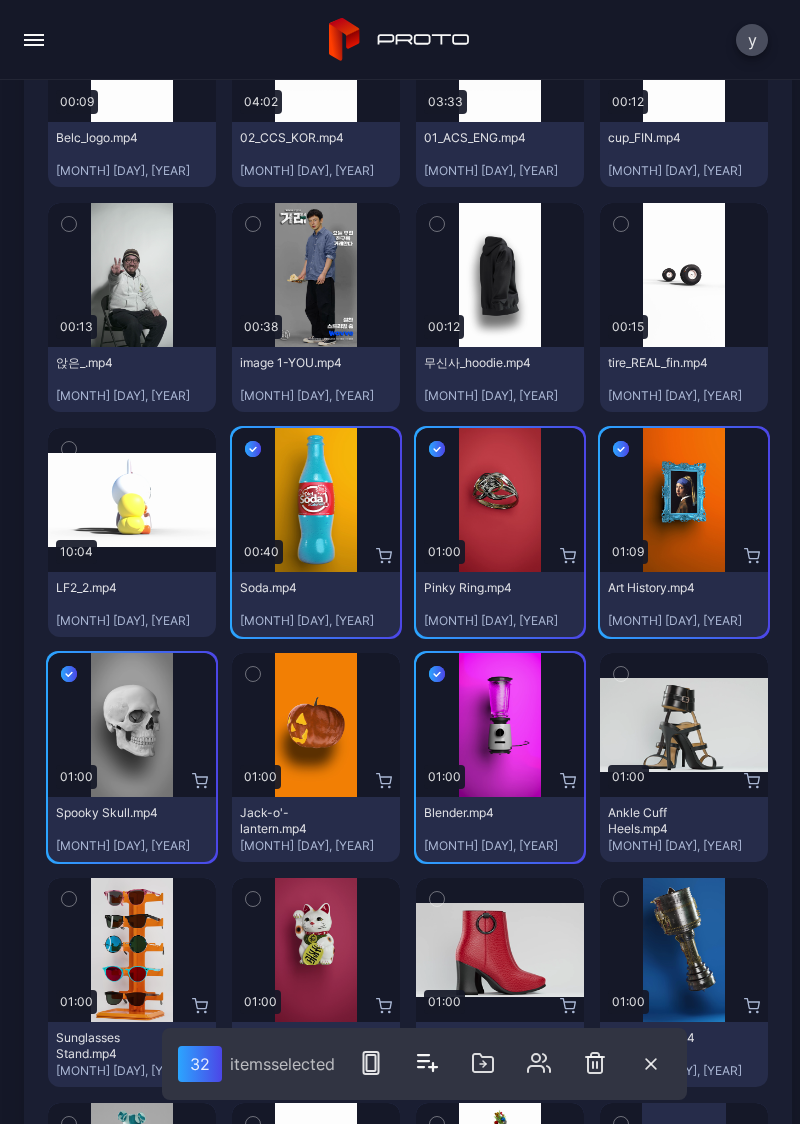 click at bounding box center [253, 674] 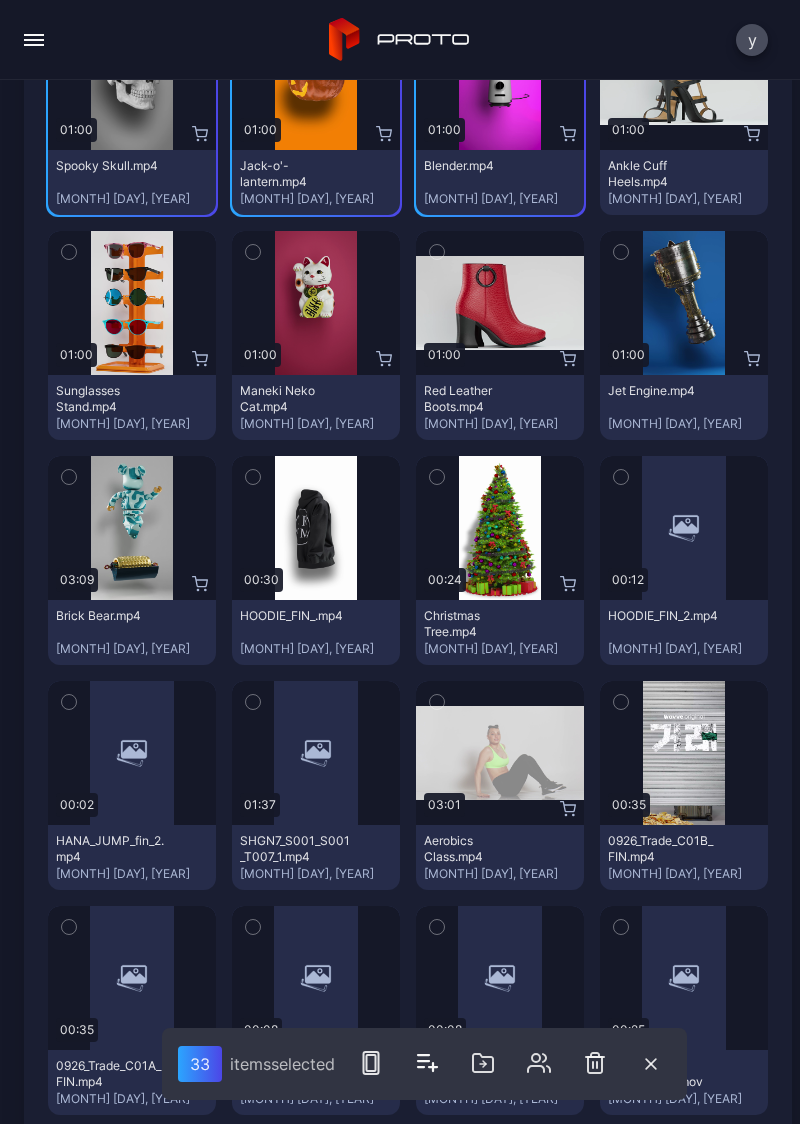 scroll, scrollTop: 21299, scrollLeft: 0, axis: vertical 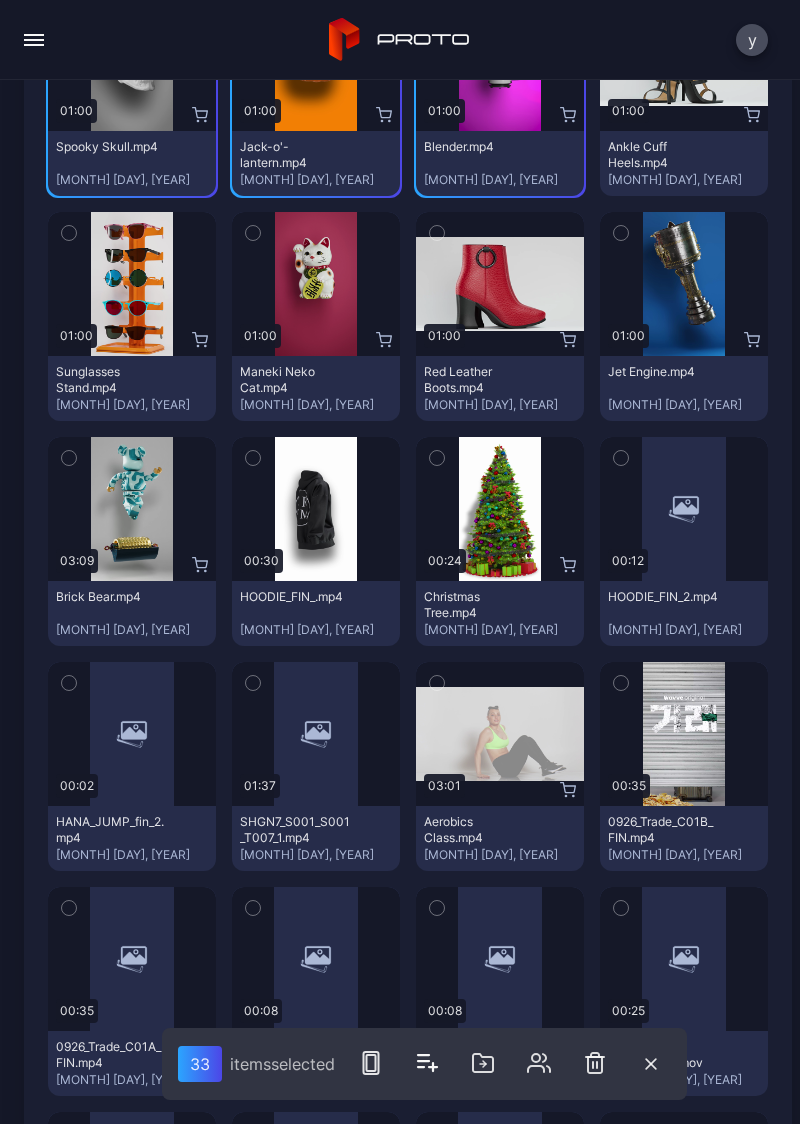 click 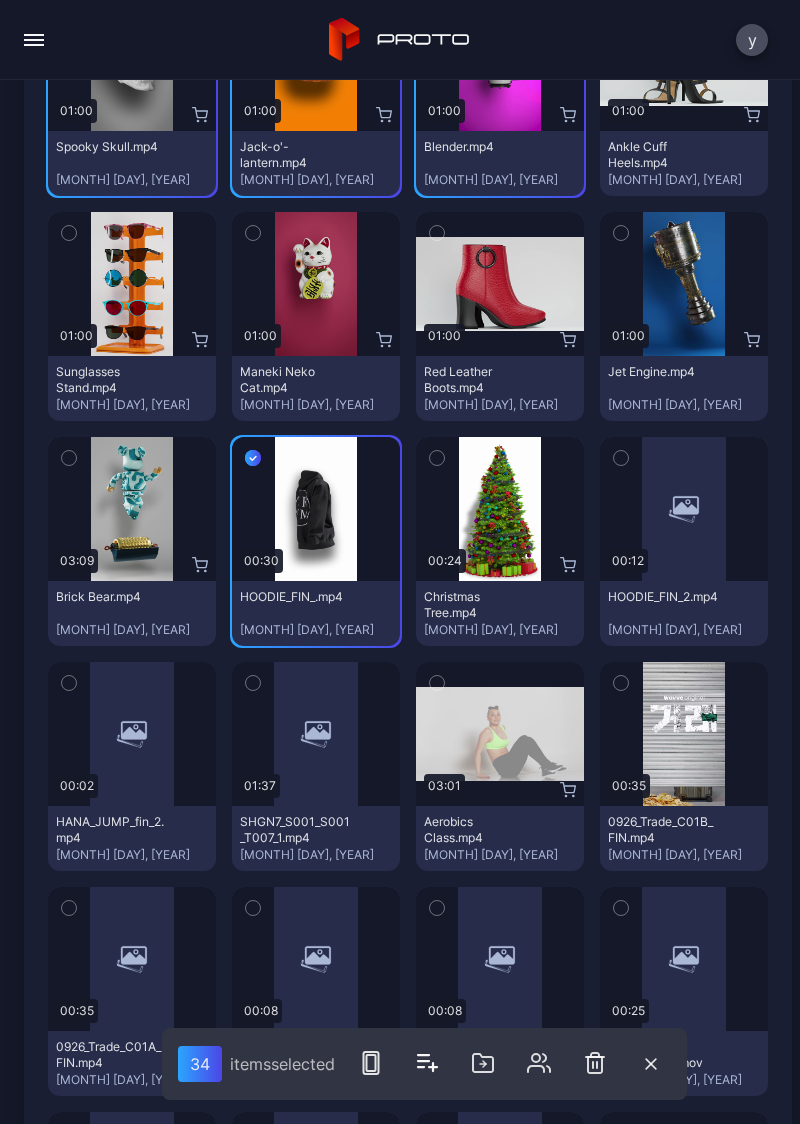 click 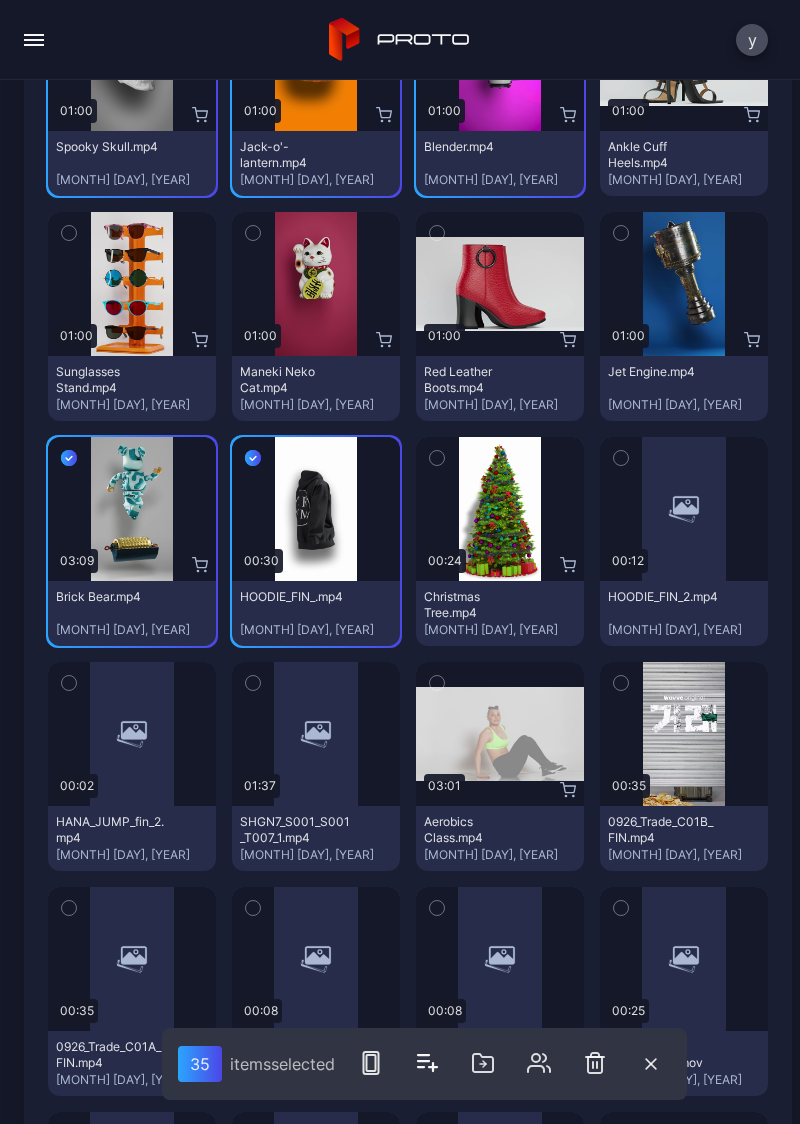 click 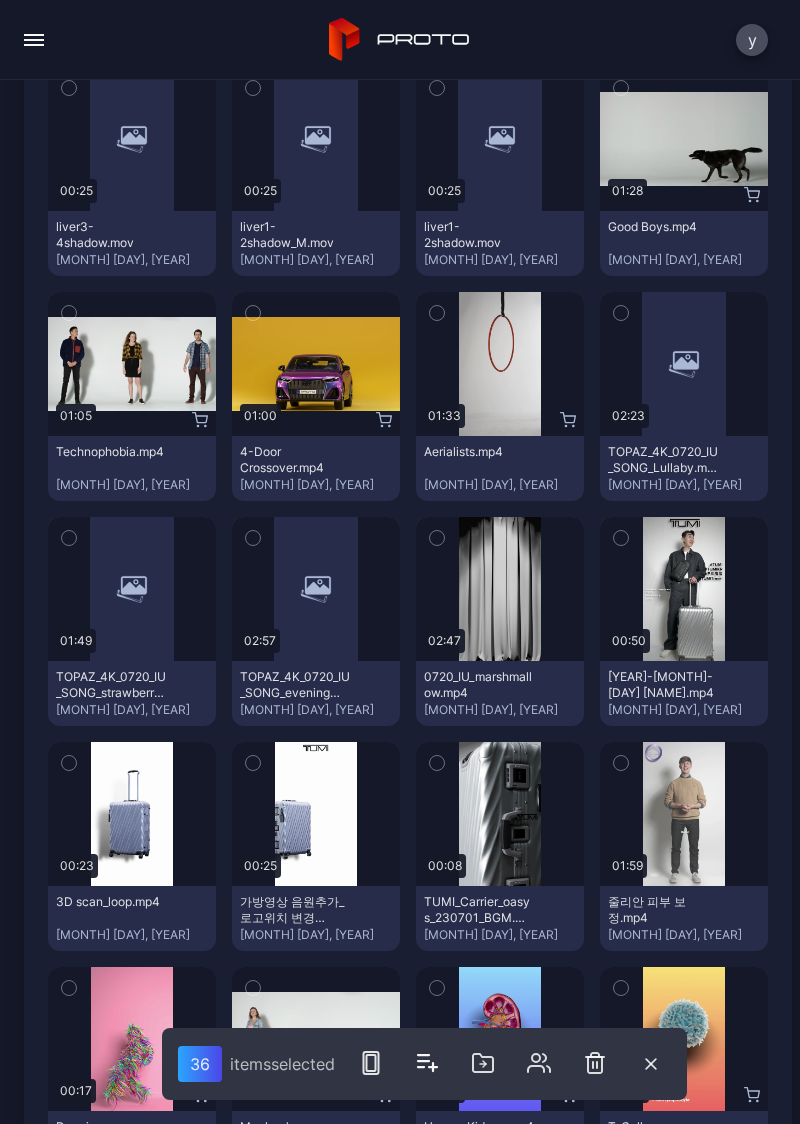 scroll, scrollTop: 22345, scrollLeft: 0, axis: vertical 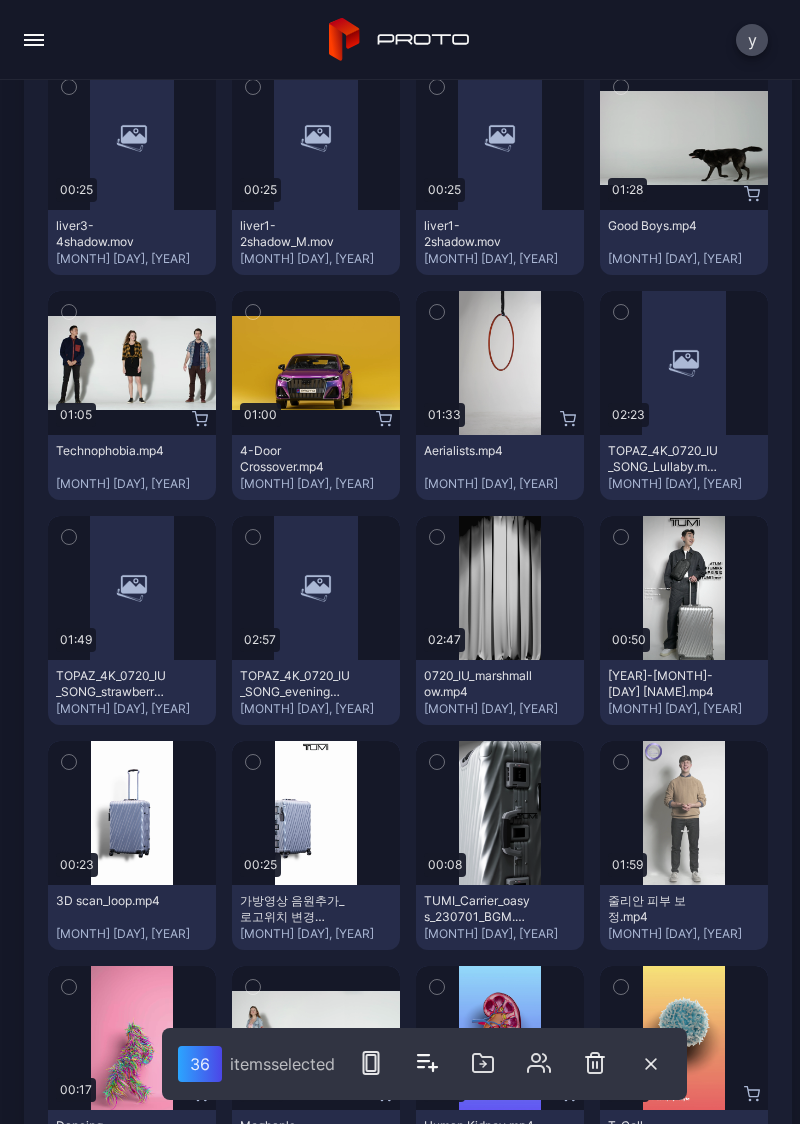 click 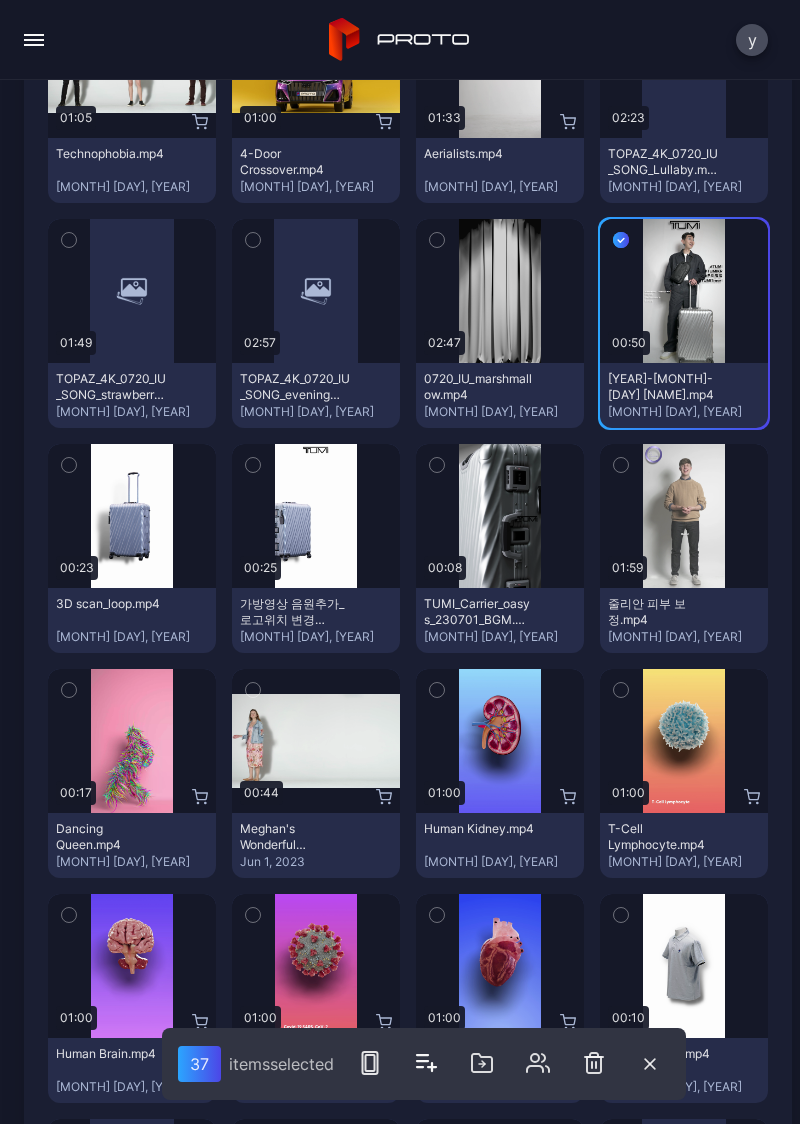 scroll, scrollTop: 22640, scrollLeft: 0, axis: vertical 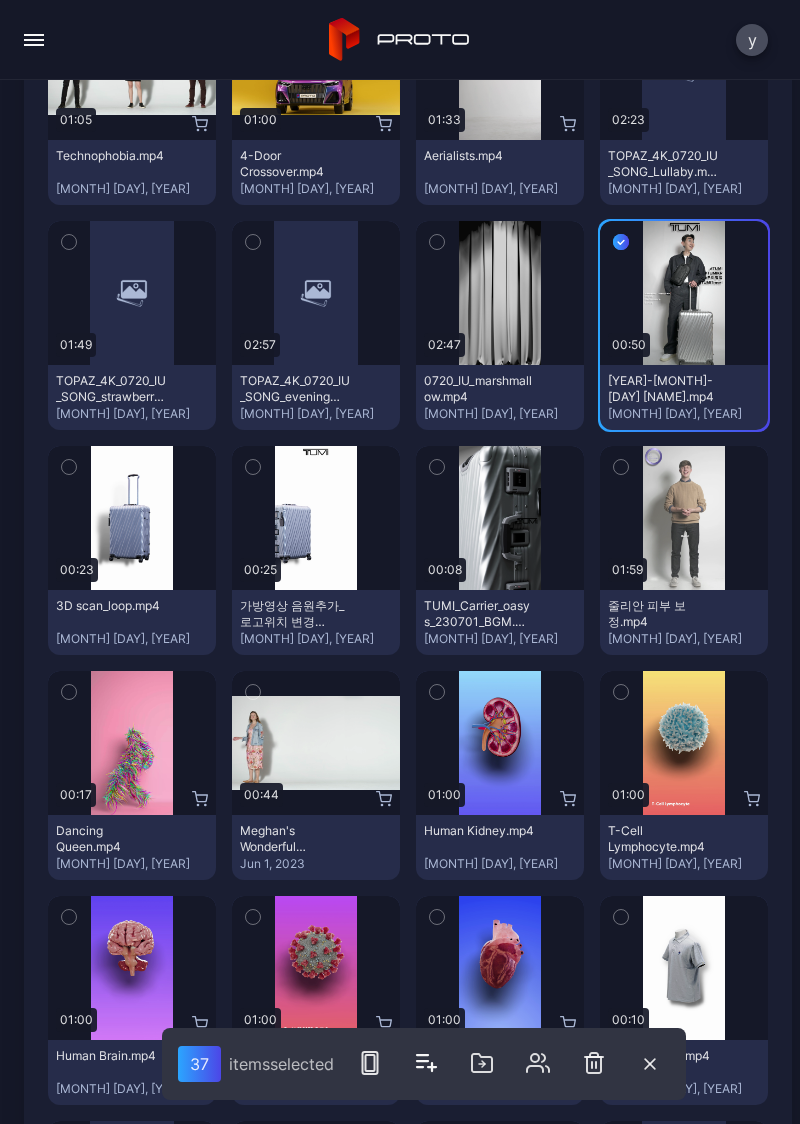click at bounding box center [69, 242] 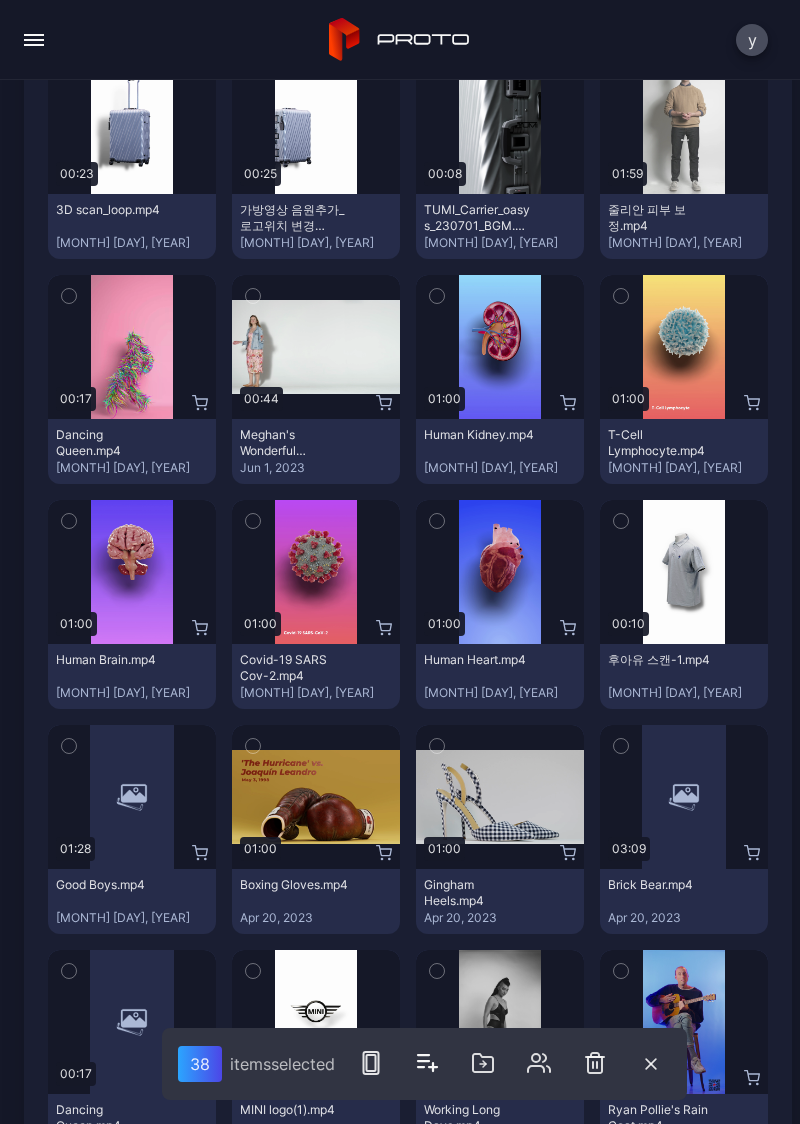 scroll, scrollTop: 23039, scrollLeft: 0, axis: vertical 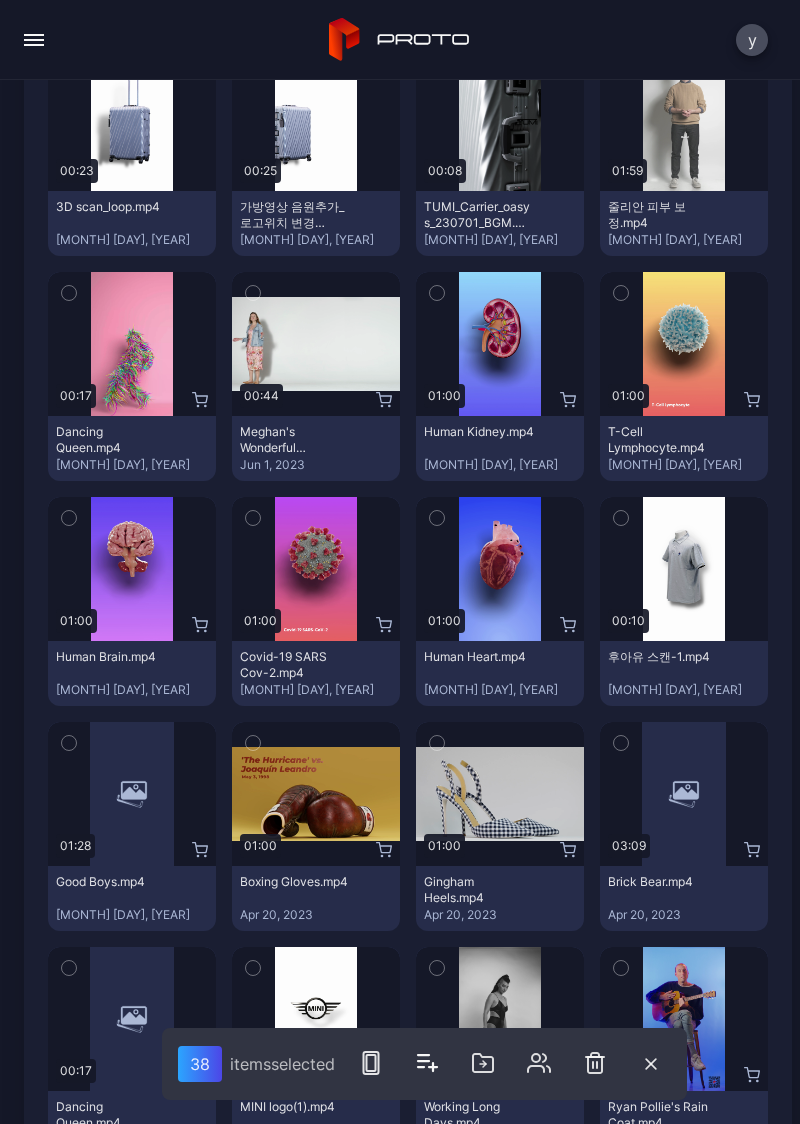 click at bounding box center [69, 518] 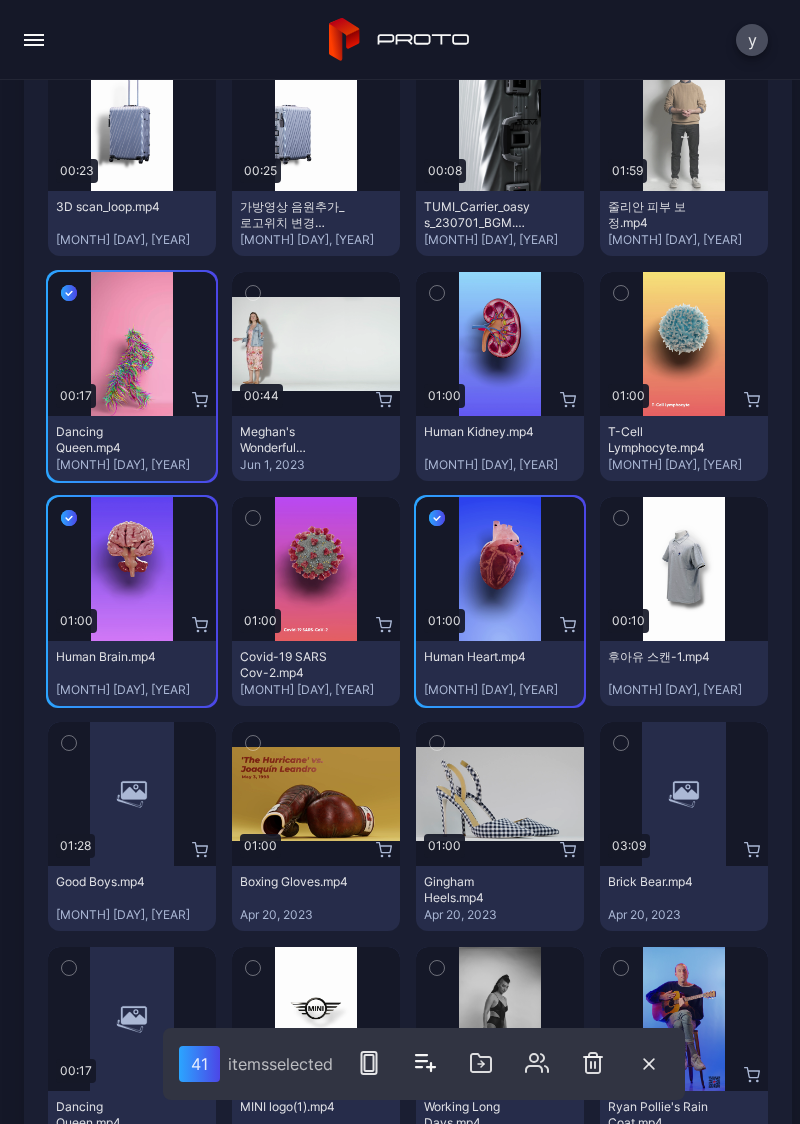 click 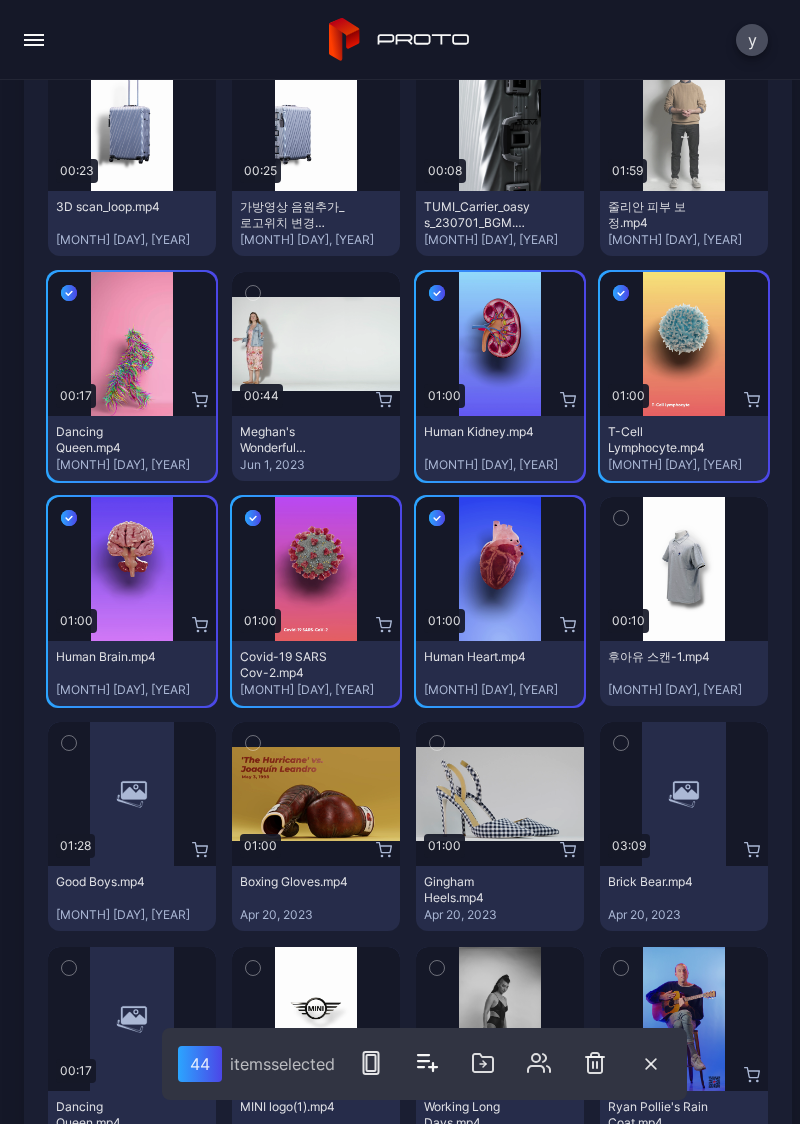 click 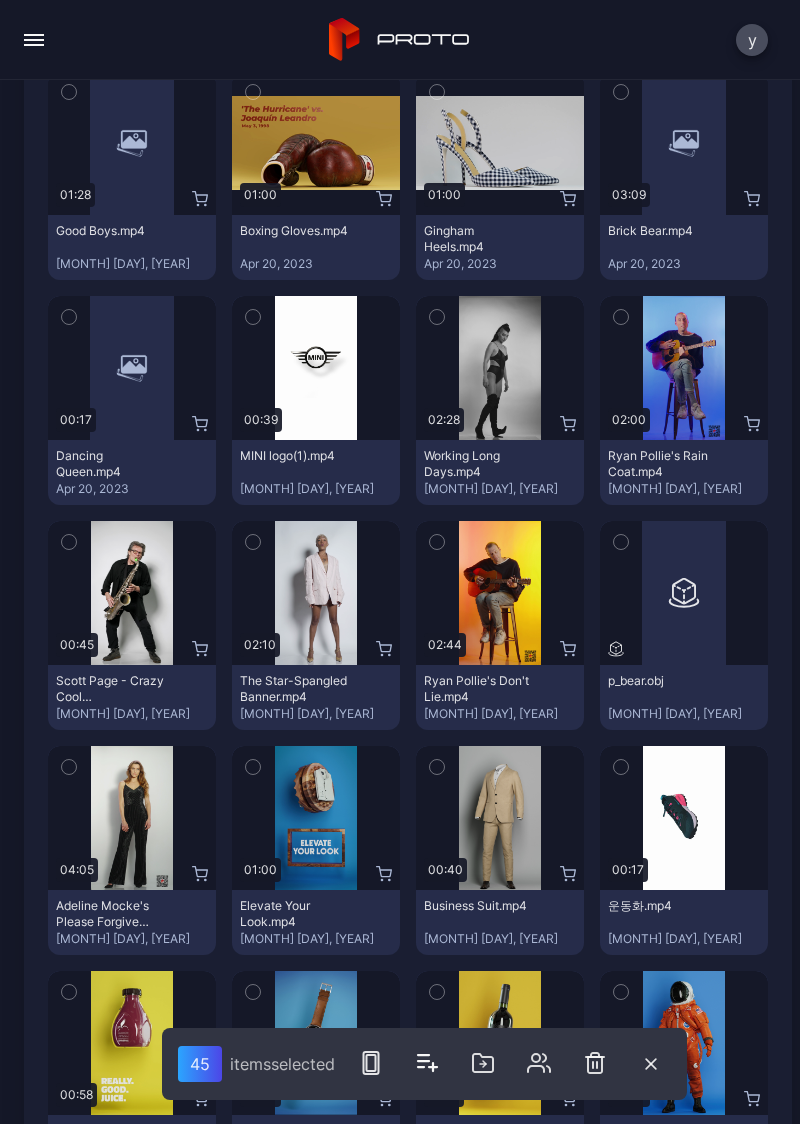 scroll, scrollTop: 23693, scrollLeft: 0, axis: vertical 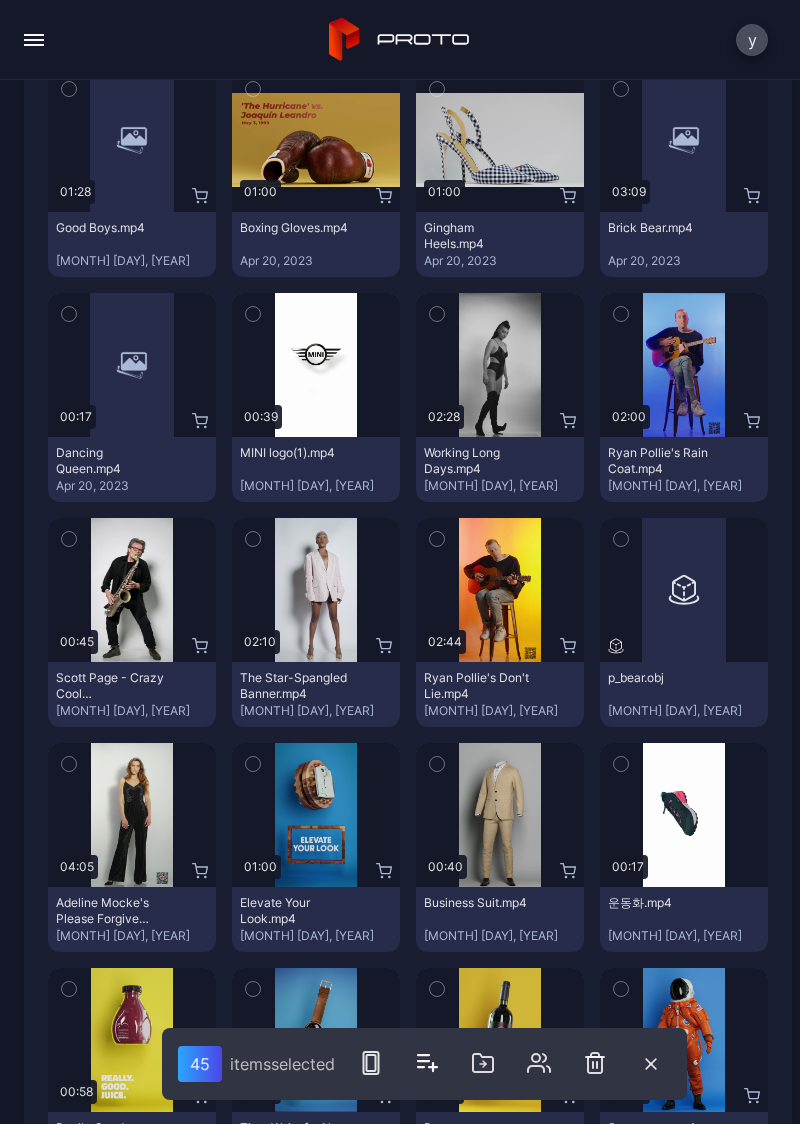 click 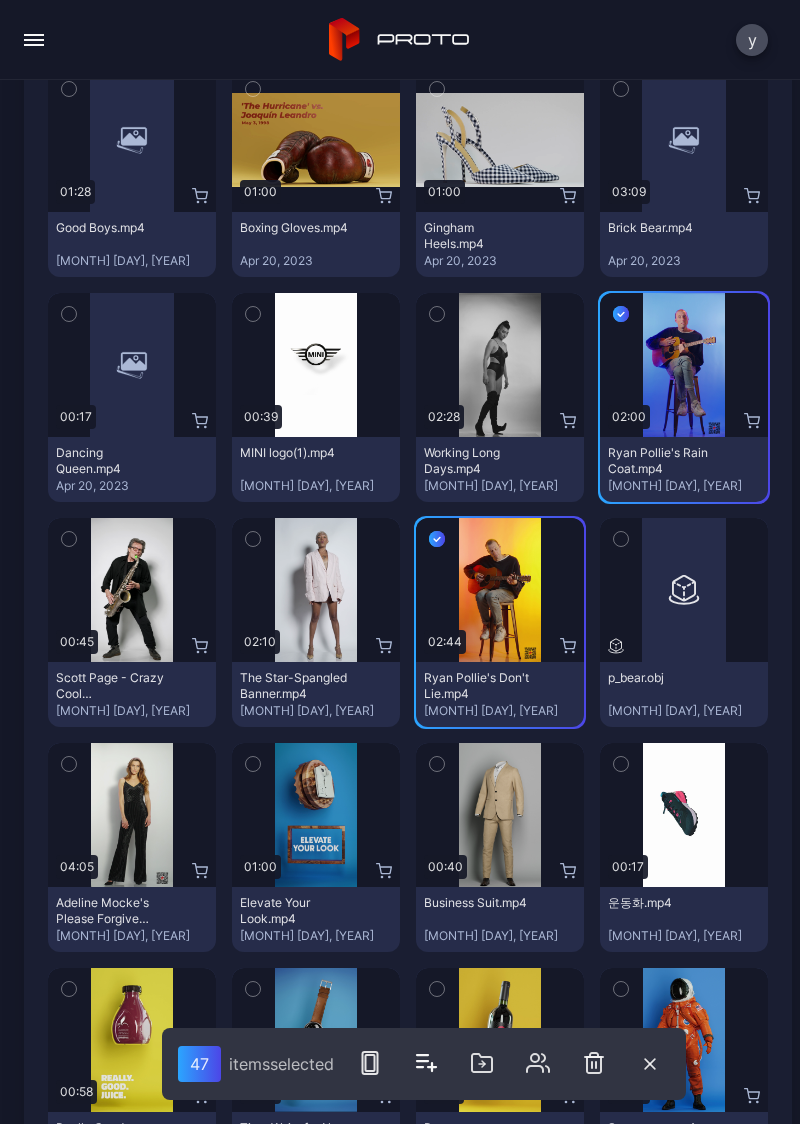 click 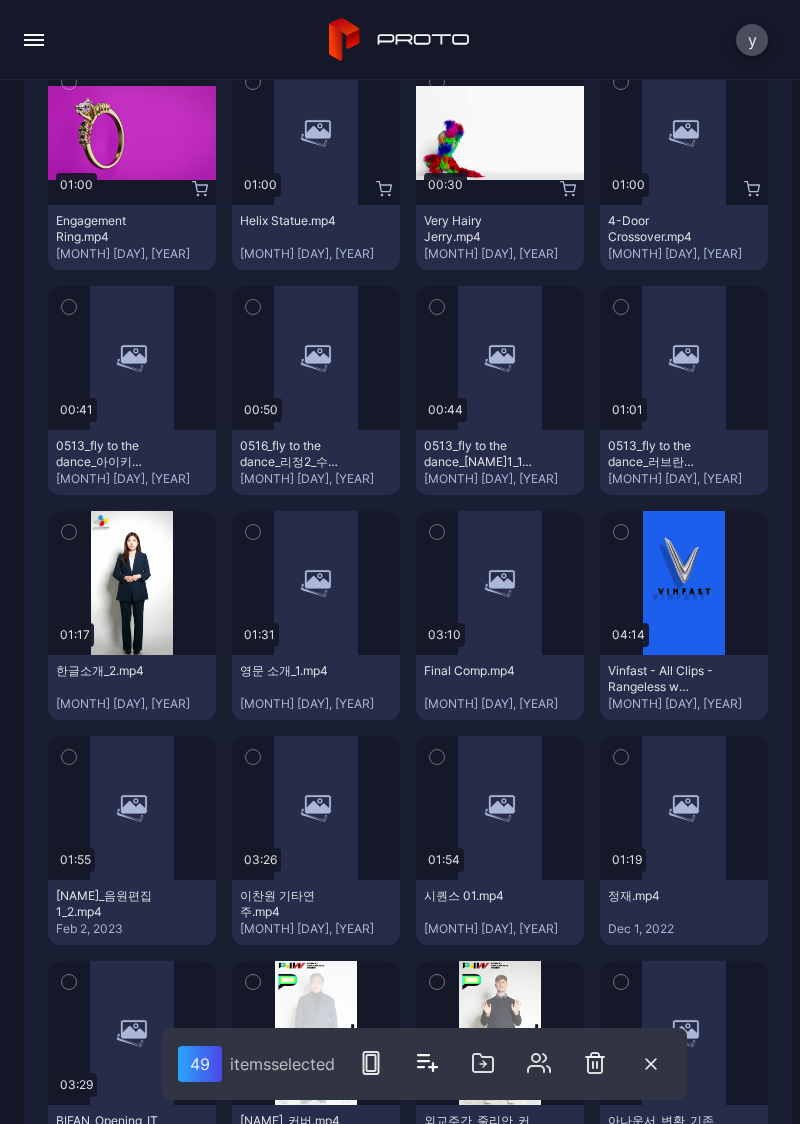 scroll, scrollTop: 25050, scrollLeft: 0, axis: vertical 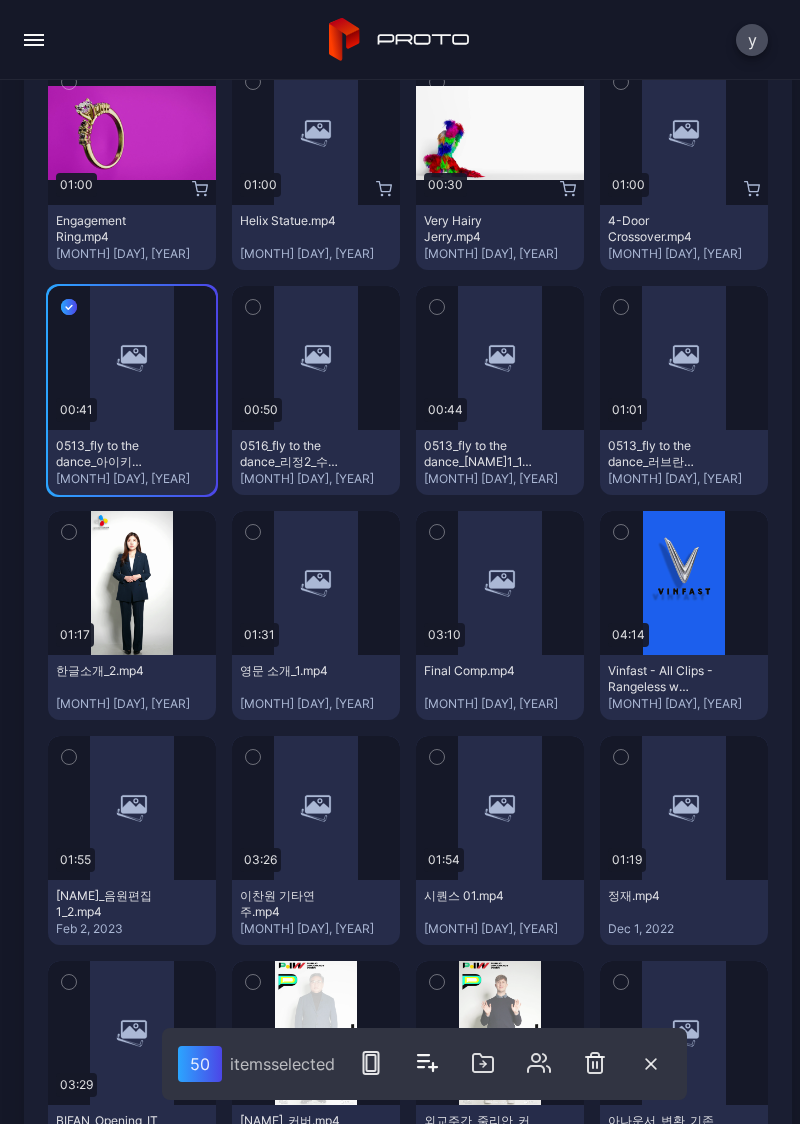 click at bounding box center (253, 307) 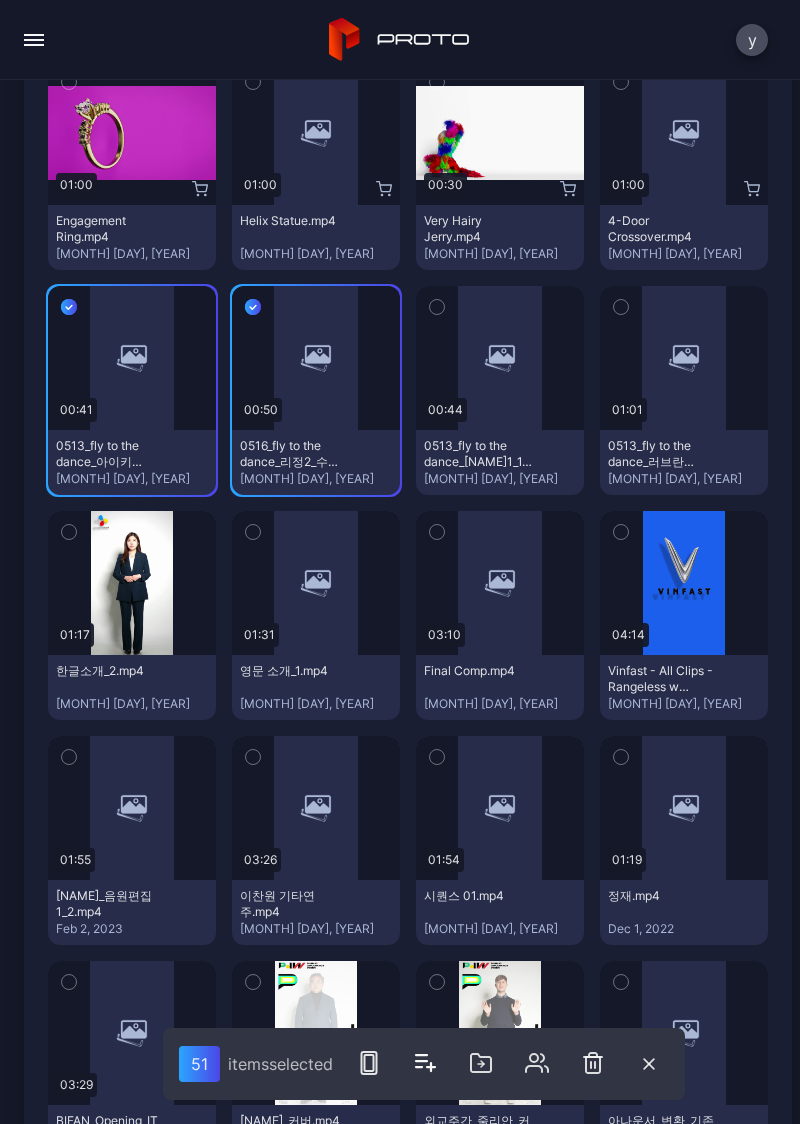 click 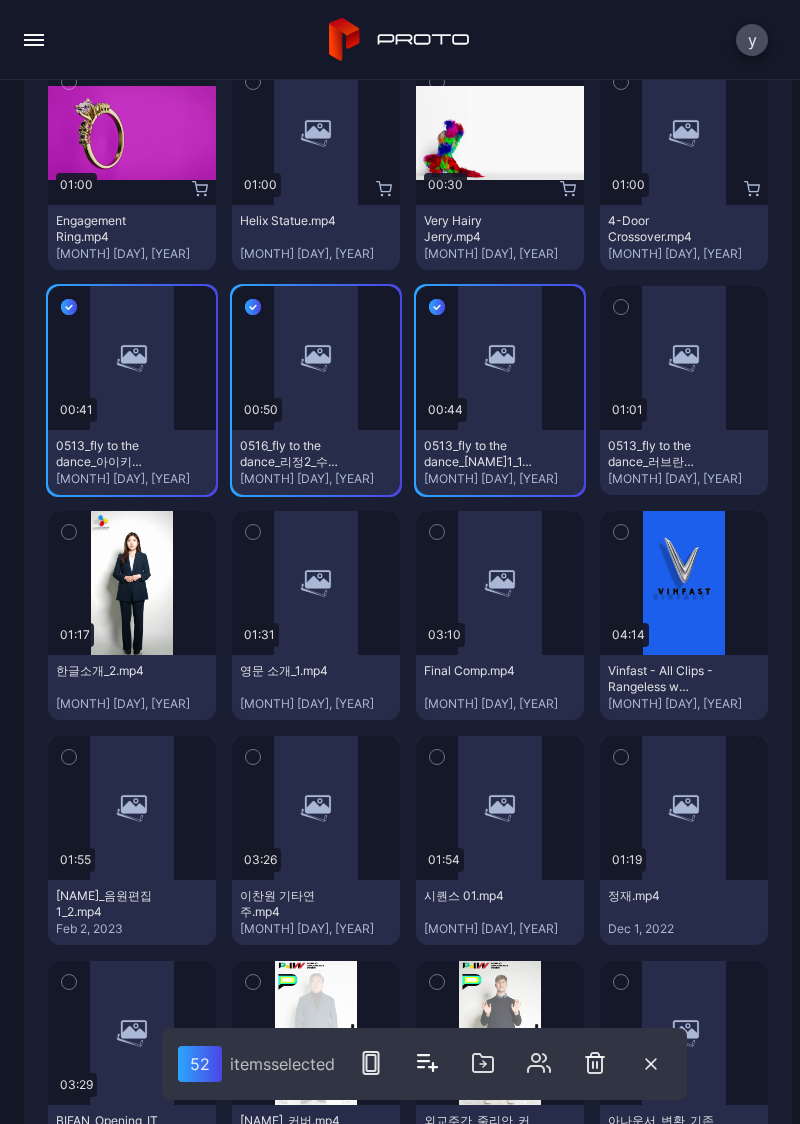 click 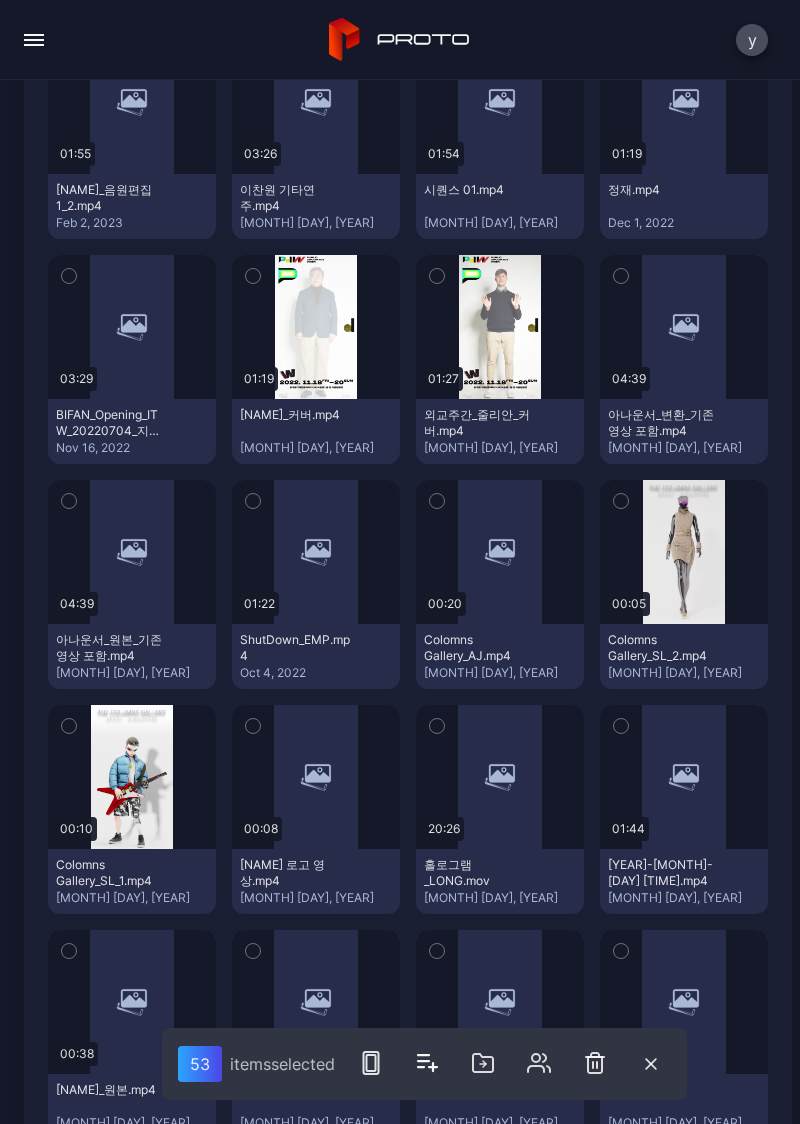 scroll, scrollTop: 25769, scrollLeft: 0, axis: vertical 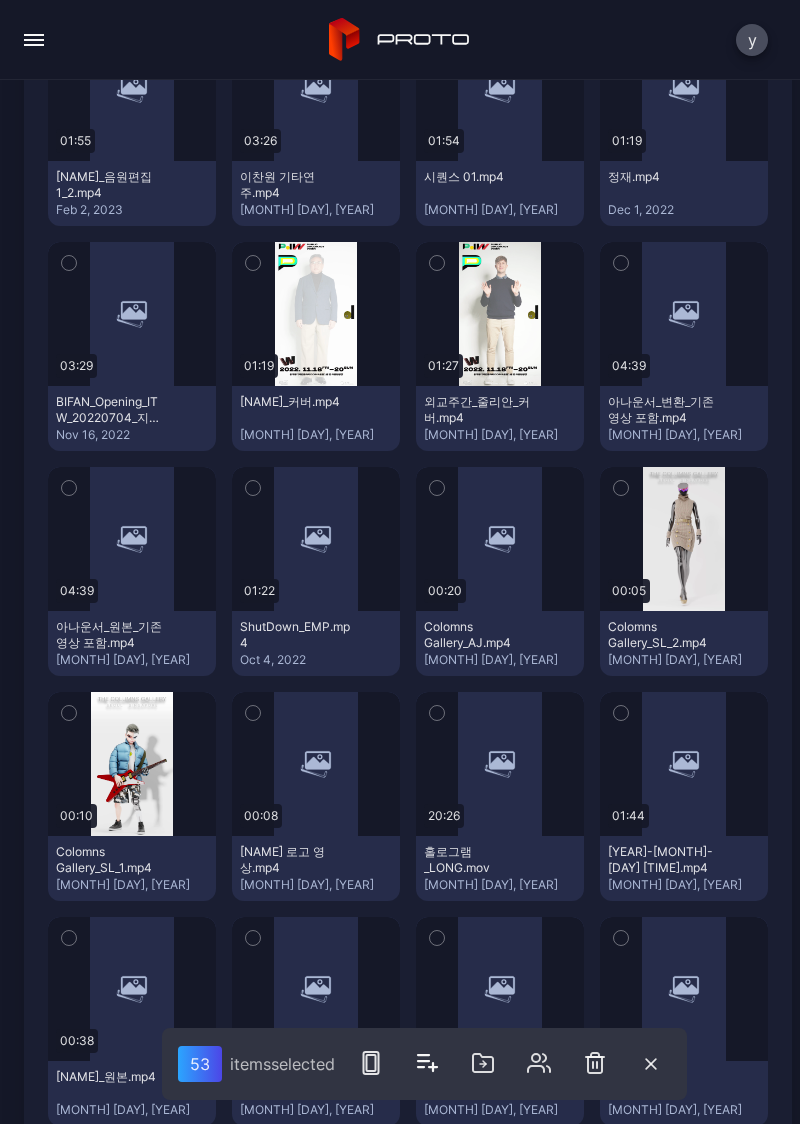 click 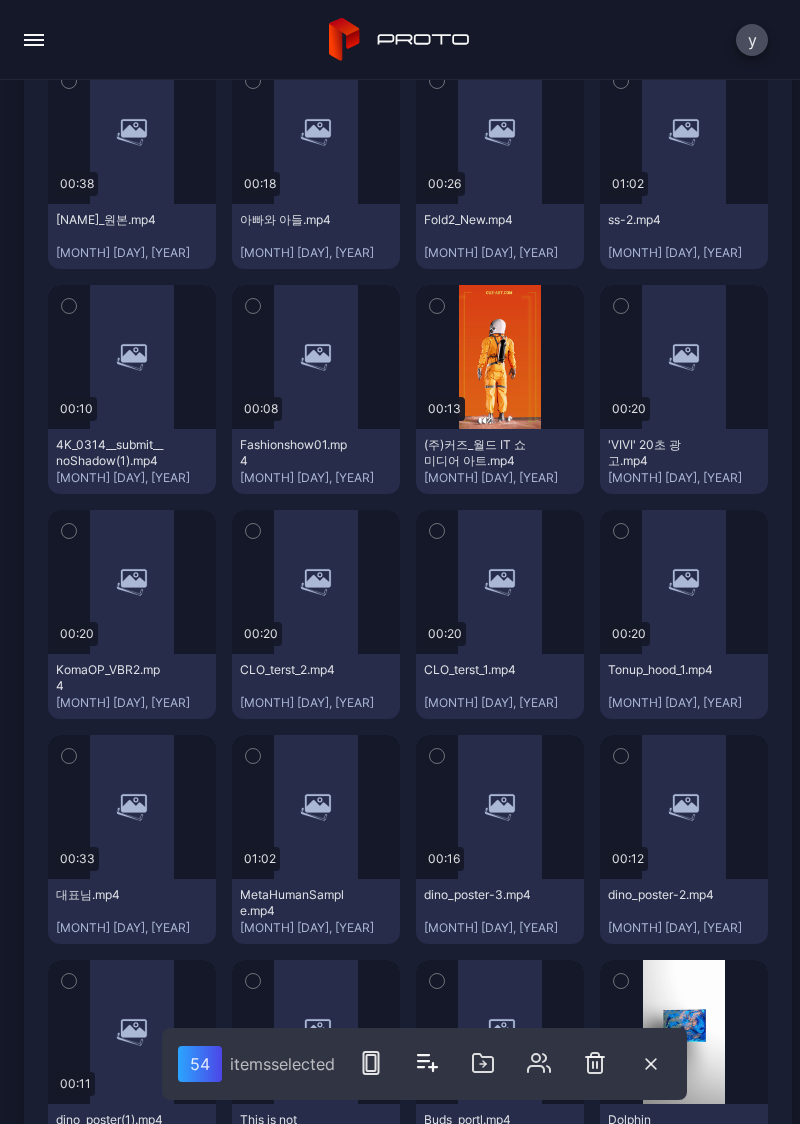 scroll, scrollTop: 26634, scrollLeft: 0, axis: vertical 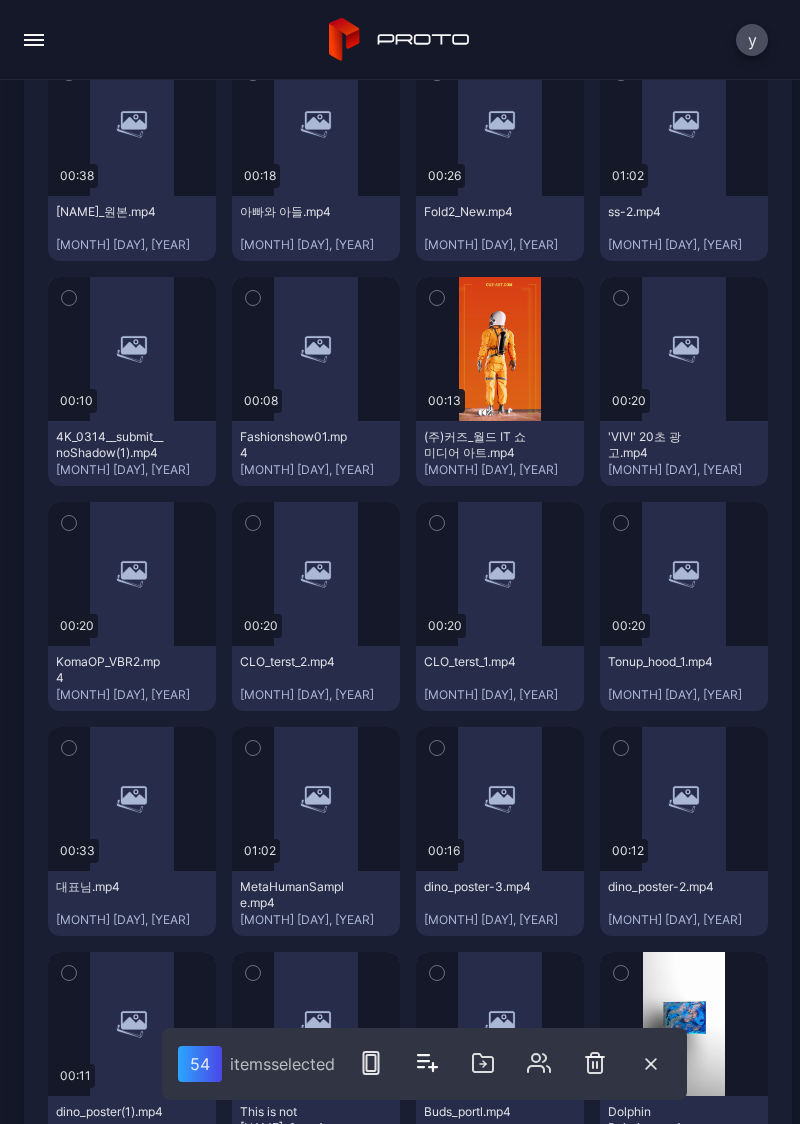click on "Preview" at bounding box center [684, 349] 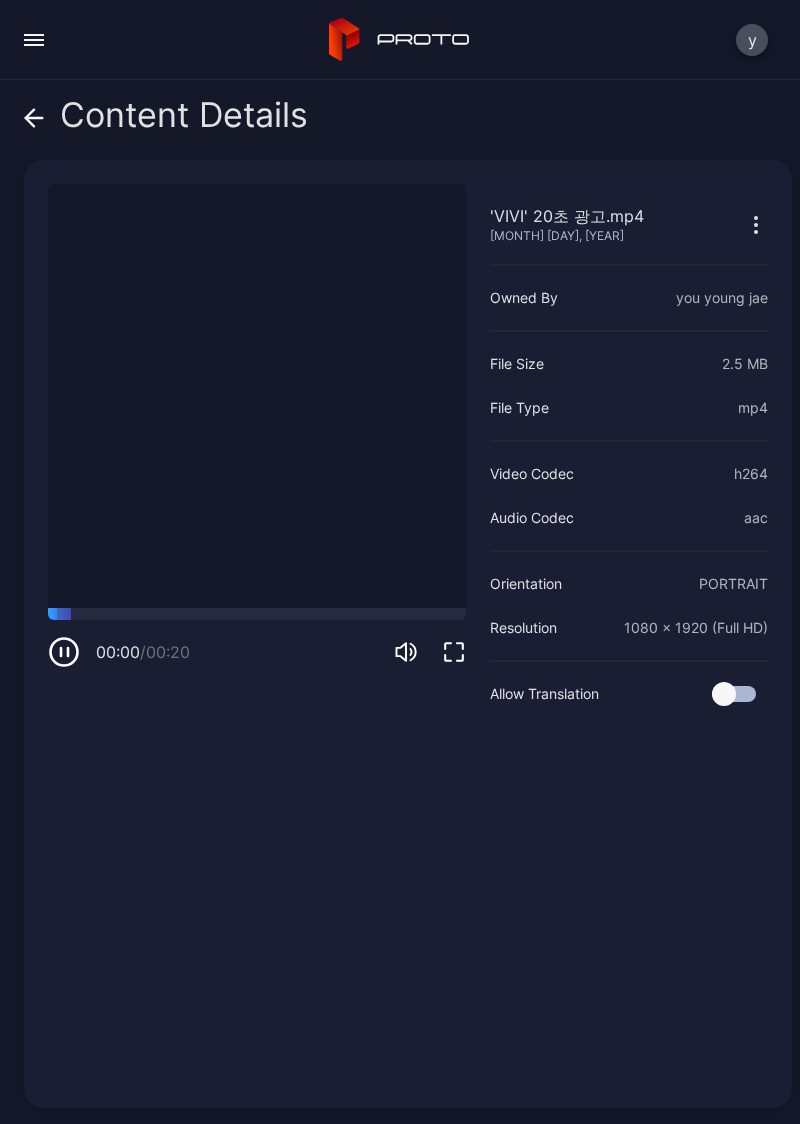 click on "Content Details" at bounding box center [166, 120] 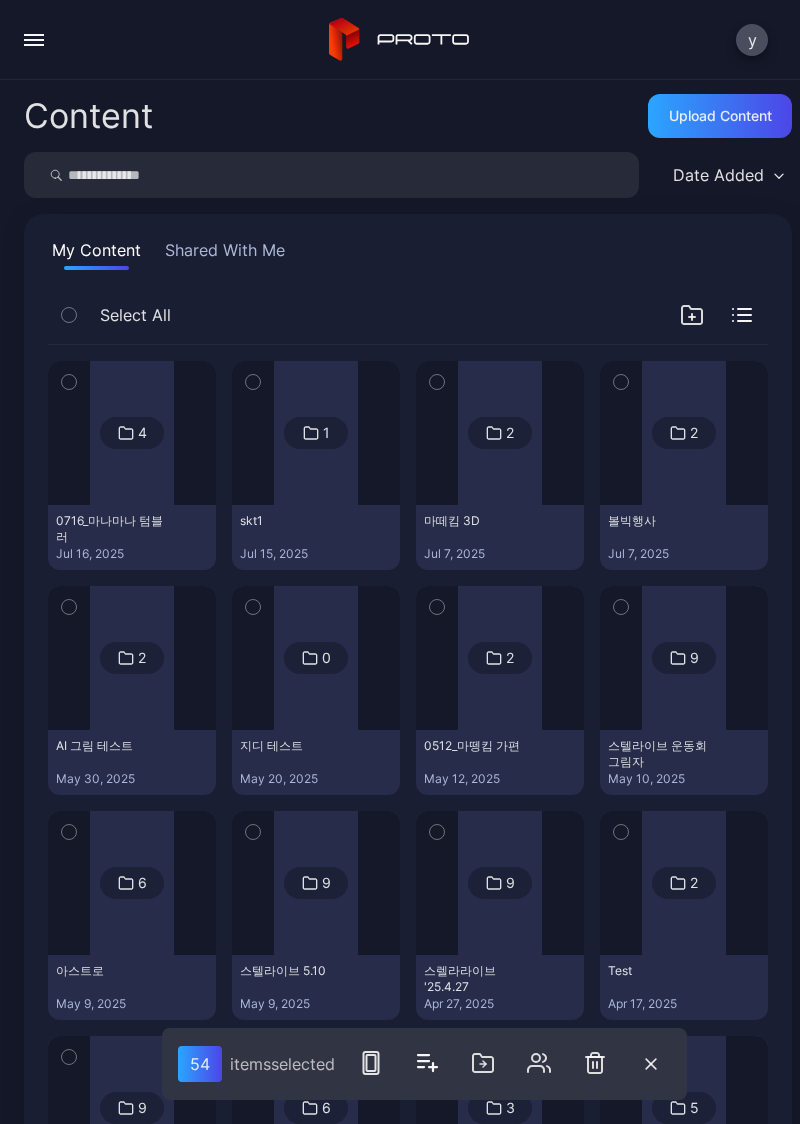 click at bounding box center (621, 26932) 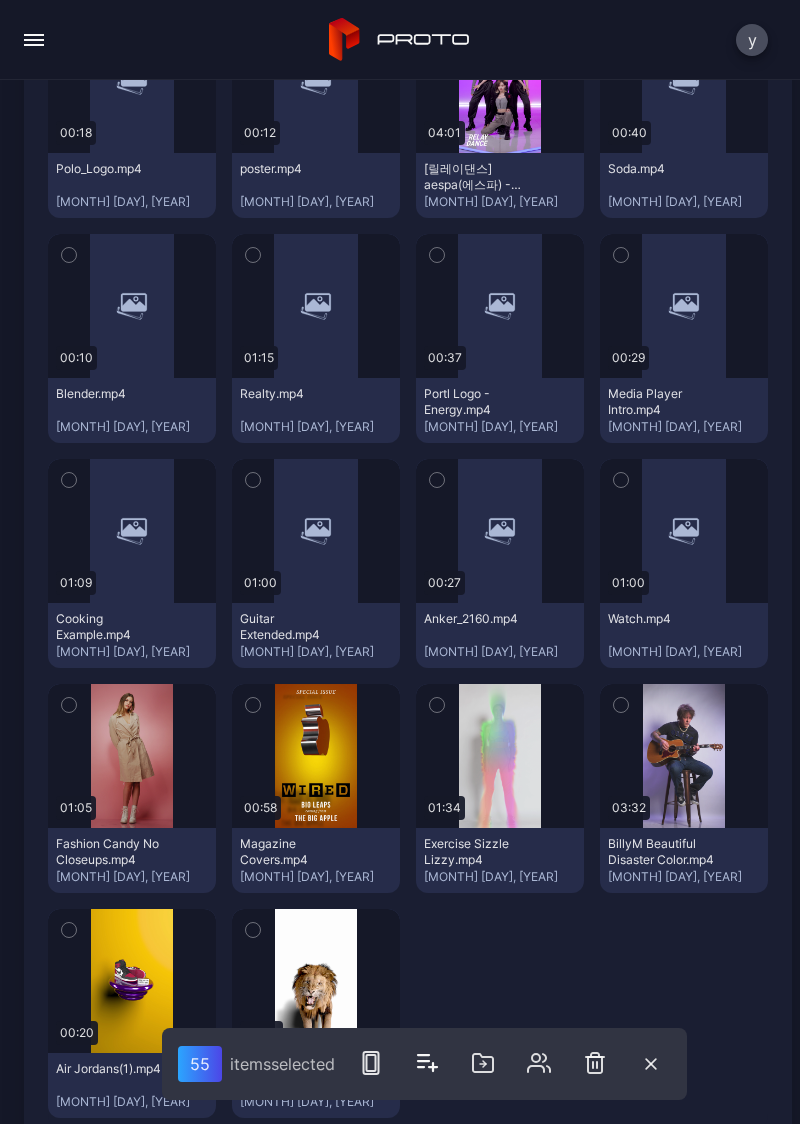 scroll, scrollTop: 27852, scrollLeft: 0, axis: vertical 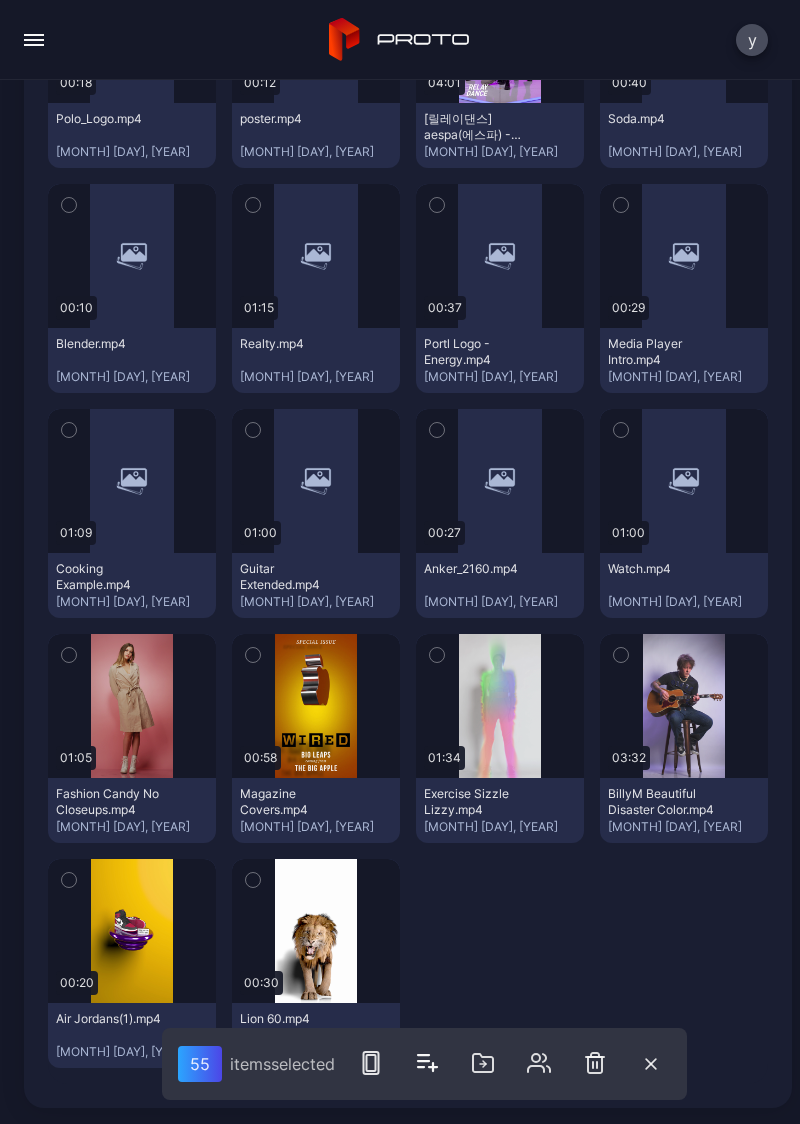 click 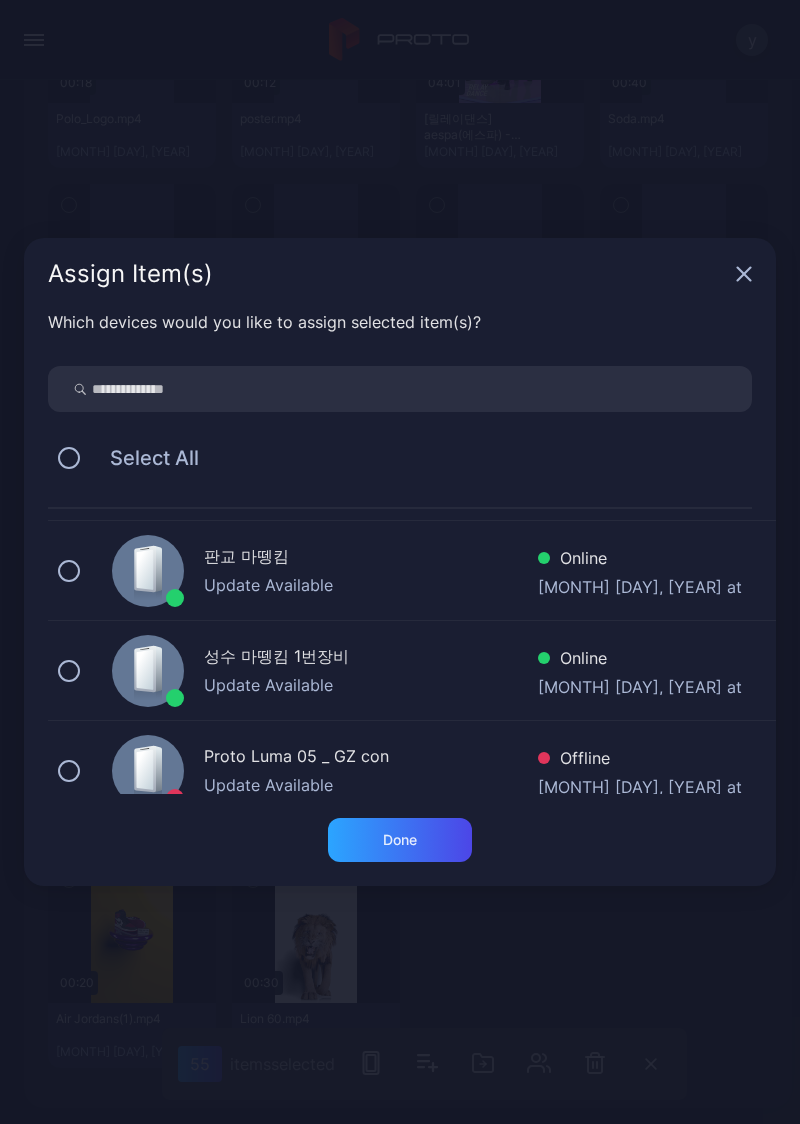 scroll, scrollTop: 684, scrollLeft: 0, axis: vertical 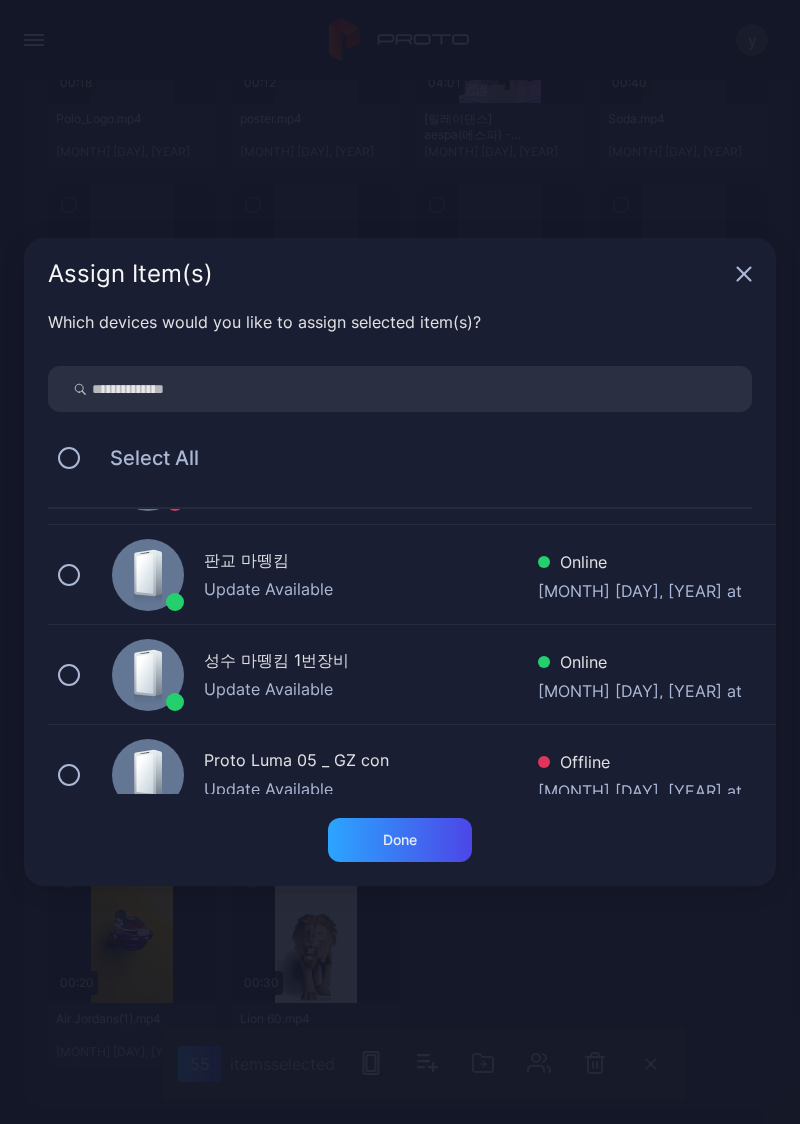 click at bounding box center [69, 575] 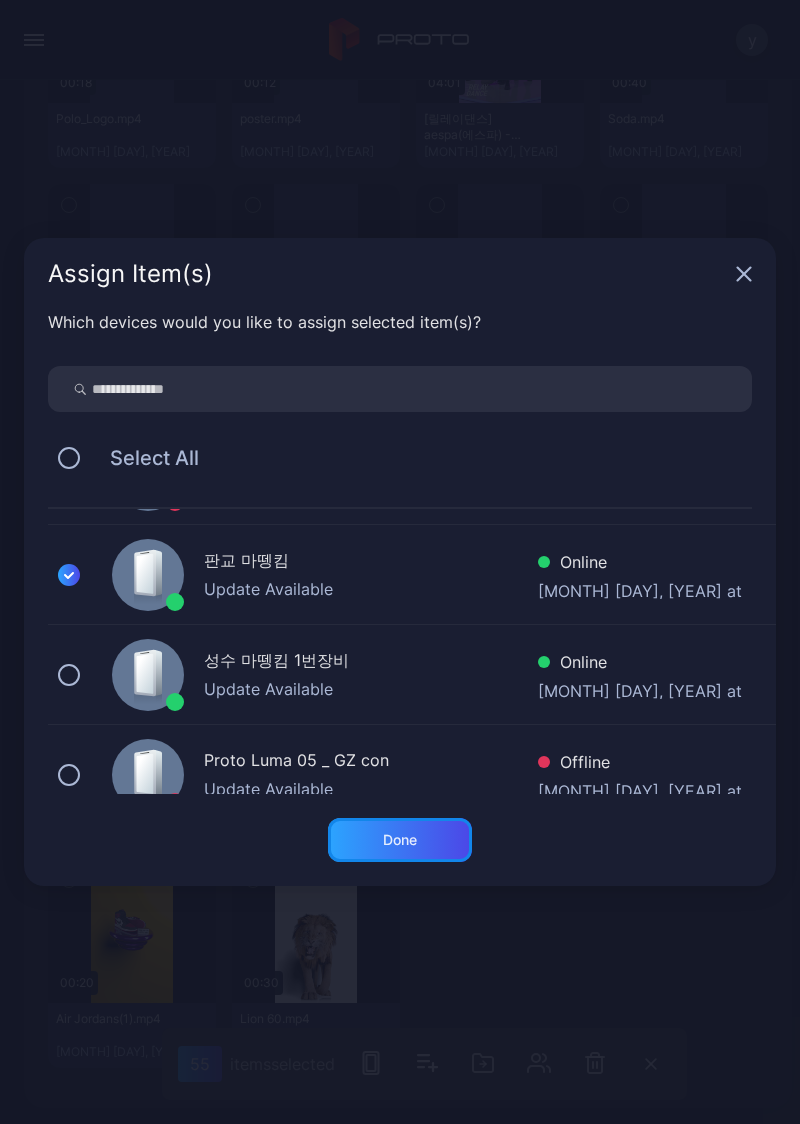 click on "Done" at bounding box center [400, 840] 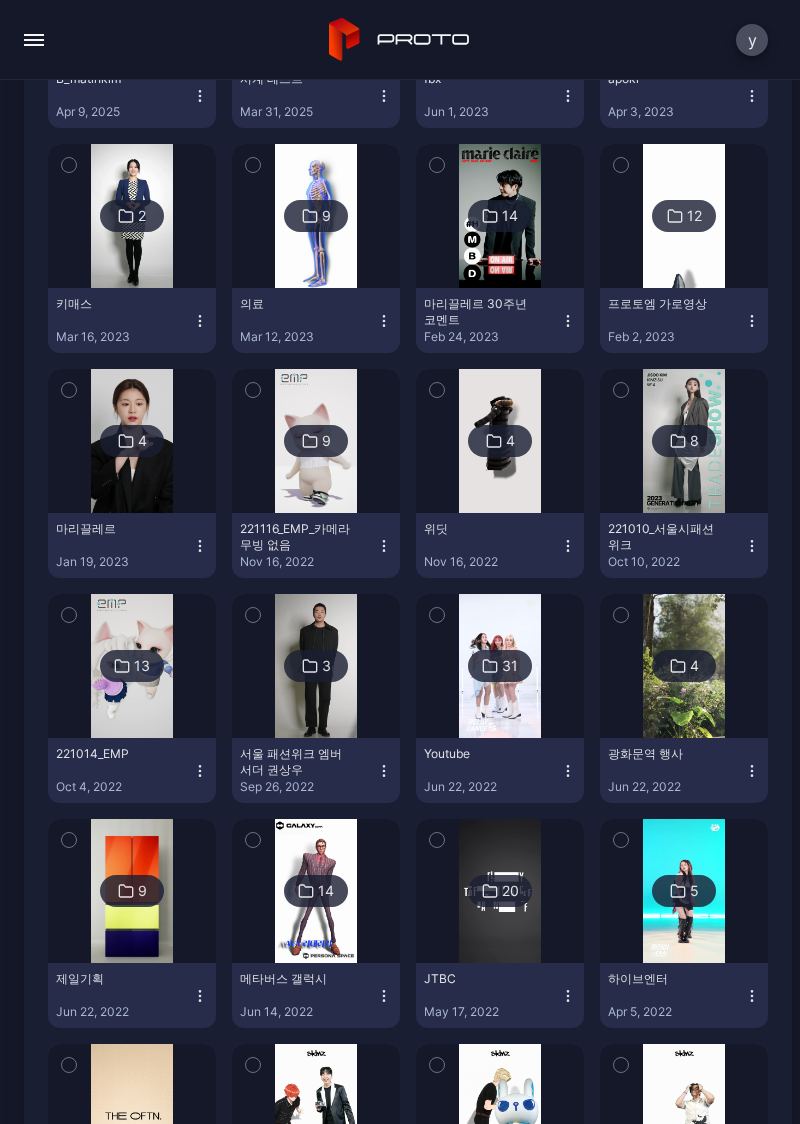 scroll, scrollTop: 1118, scrollLeft: 0, axis: vertical 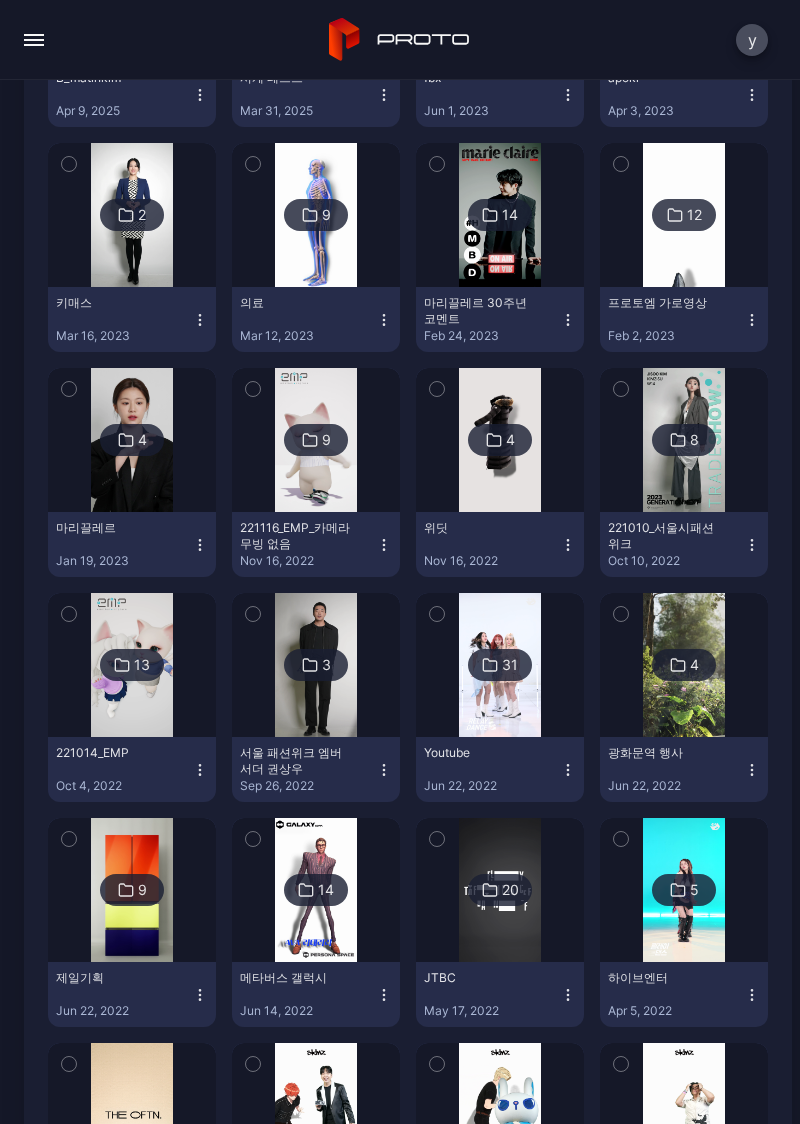 click on "4" at bounding box center (132, 440) 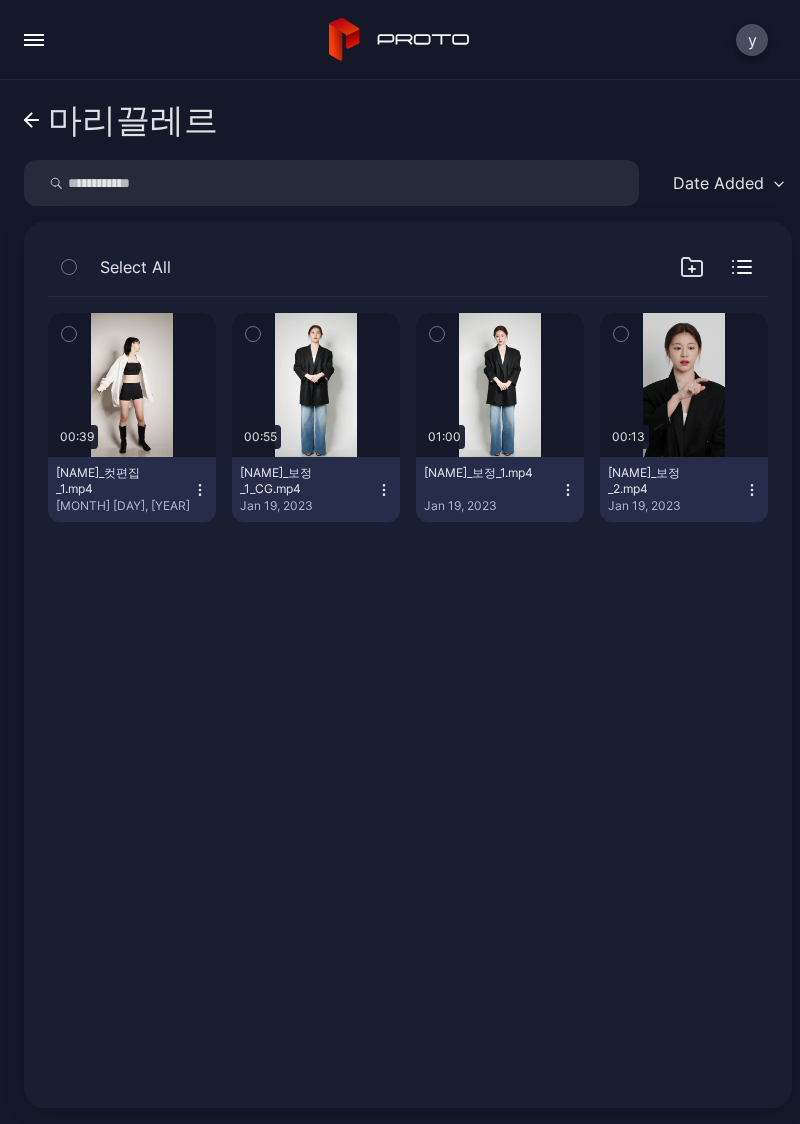 click at bounding box center (253, 334) 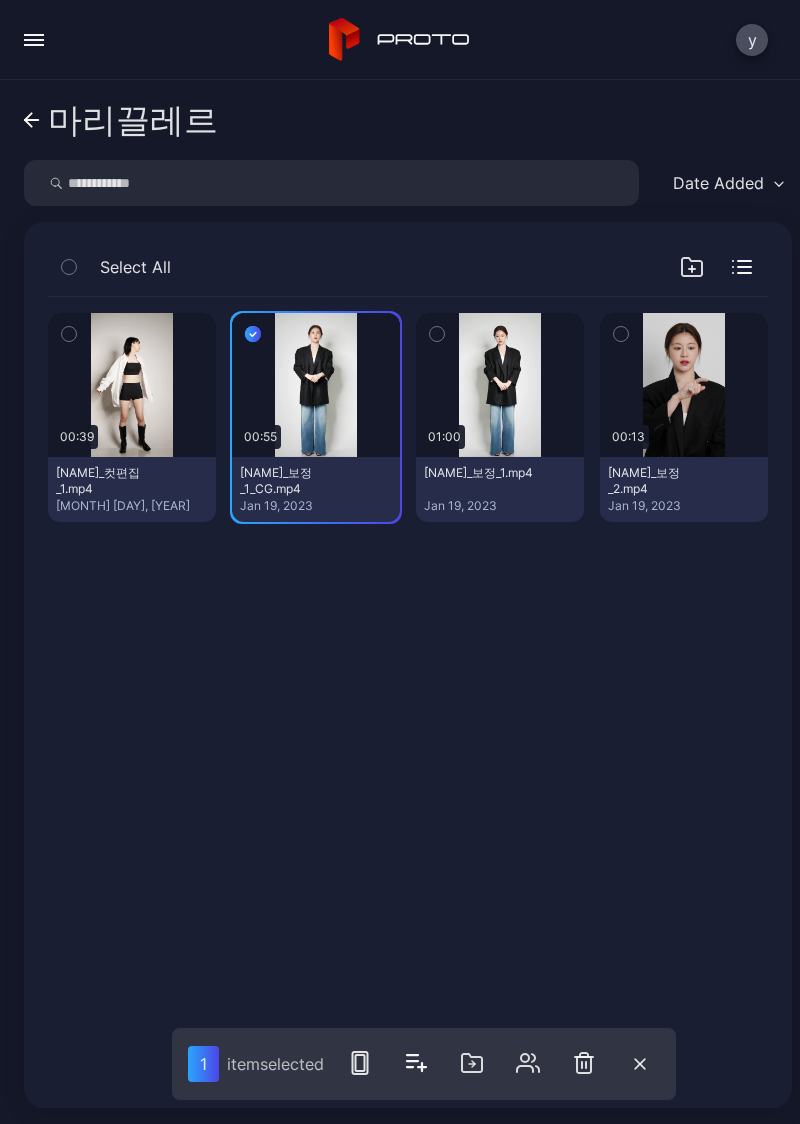 click at bounding box center [437, 334] 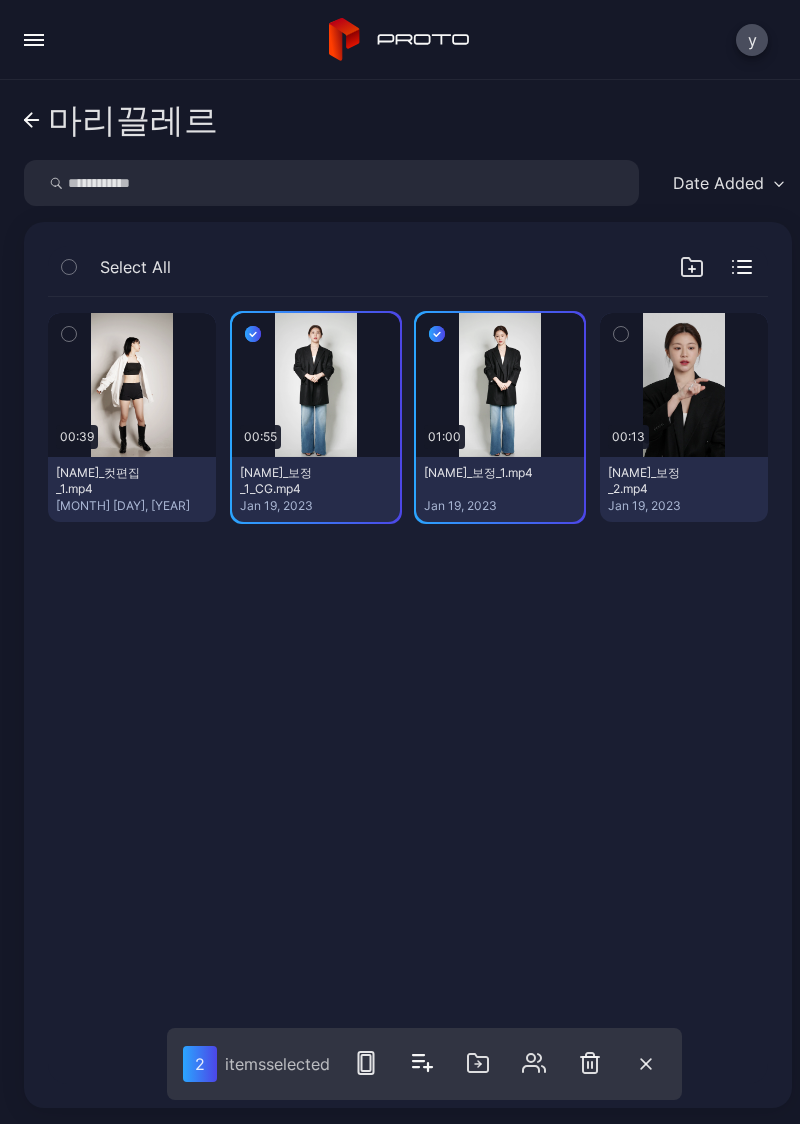 click 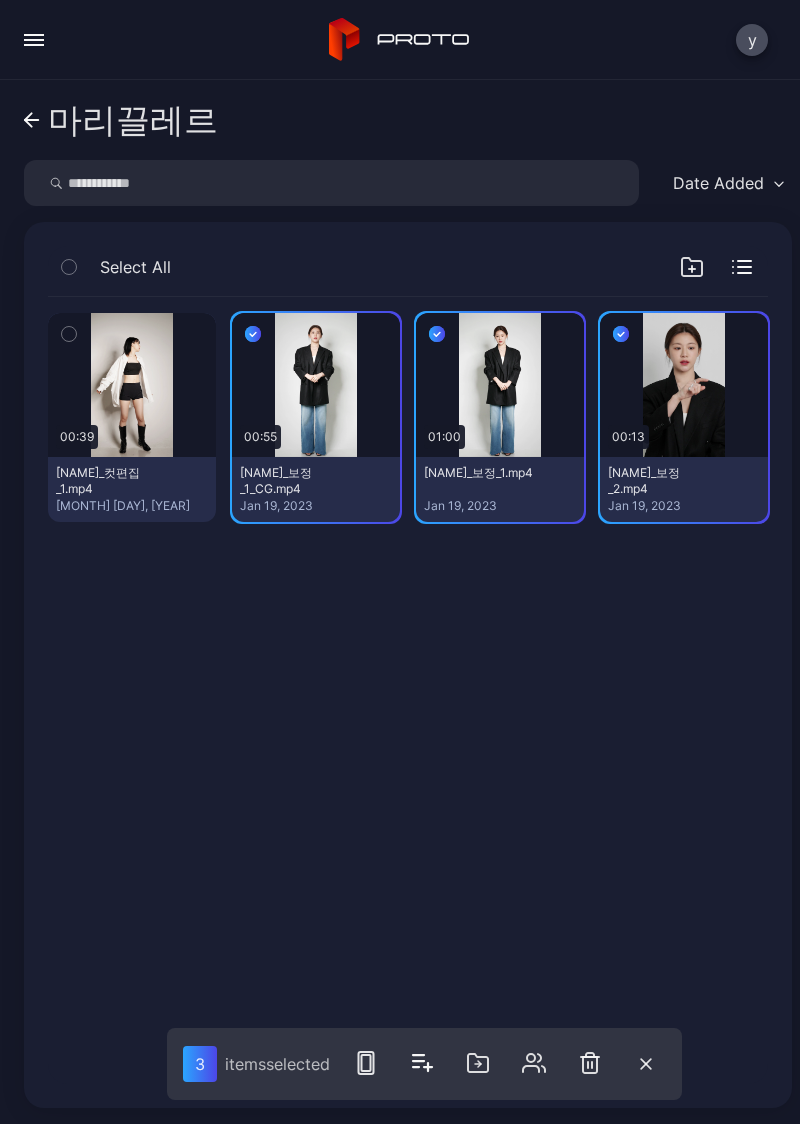 click 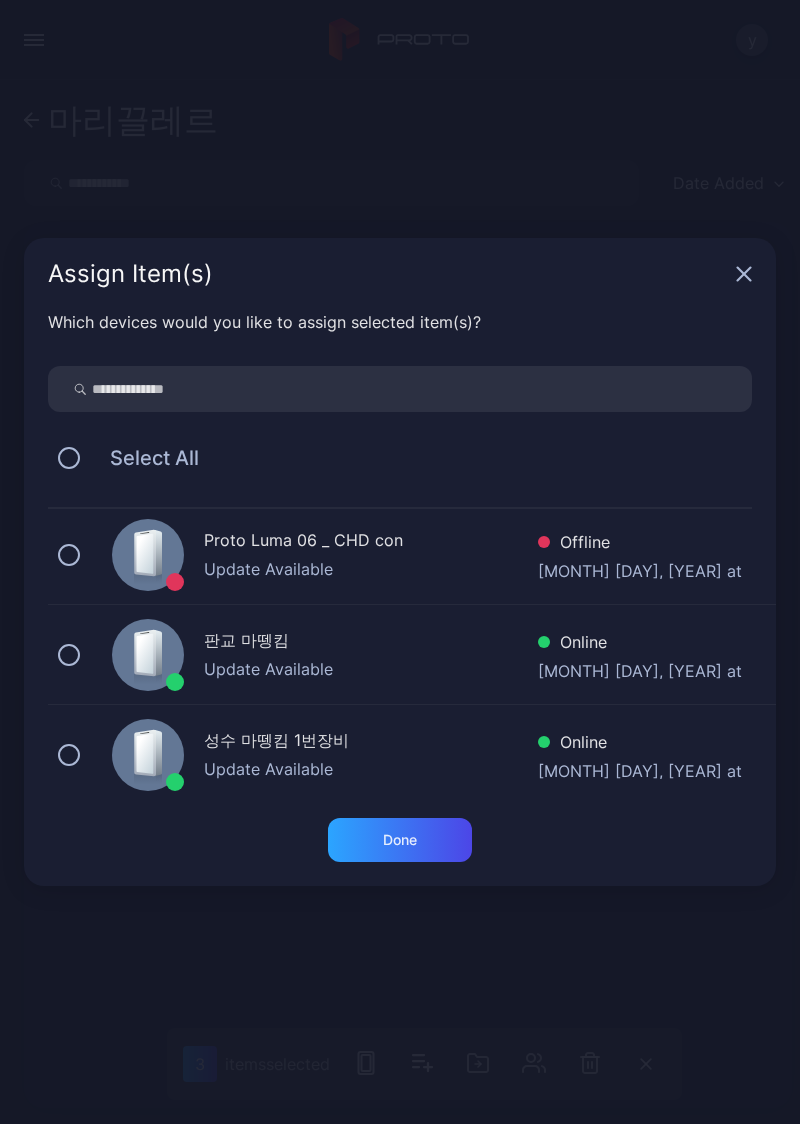 scroll, scrollTop: 610, scrollLeft: 0, axis: vertical 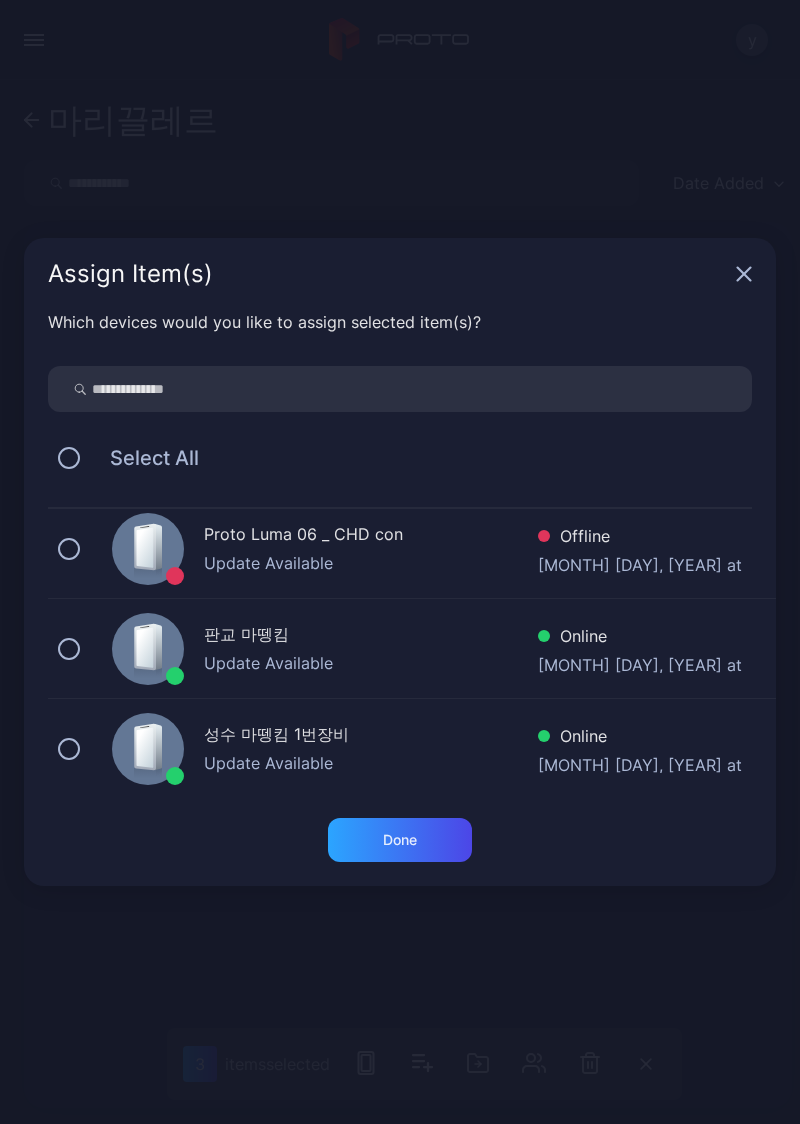 click at bounding box center (69, 649) 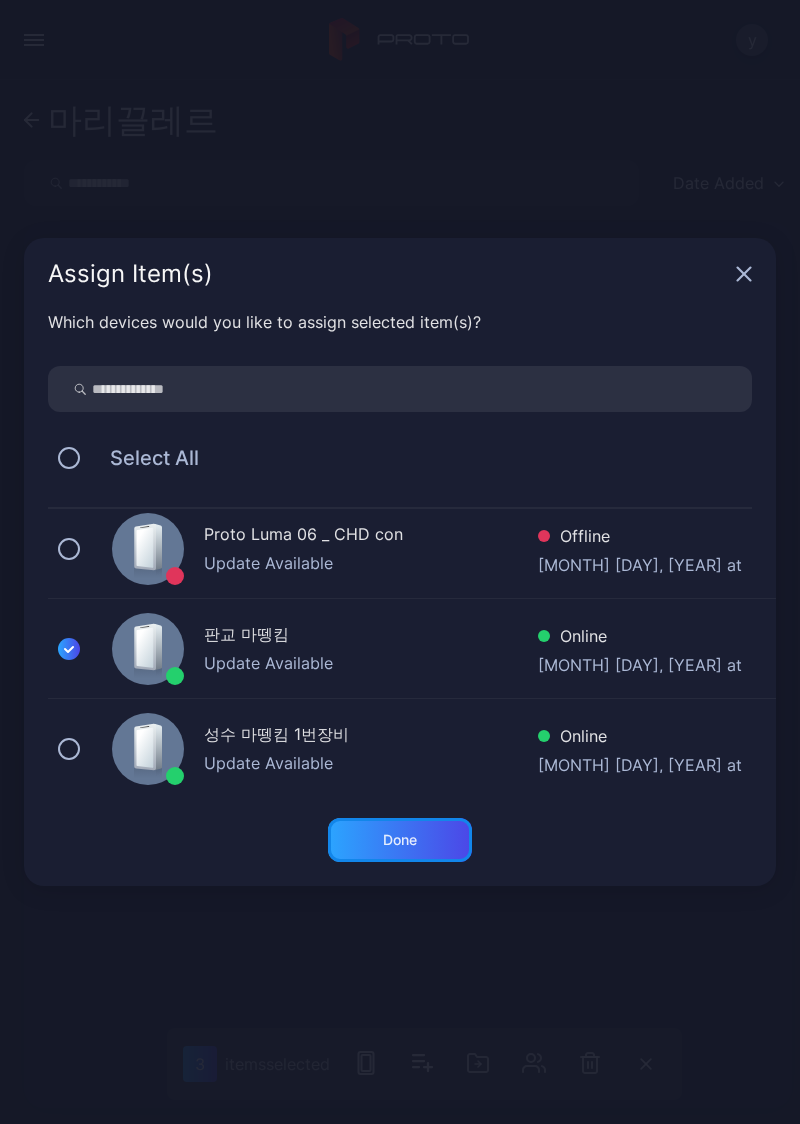 click on "Done" at bounding box center (400, 840) 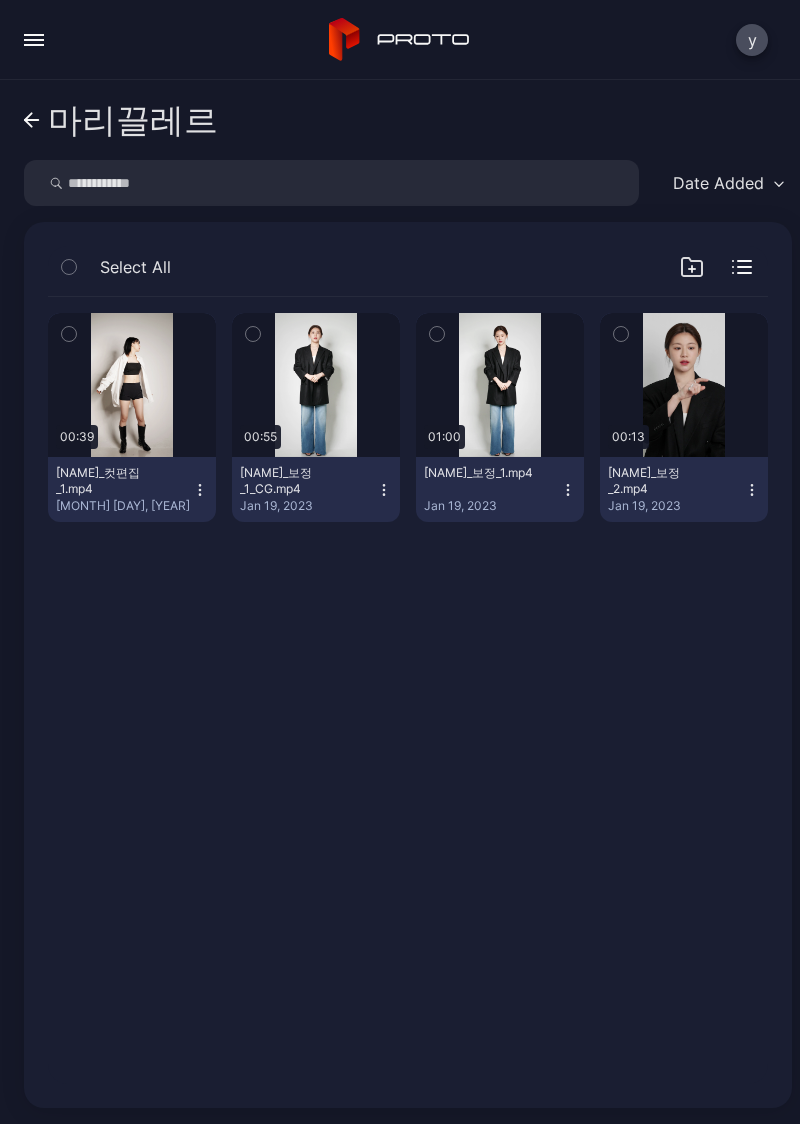 click on "마리끌레르" at bounding box center [121, 120] 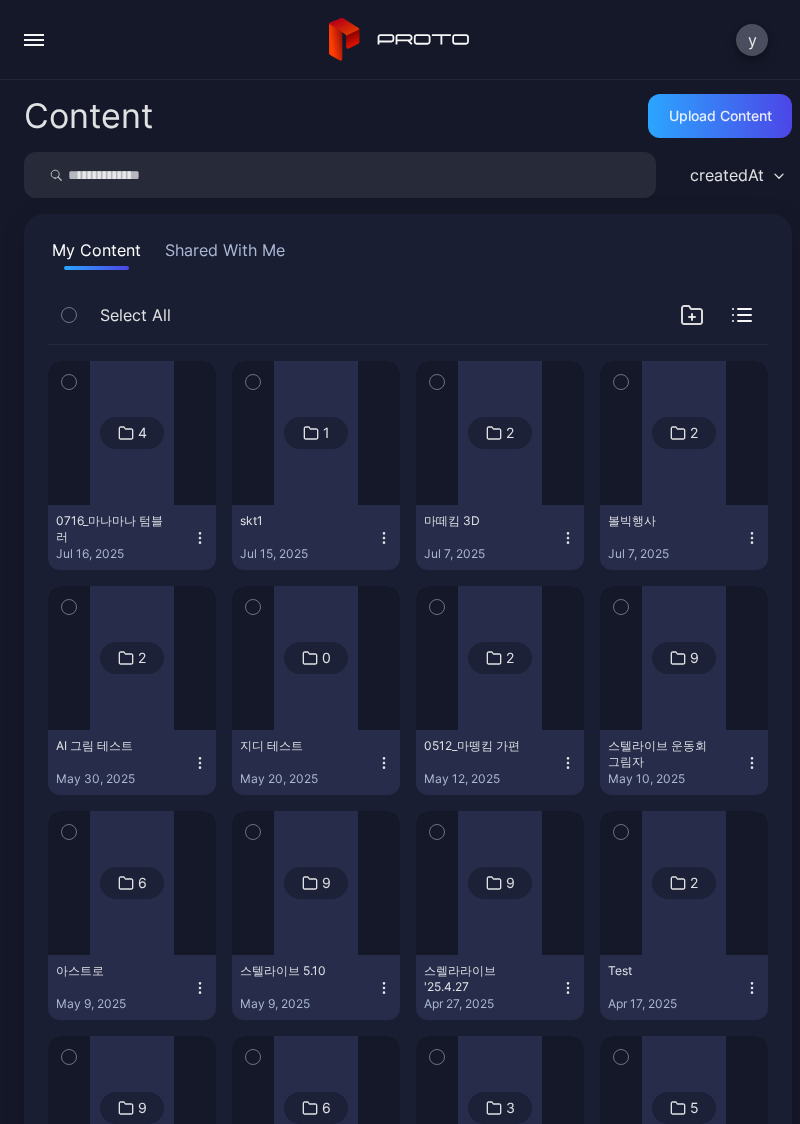 click on "4 0716_[NAME] Jul [DAY], [YEAR] 1 skt1 Jul [DAY], [YEAR] 2 [NAME] 3D Jul [DAY], [YEAR] 2 [NAME] Jul [DAY], [YEAR] 2 [NAME] May [DAY], [YEAR] 0 [NAME] May [DAY], [YEAR] 2 0512_[NAME] May [DAY], [YEAR] 9 [NAME] May [DAY], [YEAR] 6 [NAME] May [DAY], [YEAR] 9 [NAME] May [DAY], [YEAR] 9 [NAME] ' [YEAR].[MONTH].[DAY] Apr [DAY], [YEAR] 2 [NAME] Apr [DAY], [YEAR] 9 [NAME] Apr [DAY], [YEAR] 6 [NAME] Mar [DAY], [YEAR] 3 [NAME] Jun [DAY], [YEAR] 5 [NAME] Apr [DAY], [YEAR] 2 [NAME] Mar [DAY], [YEAR] 9 [NAME] Mar [DAY], [YEAR] 14 [NAME] Feb [DAY], [YEAR] 12 [NAME] Feb [DAY], [YEAR] 4 [NAME] [NAME] Jan [DAY], [YEAR] 9 221116_EMP_[NAME] Nov [DAY], [YEAR] 4 [NAME] Nov [DAY], [YEAR] 8 221010_[NAME] Oct [DAY], [YEAR] 13 221014_EMP Oct [DAY], [YEAR] 3 [NAME] Sep [DAY], [YEAR] 31 Youtube Jun [DAY], [YEAR] 4 [NAME] Jun [DAY], [YEAR] 9 [NAME] Jun [DAY], [YEAR] 14 5" at bounding box center [408, 14640] 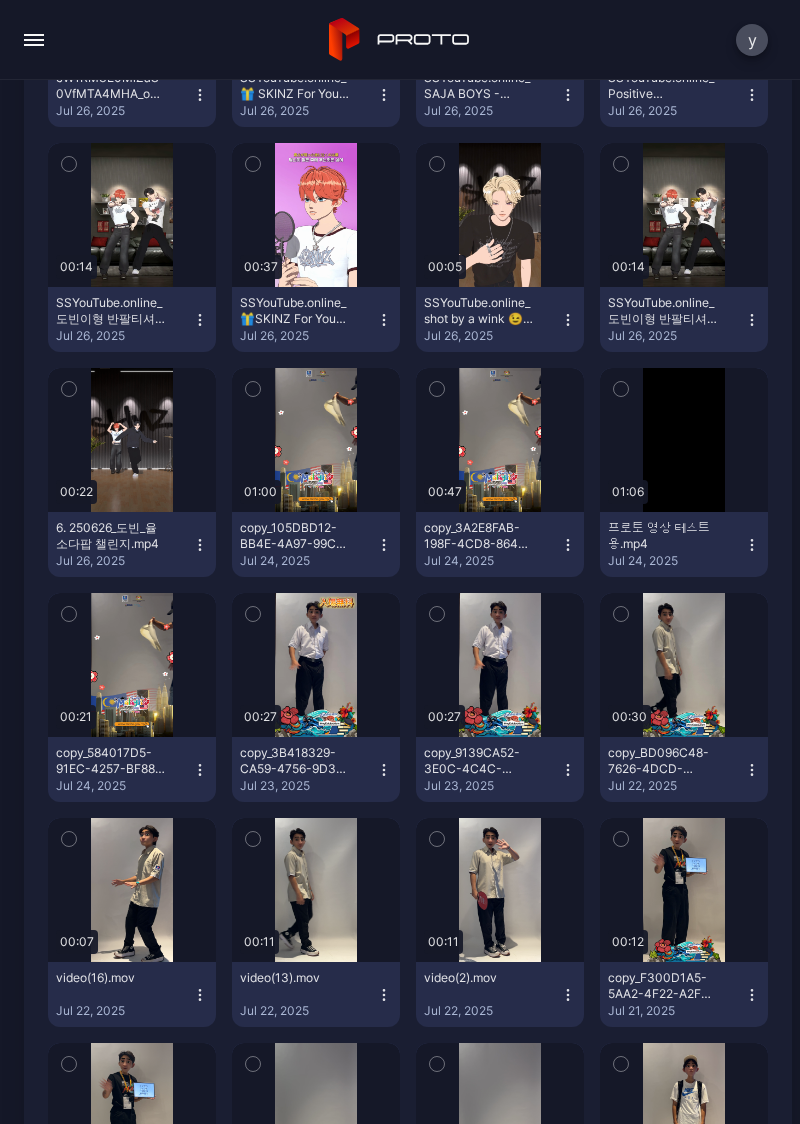 scroll, scrollTop: 2920, scrollLeft: 0, axis: vertical 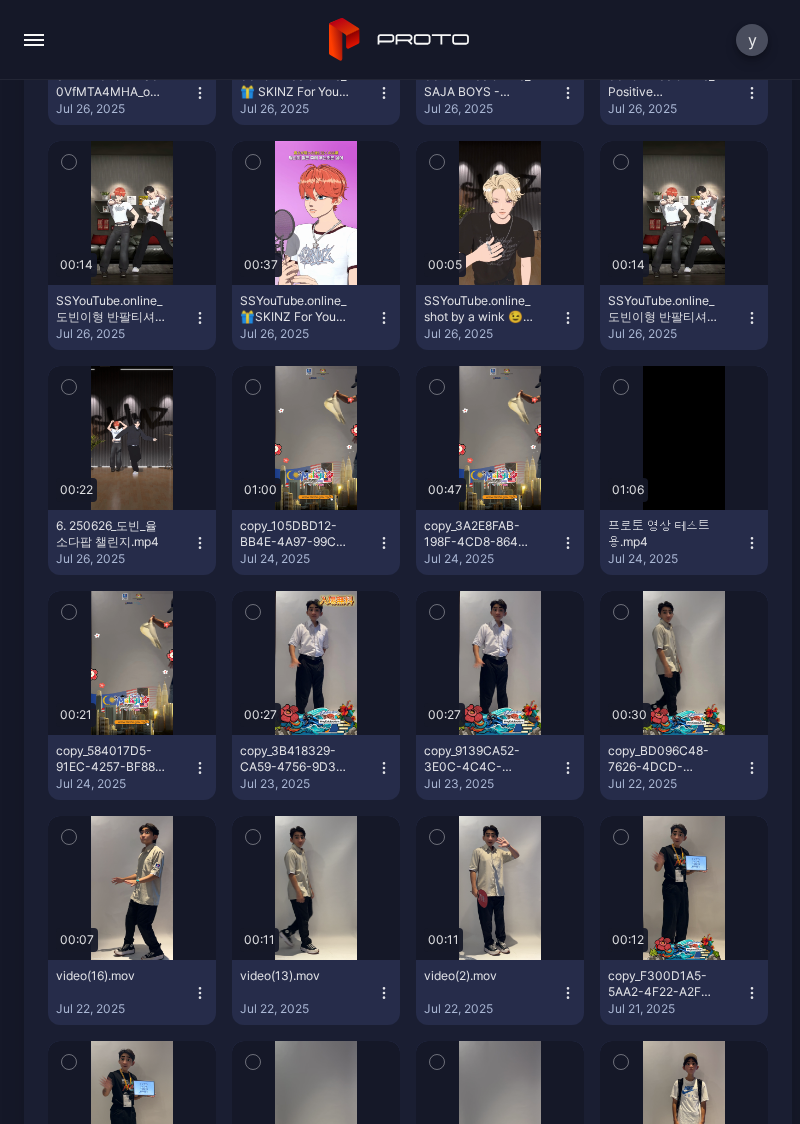 click on "Content Upload Content Date Added My Content Shared With Me Select All 4 0716_[NAME] Jul [DAY], [YEAR] 1 skt1 Jul [DAY], [YEAR] 2 [NAME] 3D Jul [DAY], [YEAR] 2 [NAME] Jul [DAY], [YEAR] 2 [NAME] May [DAY], [YEAR] 0 [NAME] May [DAY], [YEAR] 2 0512_[NAME] May [DAY], [YEAR] 9 [NAME] May [DAY], [YEAR] 6 [NAME] May [DAY], [YEAR] 9 [NAME] May [DAY], [YEAR] 9 [NAME] ' [YEAR].[MONTH].[DAY] Apr [DAY], [YEAR] 2 [NAME] Apr [DAY], [YEAR] 9 [NAME] Apr [DAY], [YEAR] 6 [NAME] Mar [DAY], [YEAR] 3 [NAME] Jun [DAY], [YEAR] 5 [NAME] Apr [DAY], [YEAR] 2 [NAME] Mar [DAY], [YEAR] 9 [NAME] Mar [DAY], [YEAR] 14 [NAME] Feb [DAY], [YEAR] 12 [NAME] Feb [DAY], [YEAR] 4 [NAME] [NAME] Jan [DAY], [YEAR] 9 221116_EMP_[NAME] Nov [DAY], [YEAR] 4 [NAME] Nov [DAY], [YEAR] 8 221010_[NAME] Oct [DAY], [YEAR] 13 221014_EMP Oct [DAY], [YEAR] 3 [NAME] Sep [DAY], [YEAR] 31 Youtube Jun [DAY], [YEAR] 4 [NAME] Jun [DAY], [YEAR] 9 [NAME] Jun [DAY], [YEAR] 14 5" at bounding box center [400, 602] 